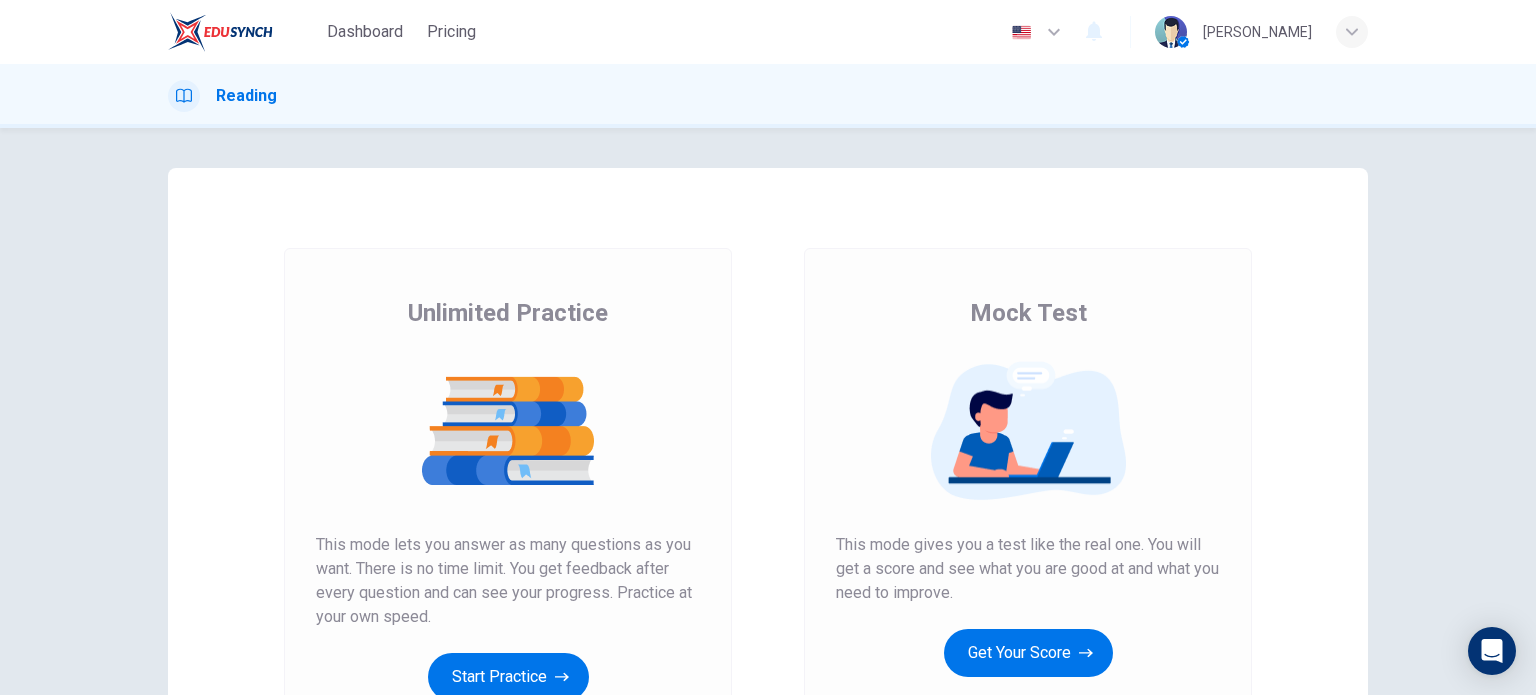 scroll, scrollTop: 0, scrollLeft: 0, axis: both 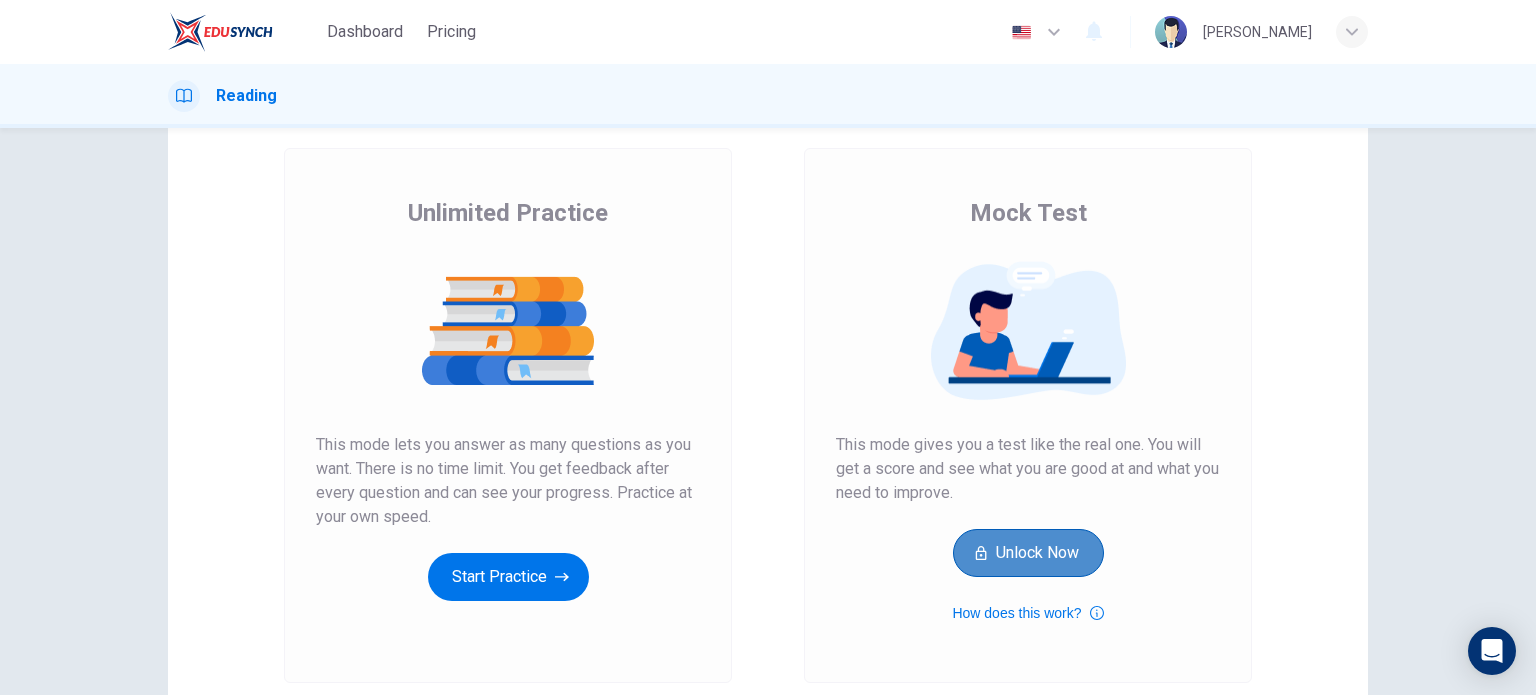 click on "Unlock Now" at bounding box center (1028, 553) 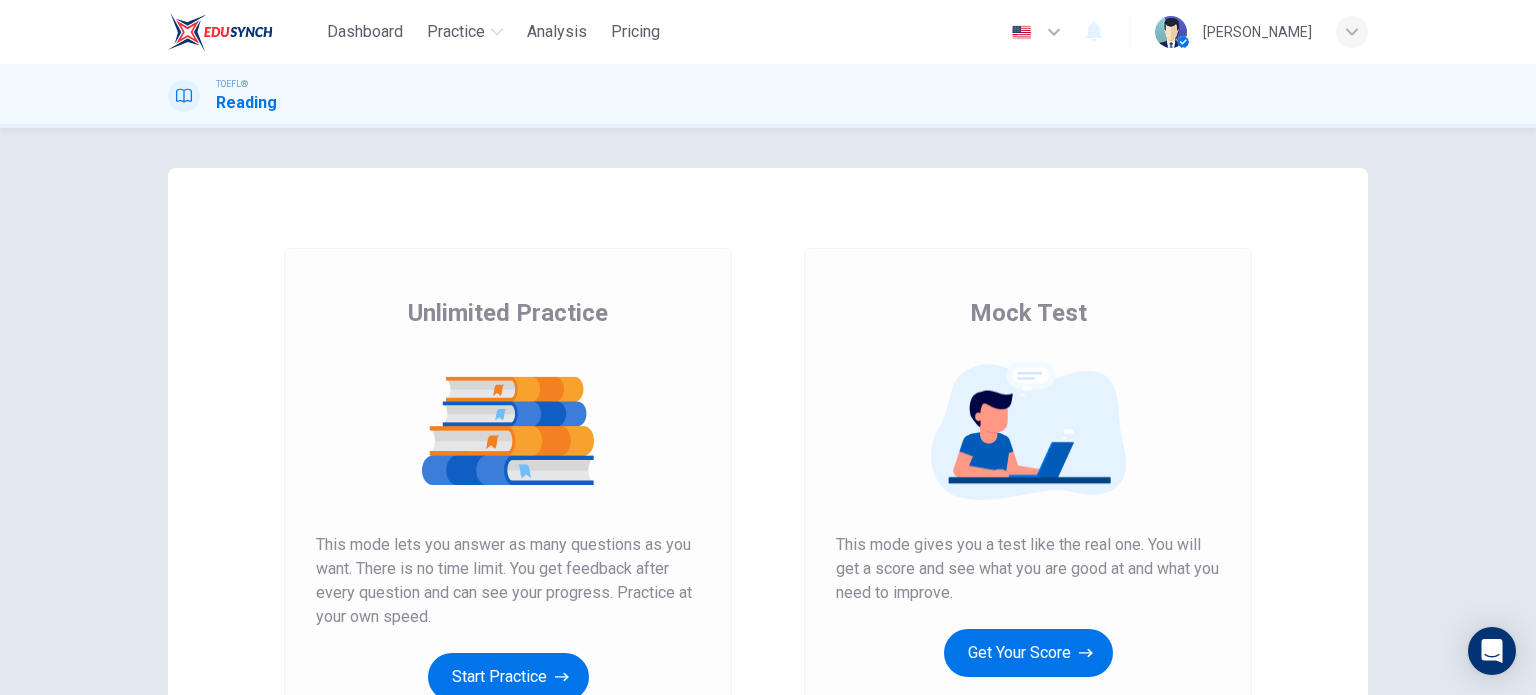 scroll, scrollTop: 0, scrollLeft: 0, axis: both 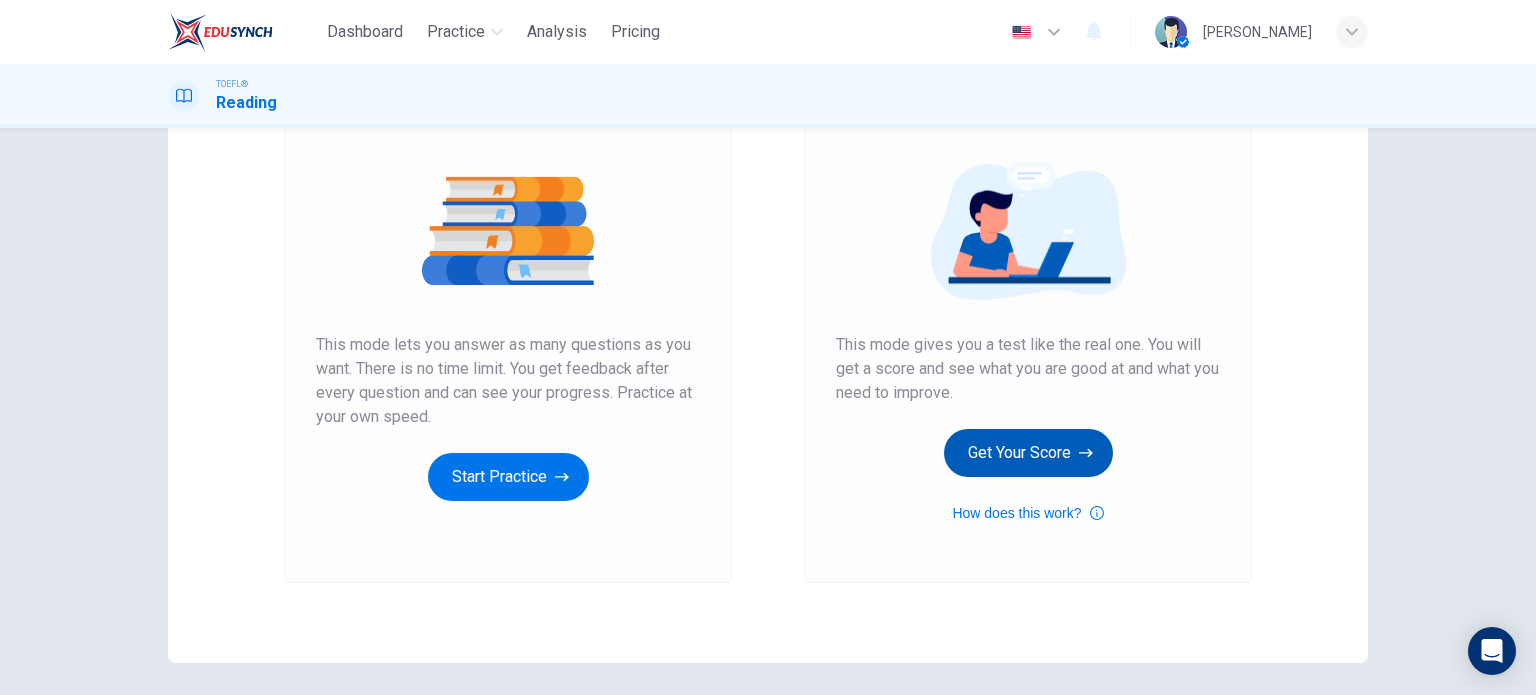 click on "Get Your Score" at bounding box center [1028, 453] 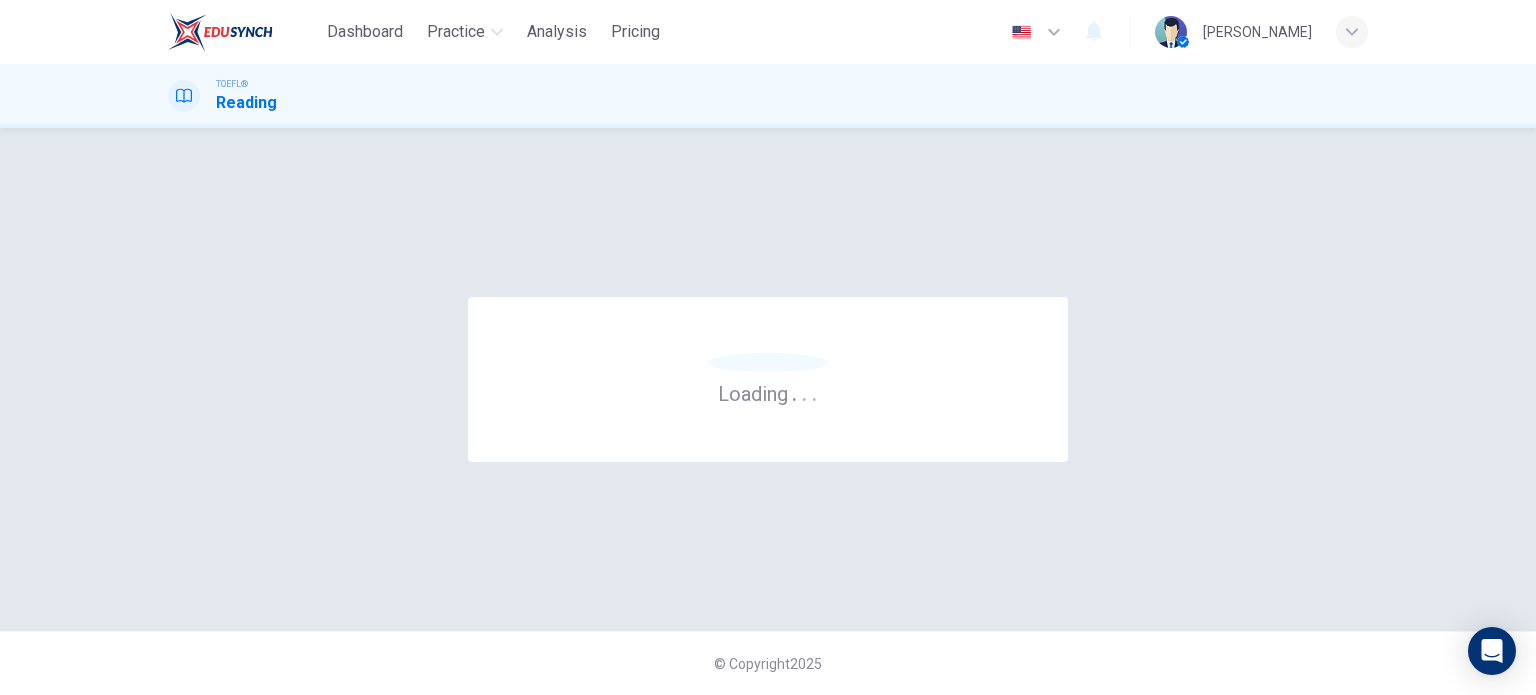 scroll, scrollTop: 0, scrollLeft: 0, axis: both 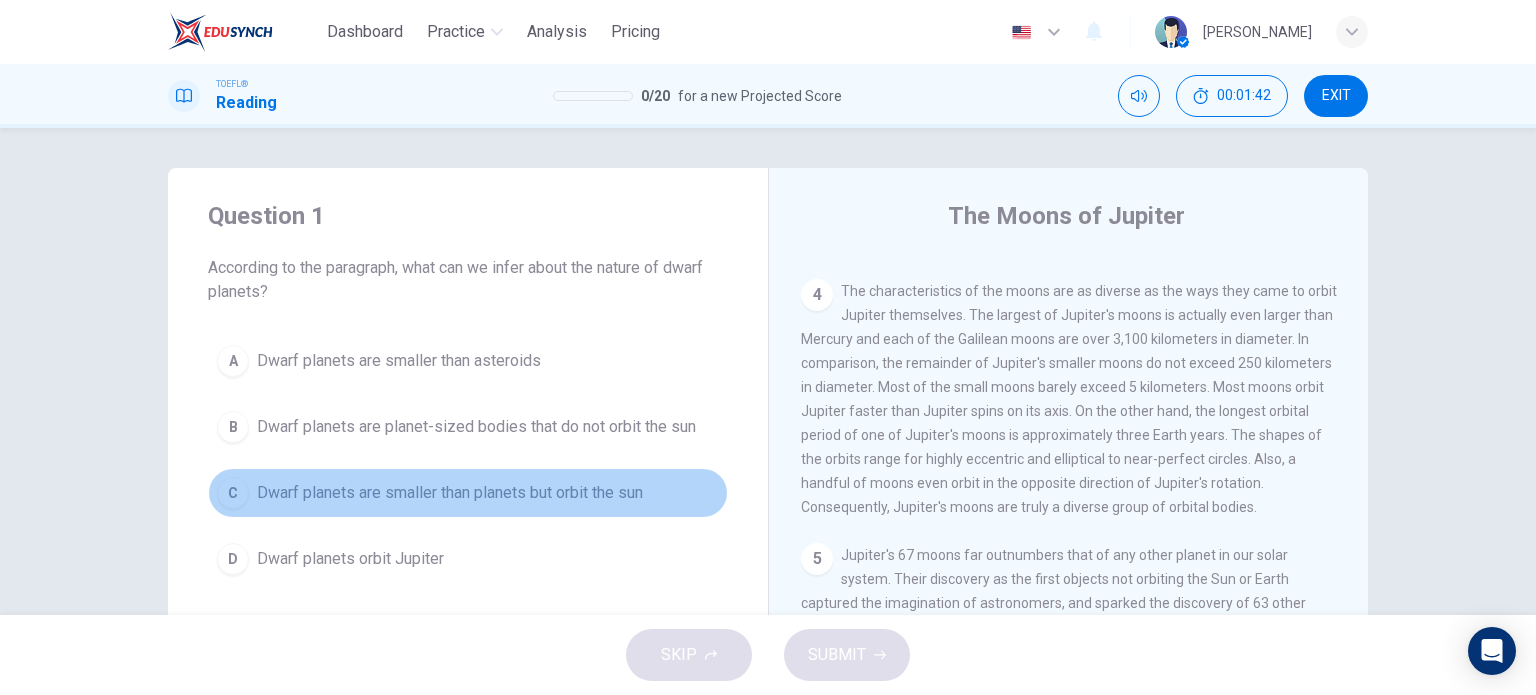 click on "Dwarf planets are smaller than planets but orbit the sun" at bounding box center (450, 493) 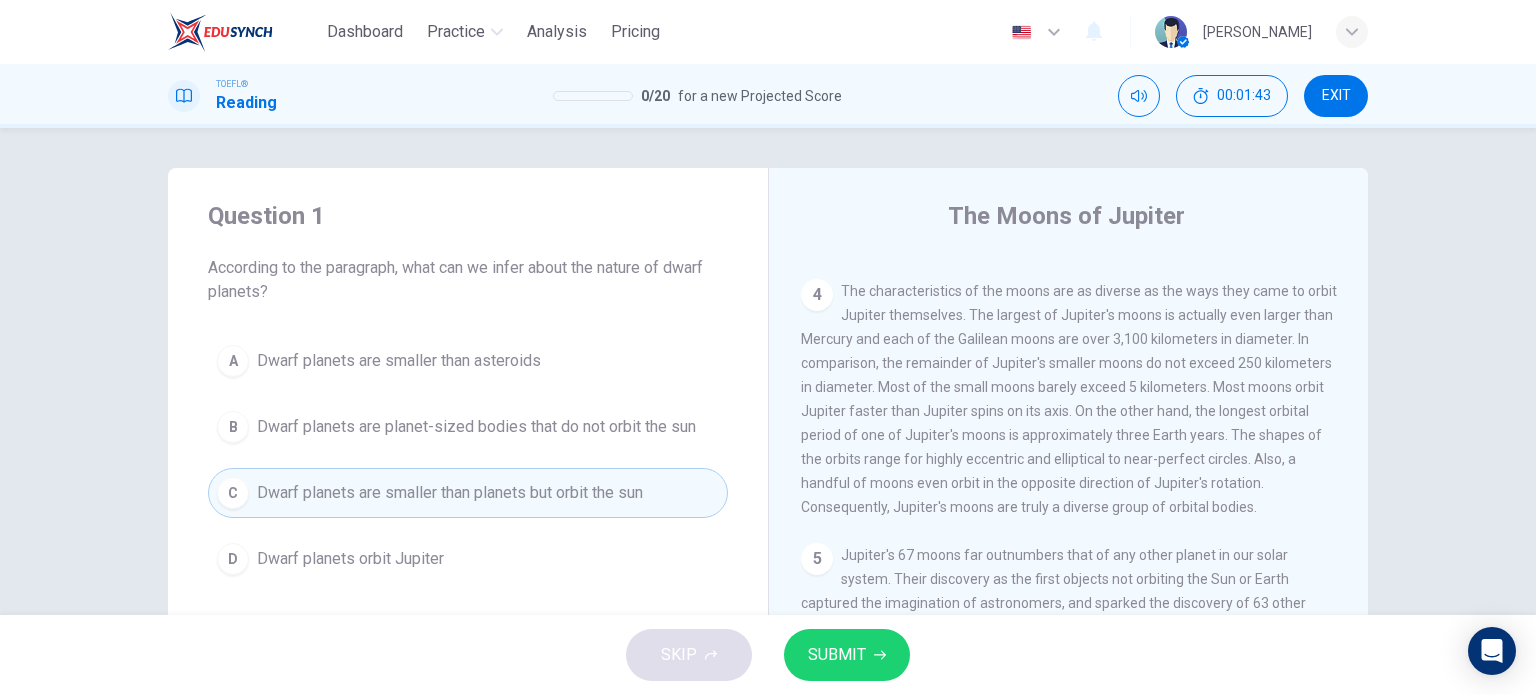 click on "SUBMIT" at bounding box center (847, 655) 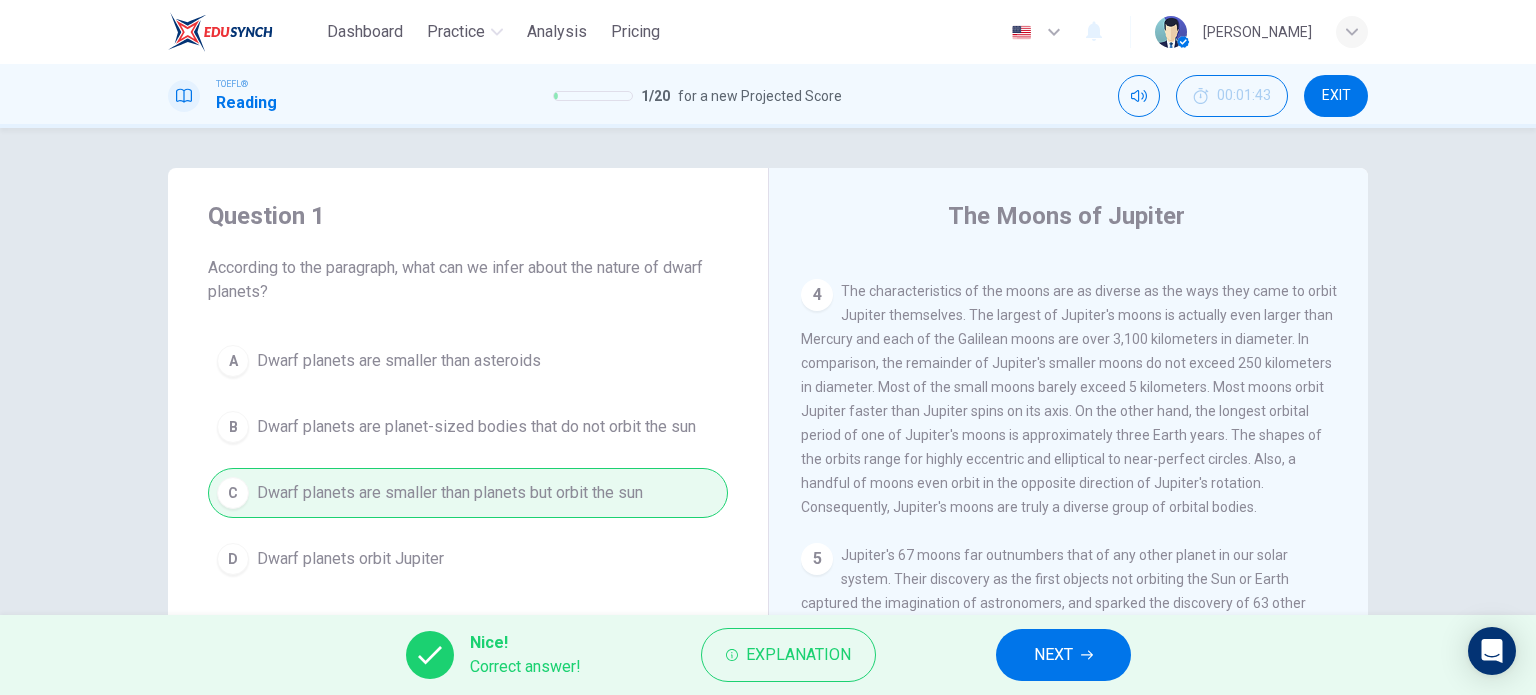 click on "NEXT" at bounding box center (1063, 655) 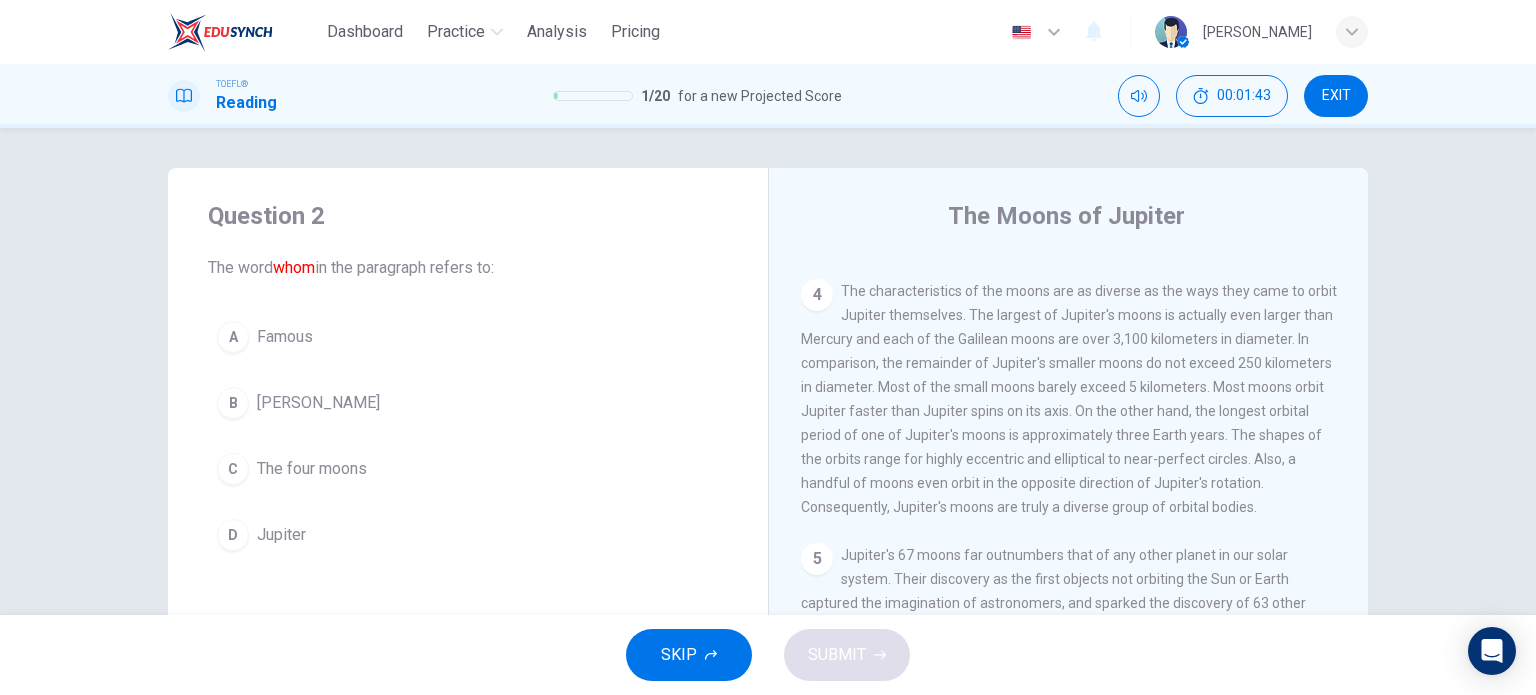 scroll, scrollTop: 0, scrollLeft: 0, axis: both 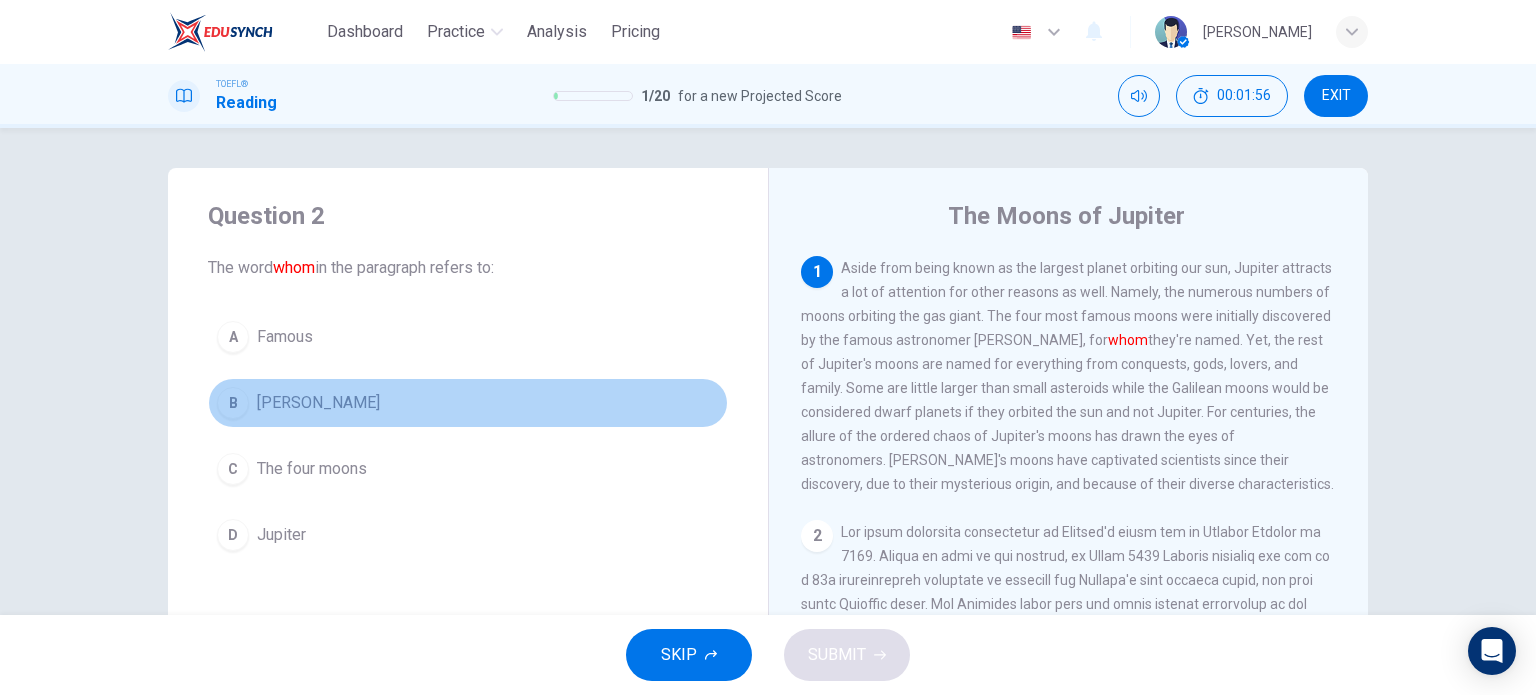 click on "Galileo Galilei" at bounding box center (318, 403) 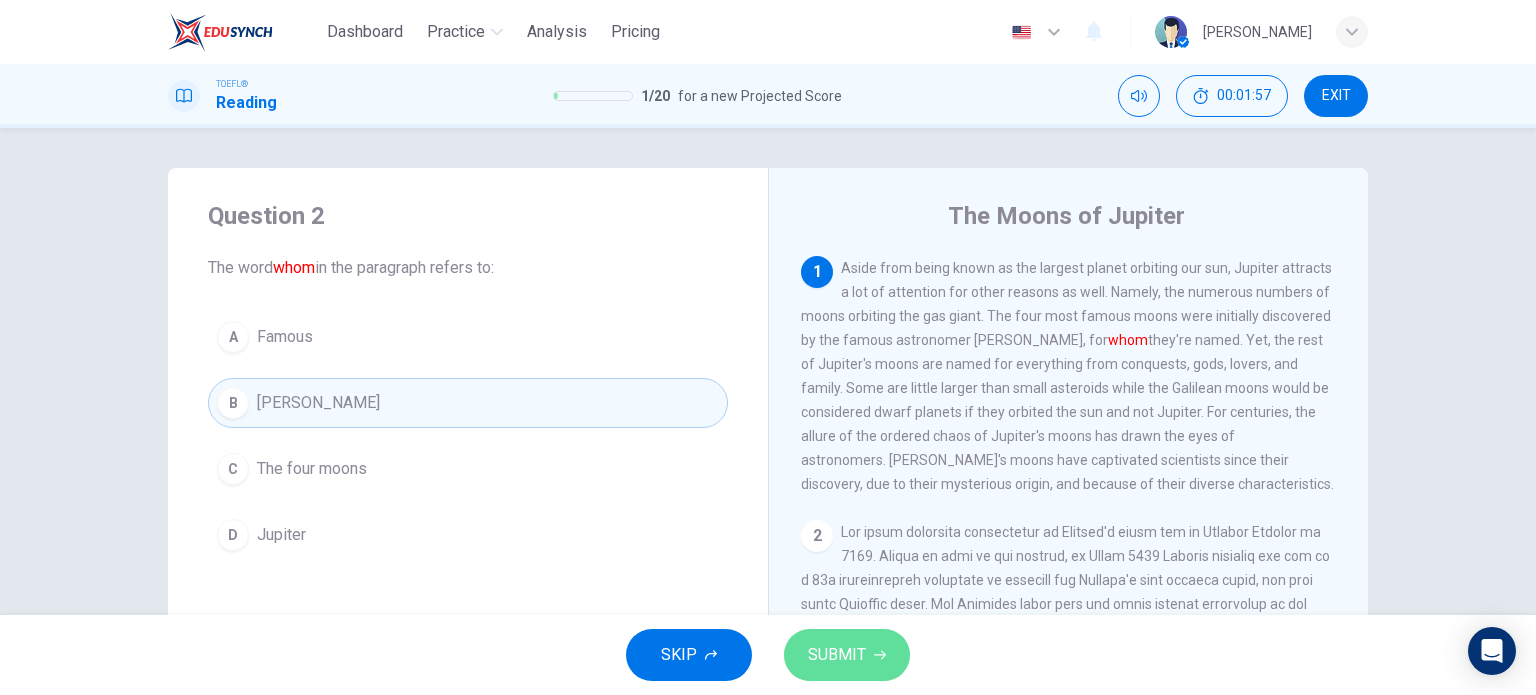 click on "SUBMIT" at bounding box center (837, 655) 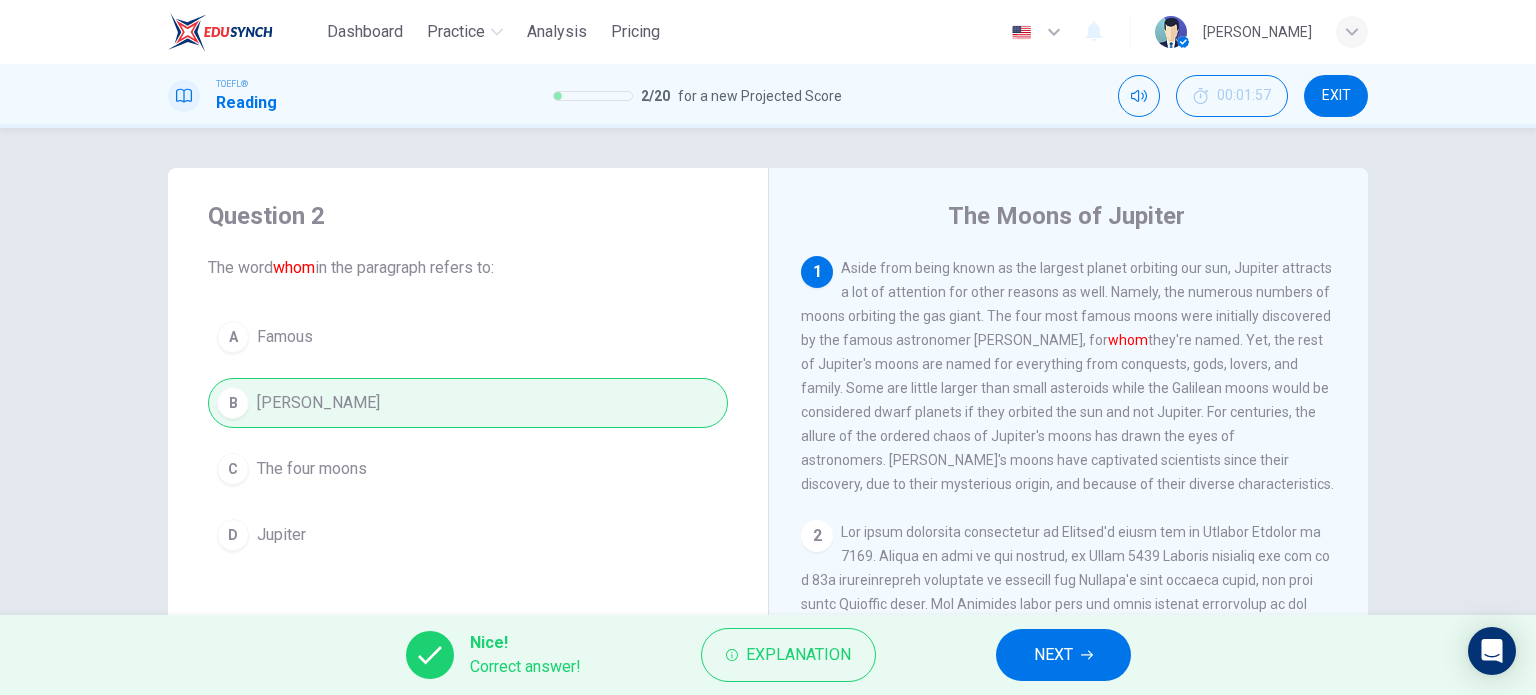click on "NEXT" at bounding box center (1053, 655) 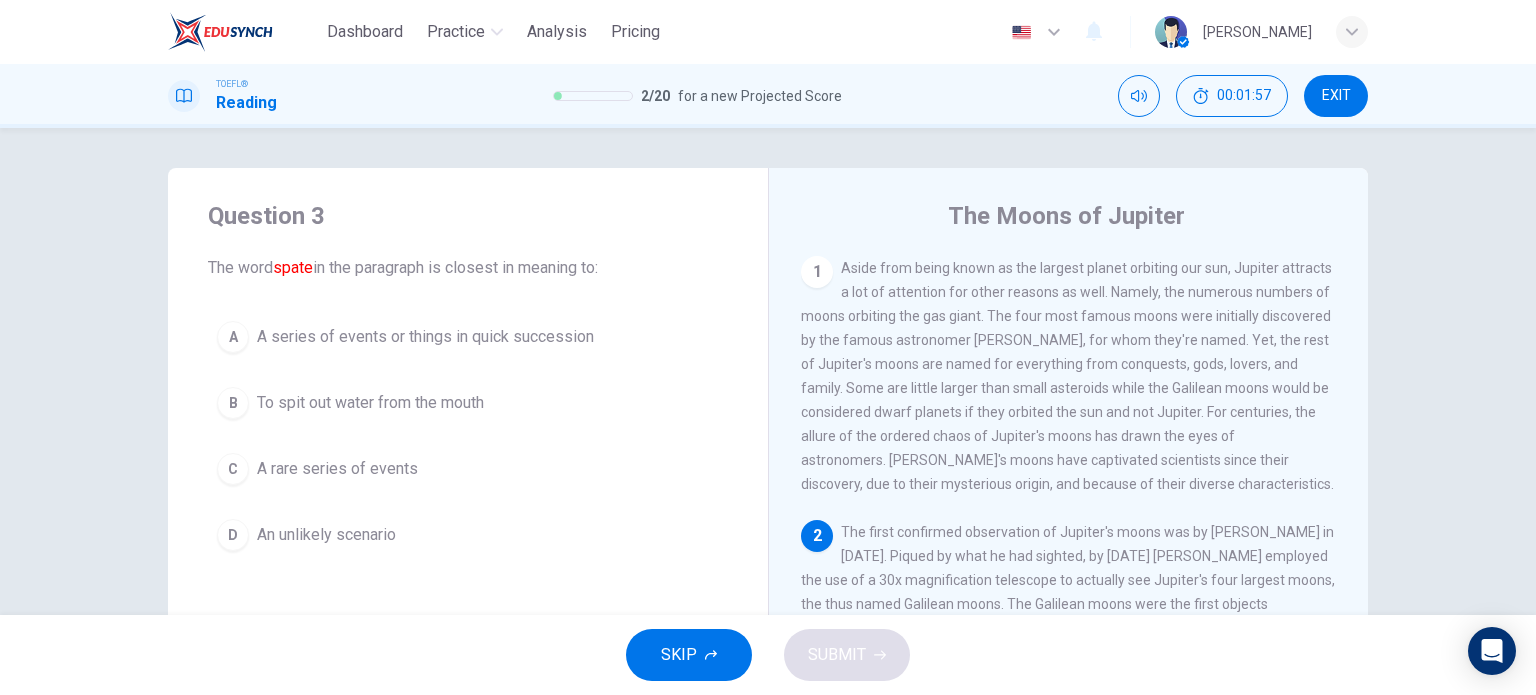 scroll, scrollTop: 268, scrollLeft: 0, axis: vertical 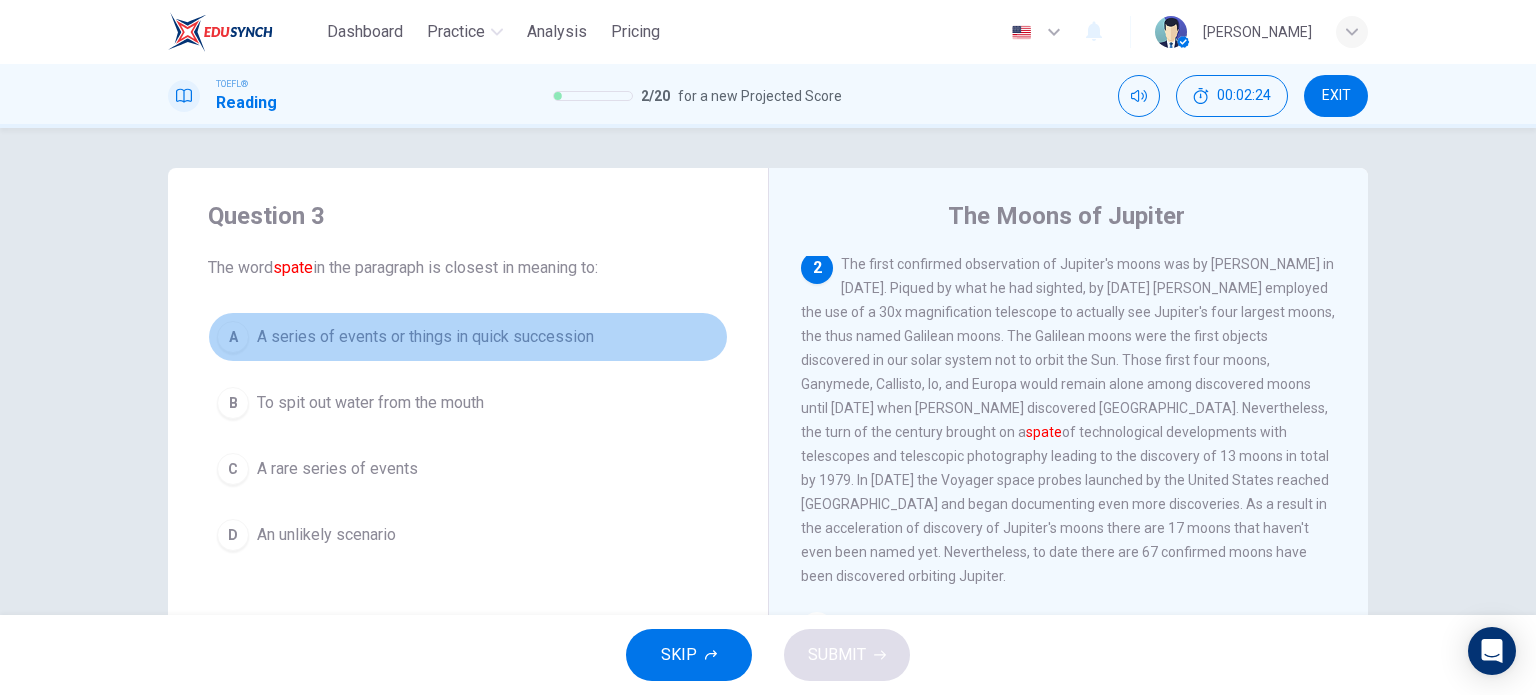 click on "A series of events or things in quick succession" at bounding box center [425, 337] 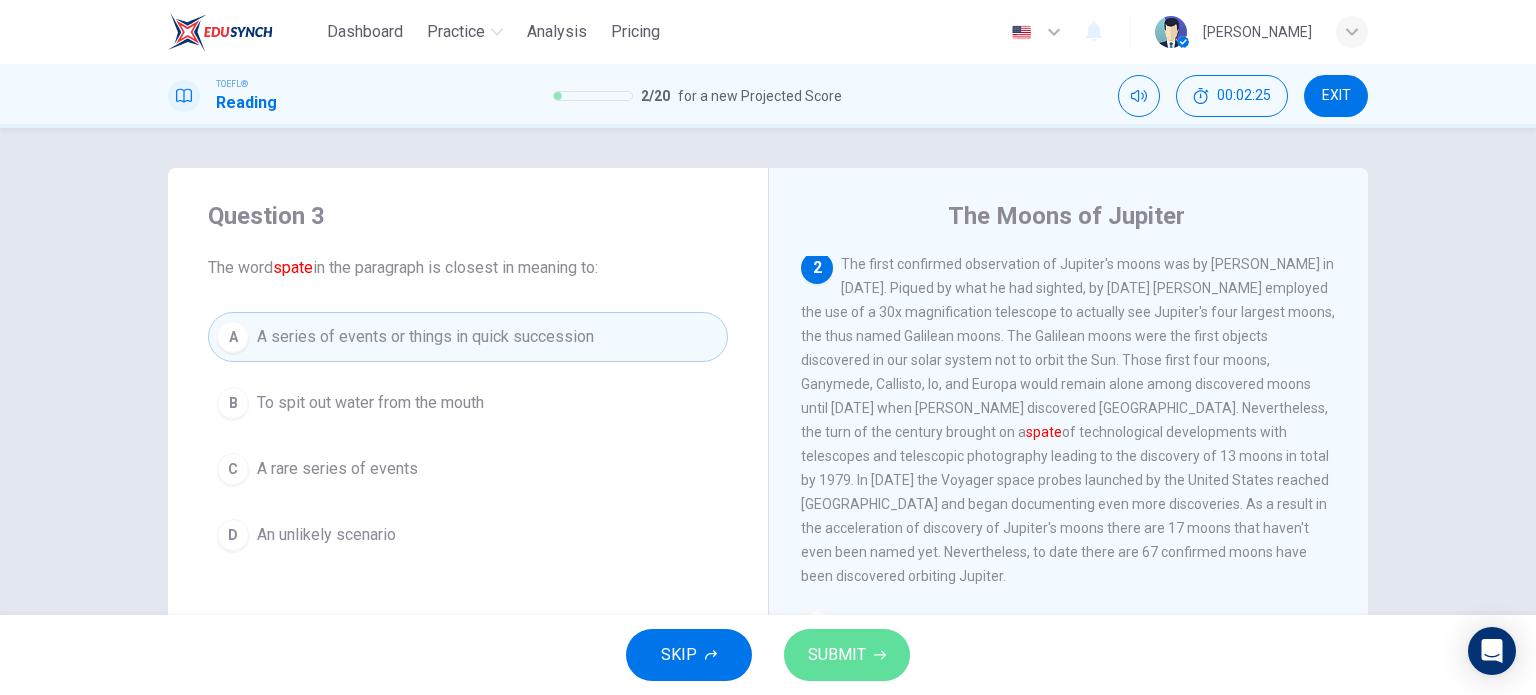 click on "SUBMIT" at bounding box center (847, 655) 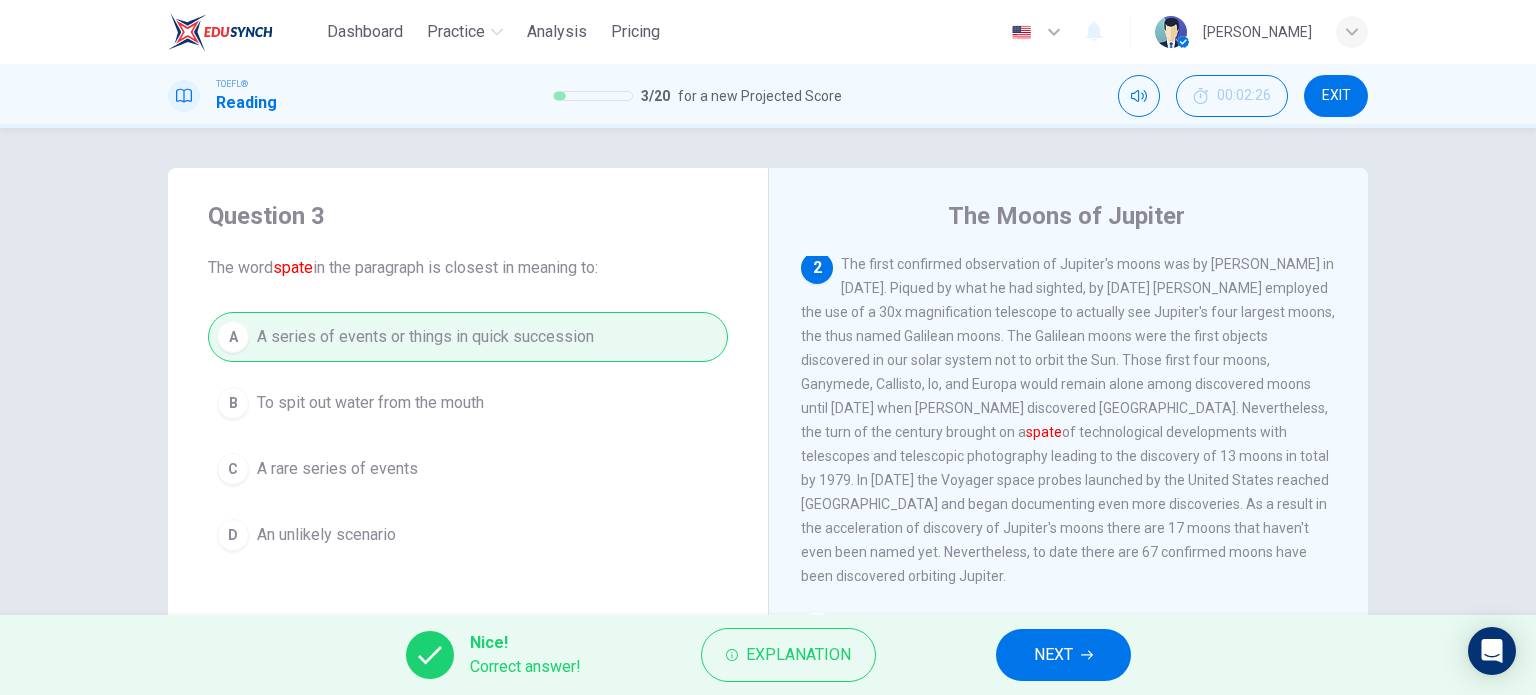 click on "Nice! Correct answer! Explanation NEXT" at bounding box center (768, 655) 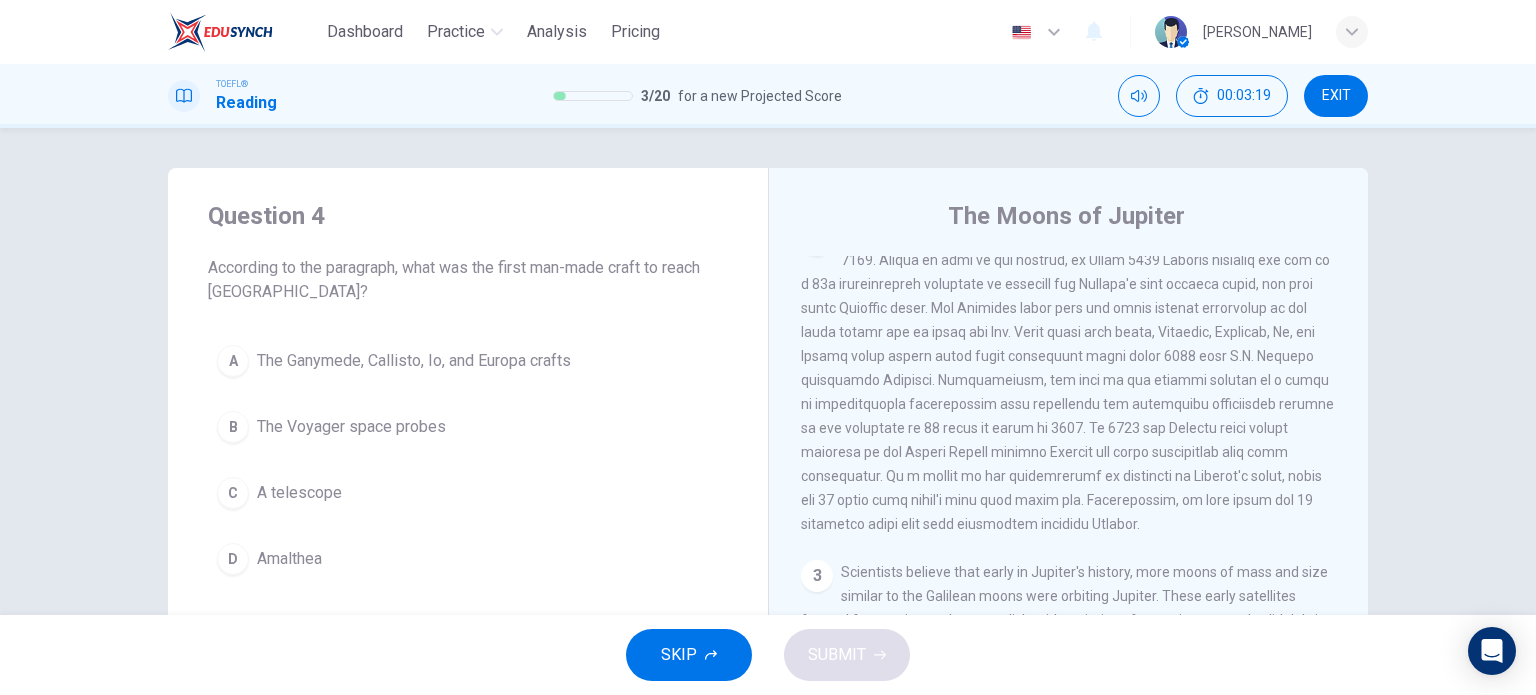 click on "The Voyager space probes" at bounding box center [351, 427] 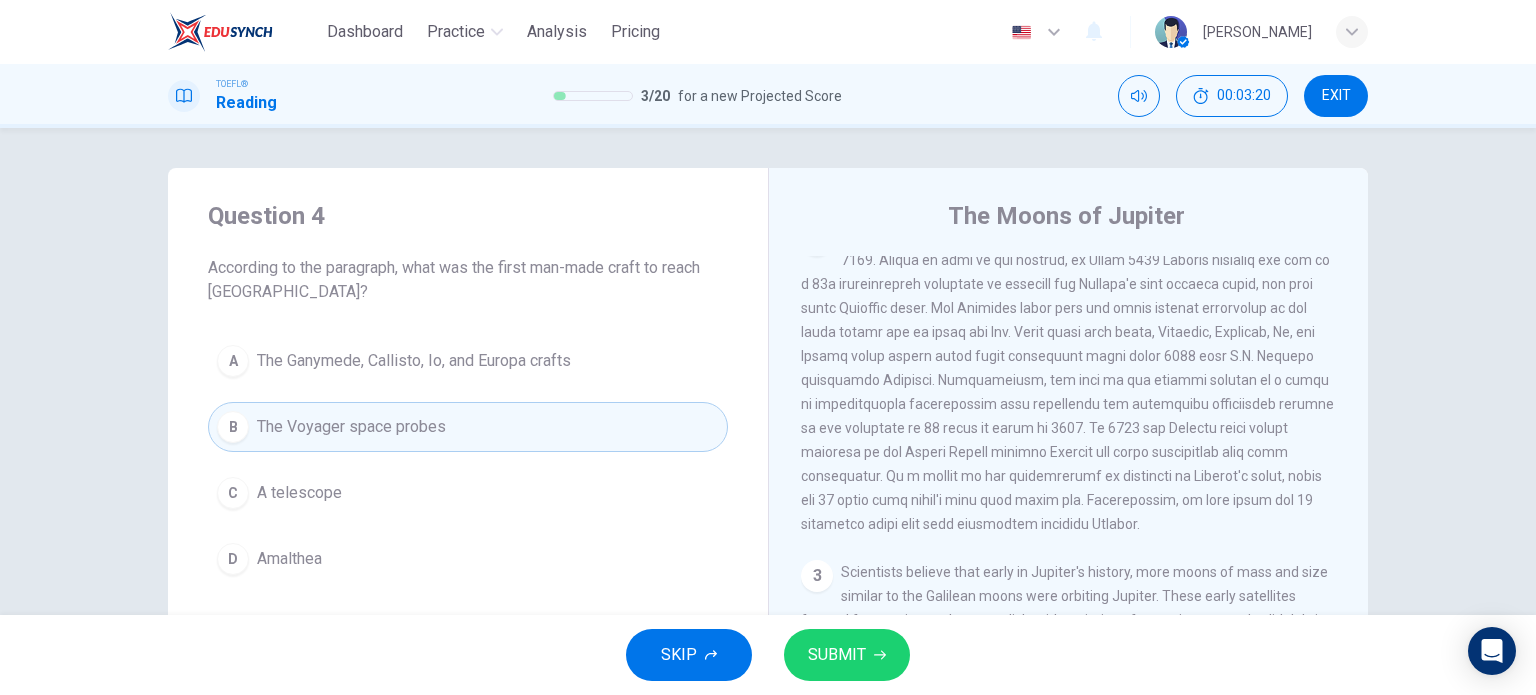 click on "SUBMIT" at bounding box center (837, 655) 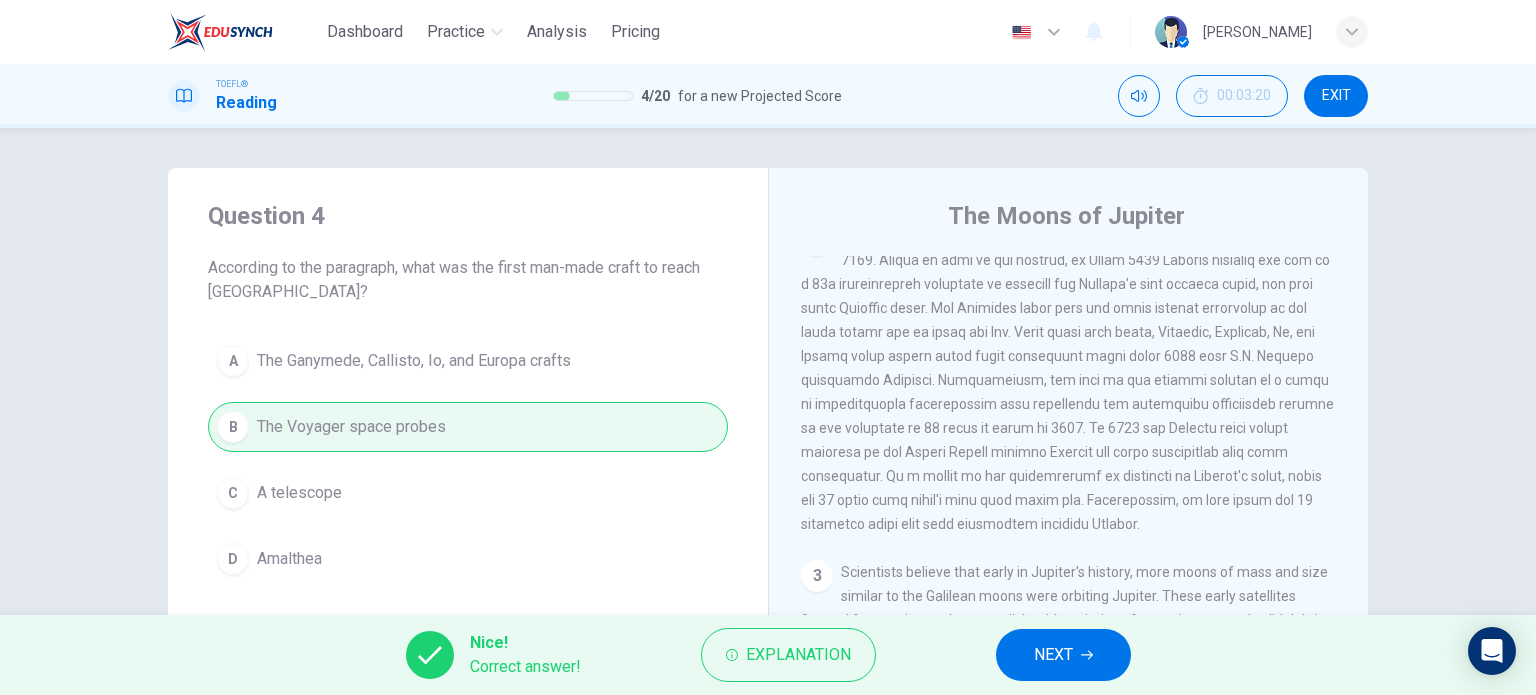 click on "NEXT" at bounding box center (1053, 655) 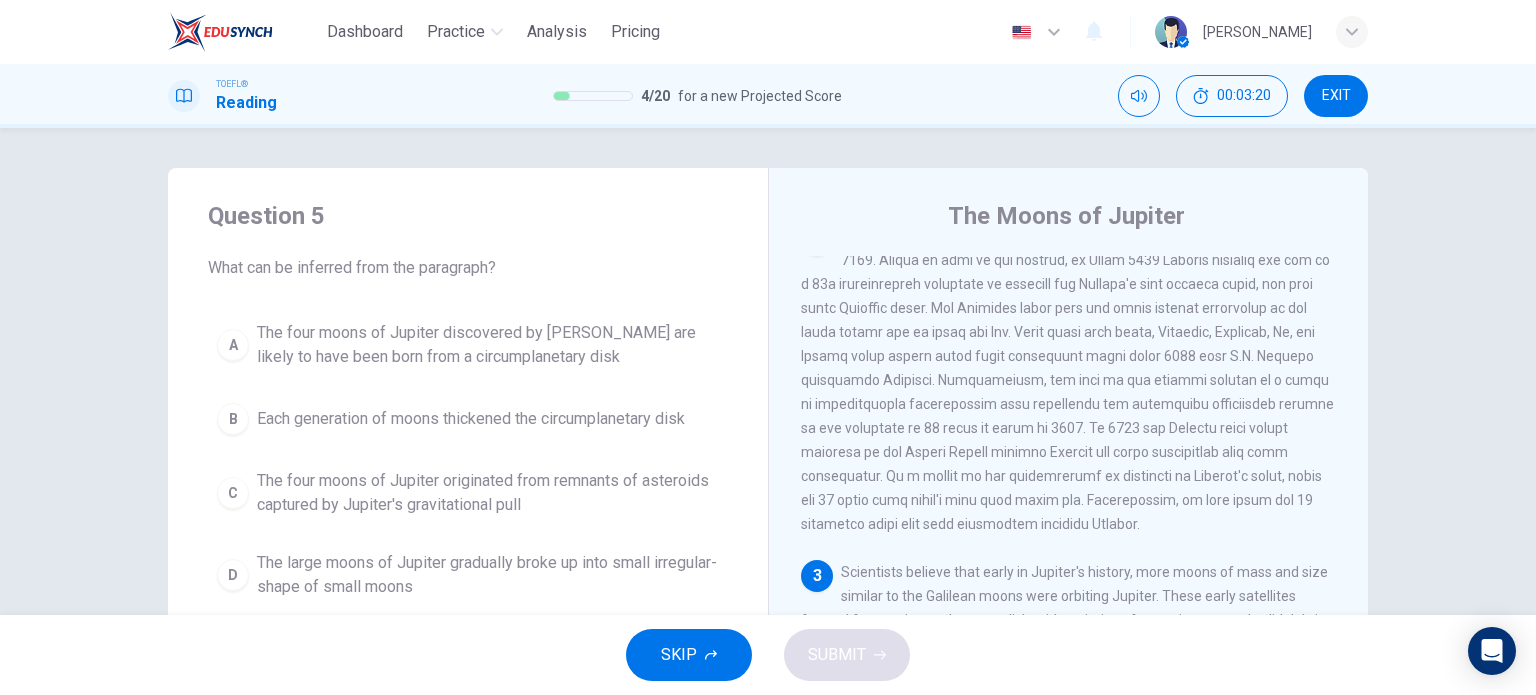 scroll, scrollTop: 0, scrollLeft: 0, axis: both 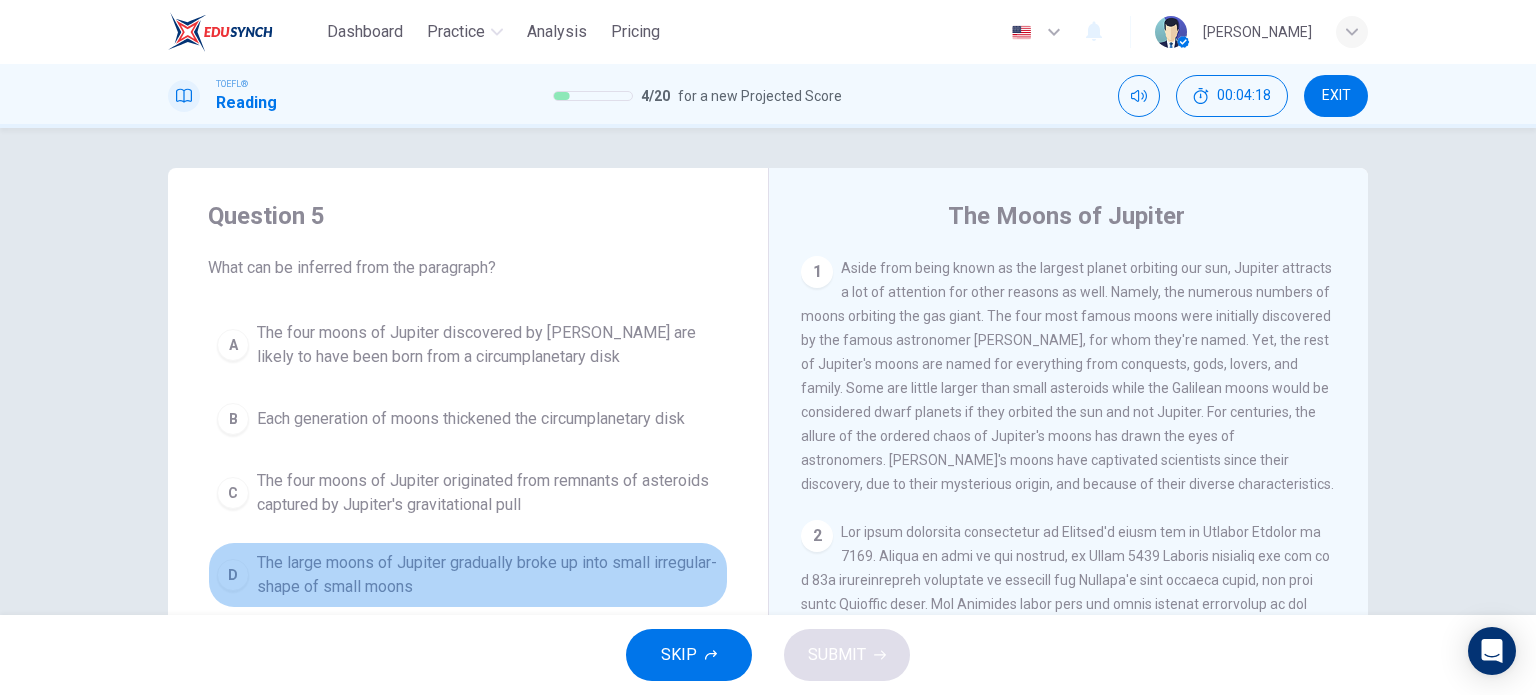 click on "The large moons of Jupiter gradually broke up into small irregular-shape of small moons" at bounding box center [488, 575] 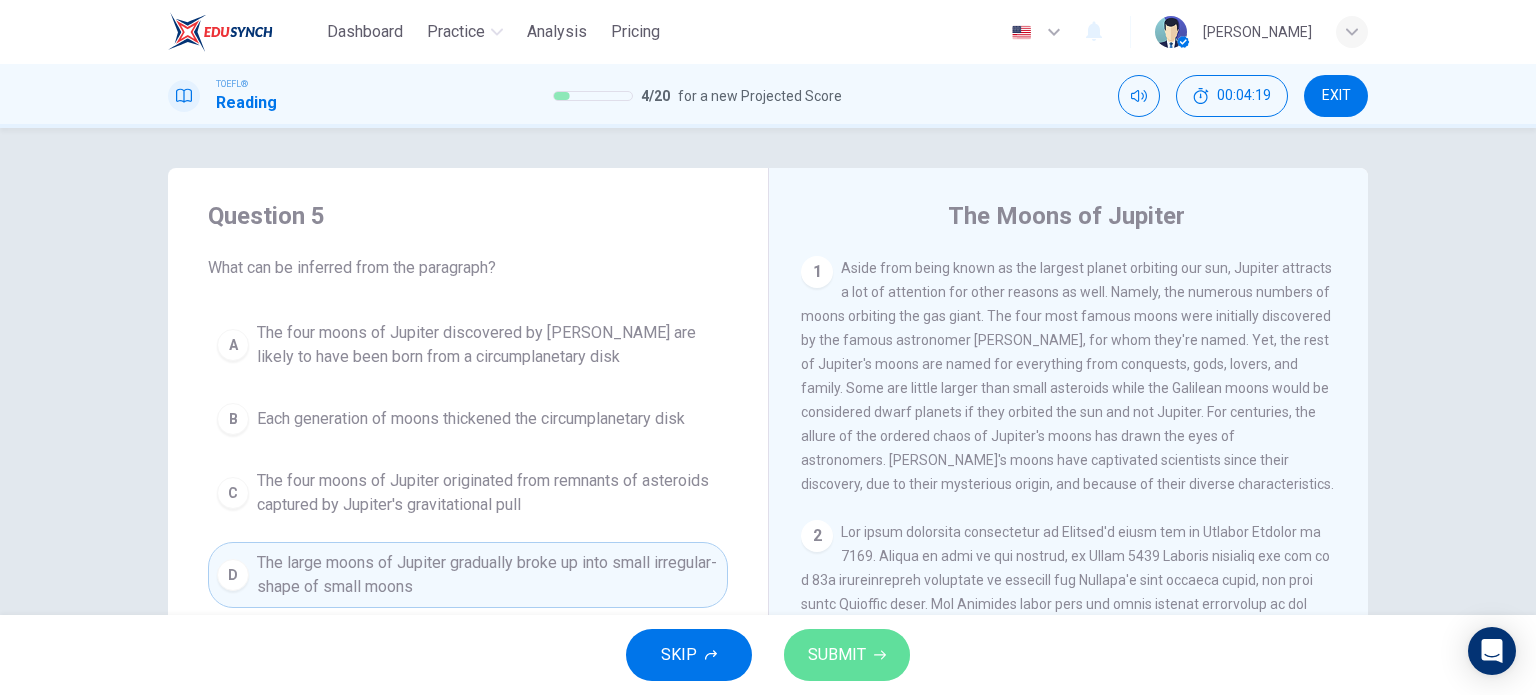 click on "SUBMIT" at bounding box center (837, 655) 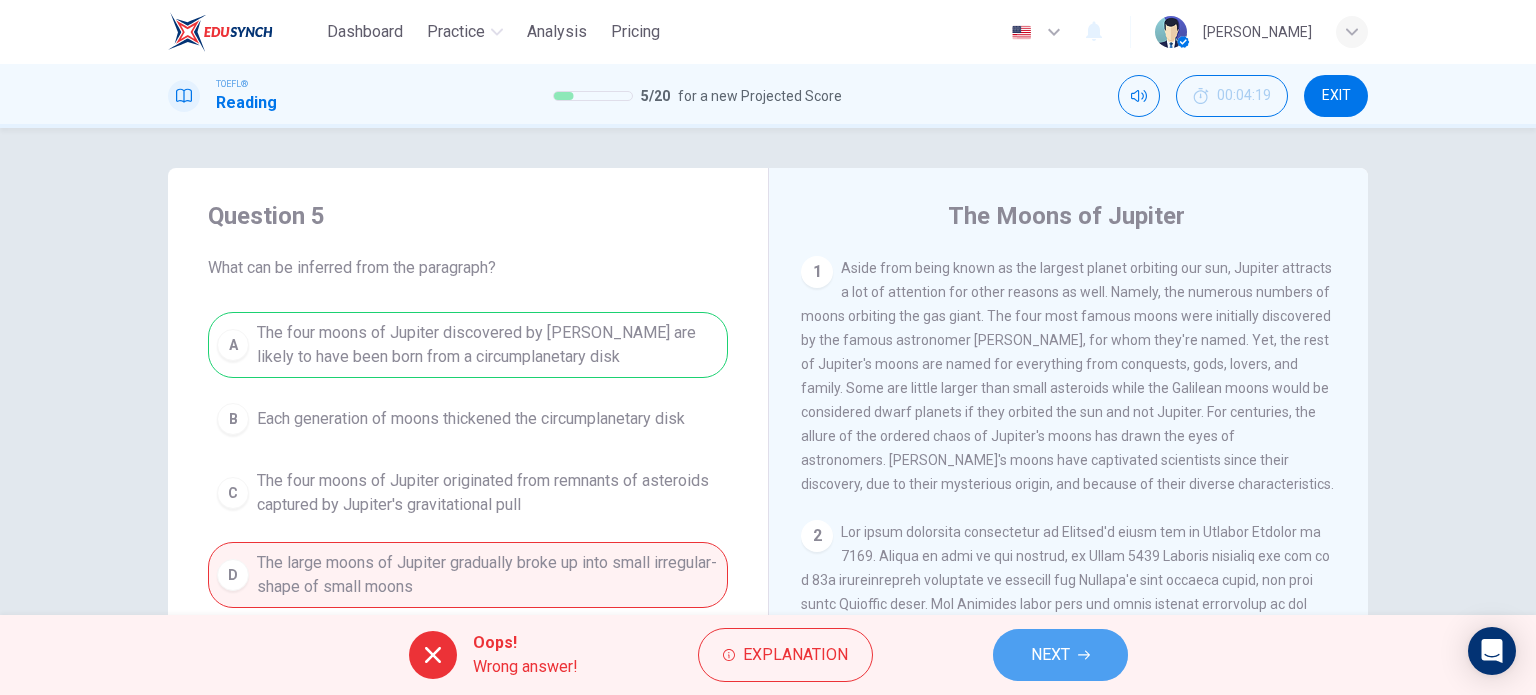 click on "NEXT" at bounding box center (1050, 655) 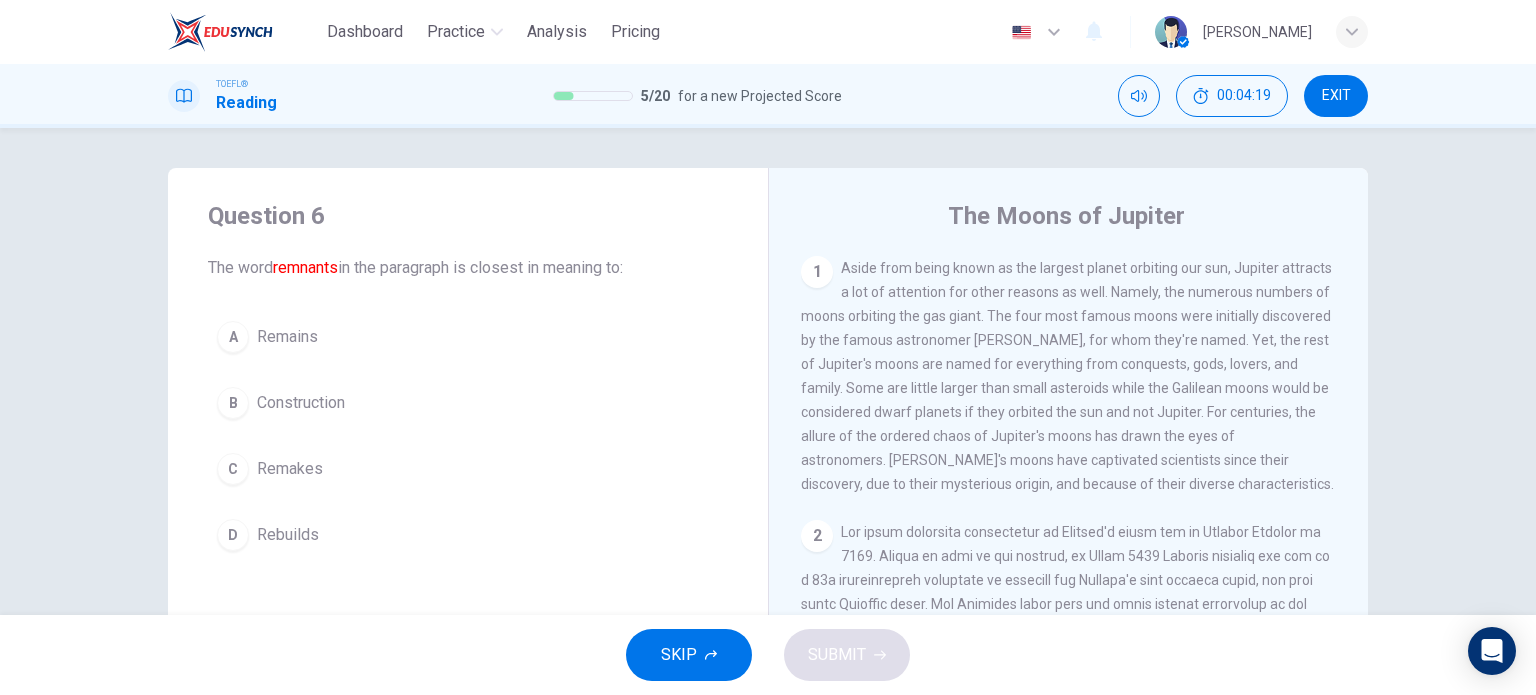 scroll, scrollTop: 615, scrollLeft: 0, axis: vertical 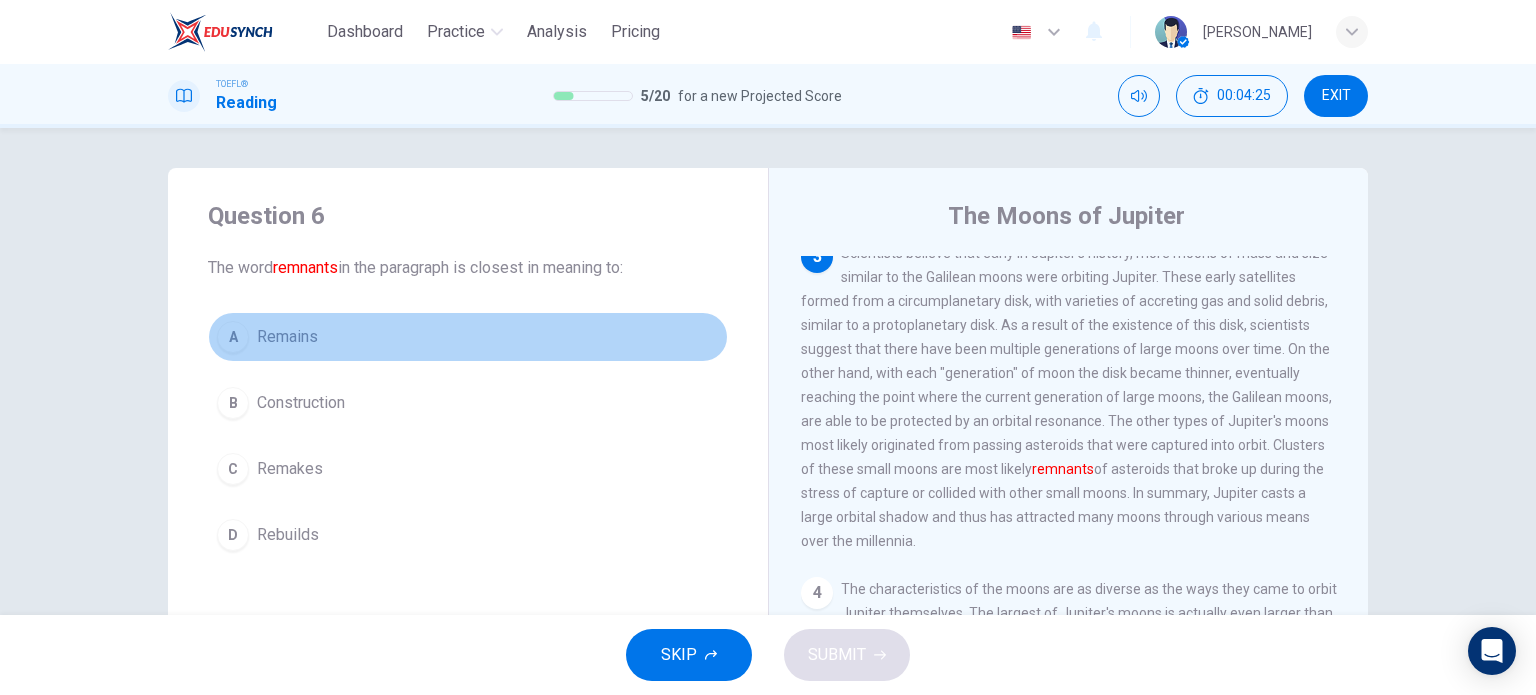 click on "Remains" at bounding box center (287, 337) 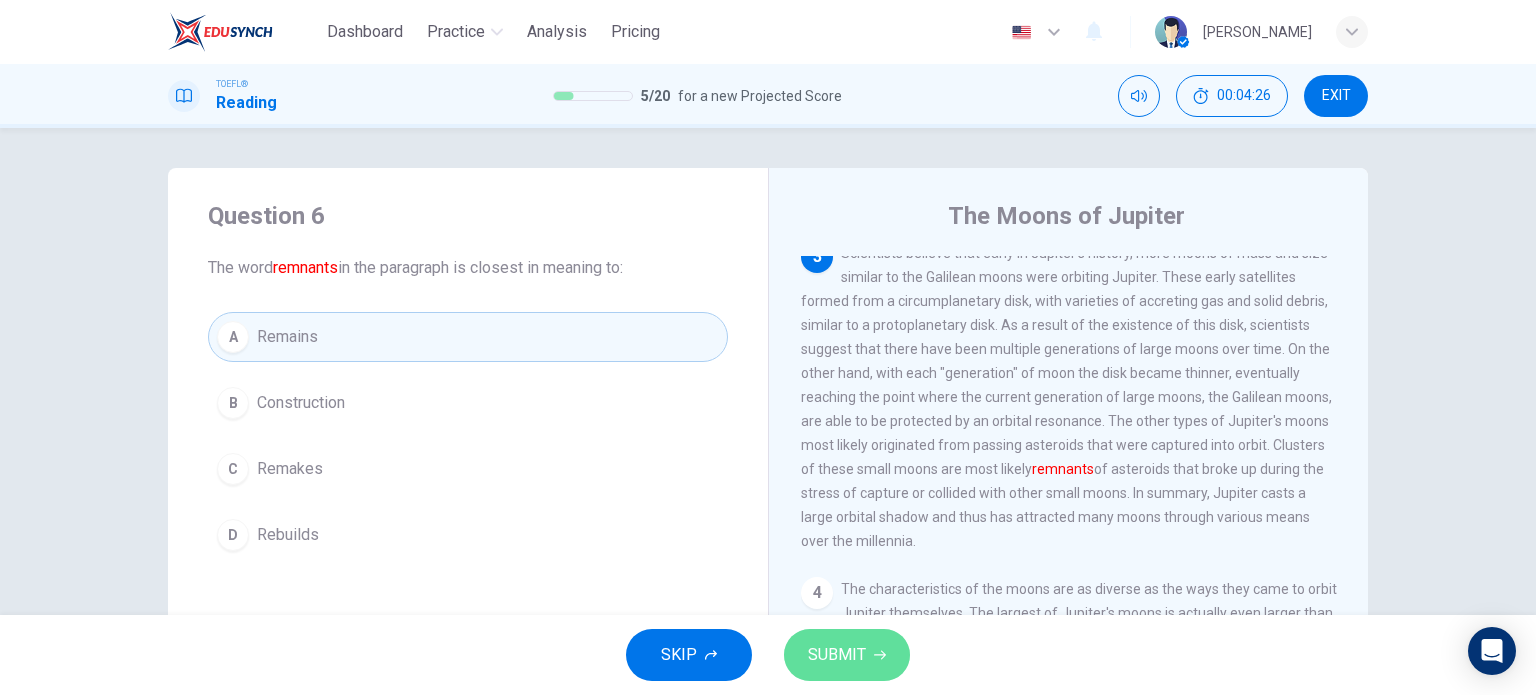 click on "SUBMIT" at bounding box center (837, 655) 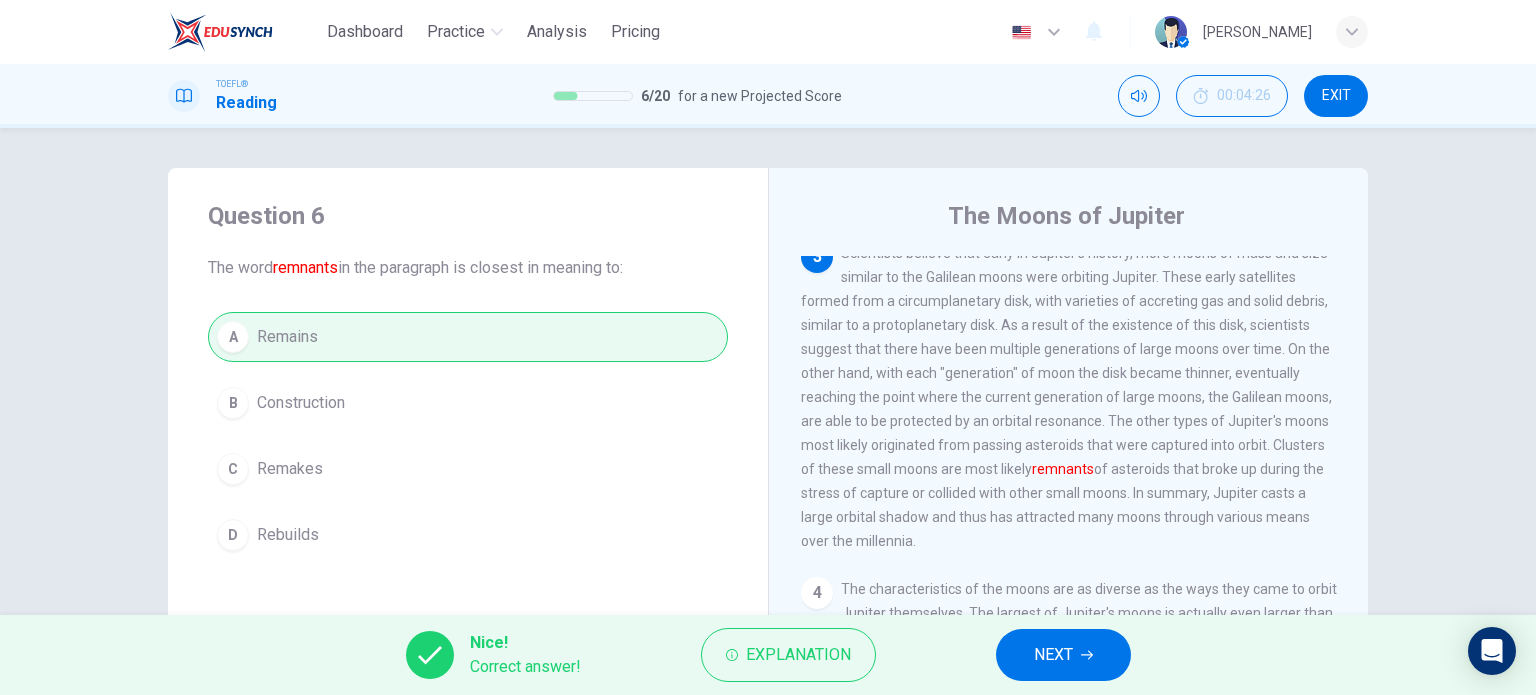 click on "Nice! Correct answer! Explanation NEXT" at bounding box center (768, 655) 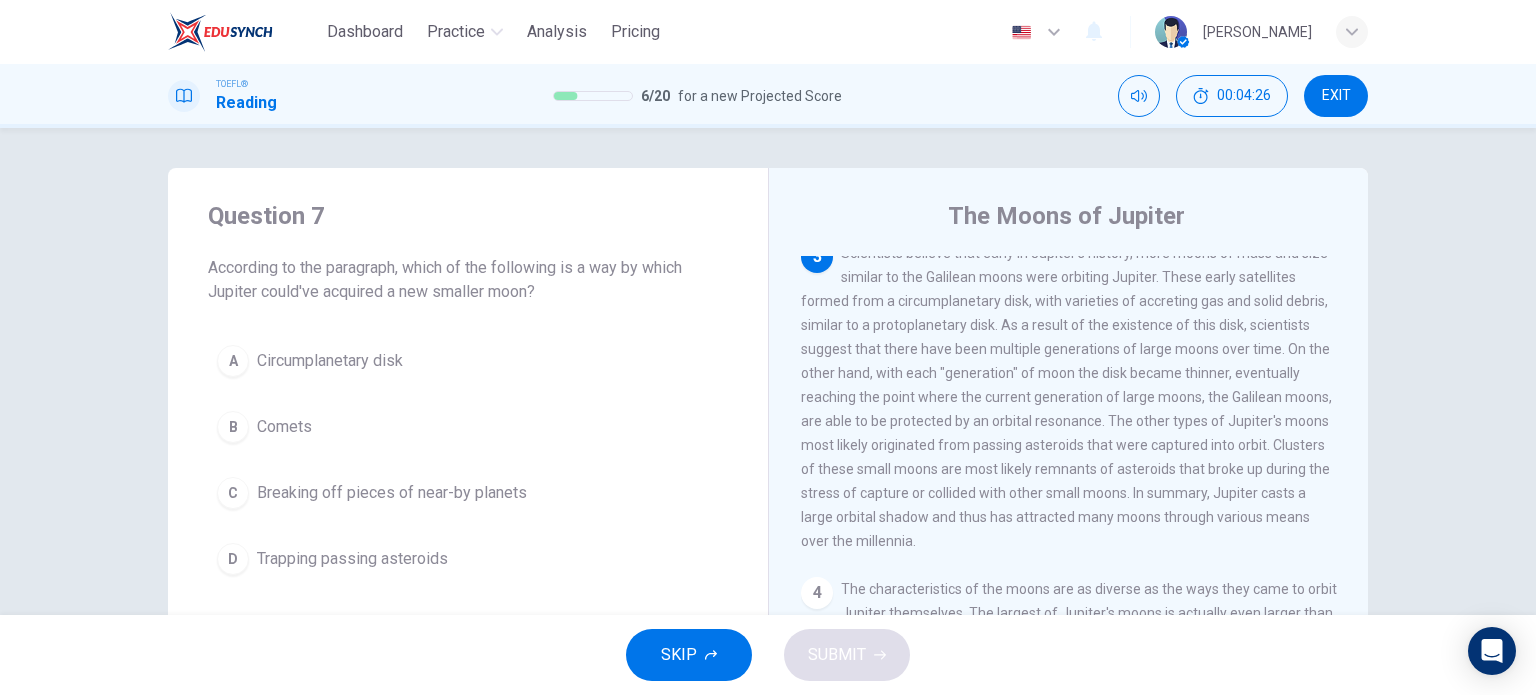 scroll, scrollTop: 668, scrollLeft: 0, axis: vertical 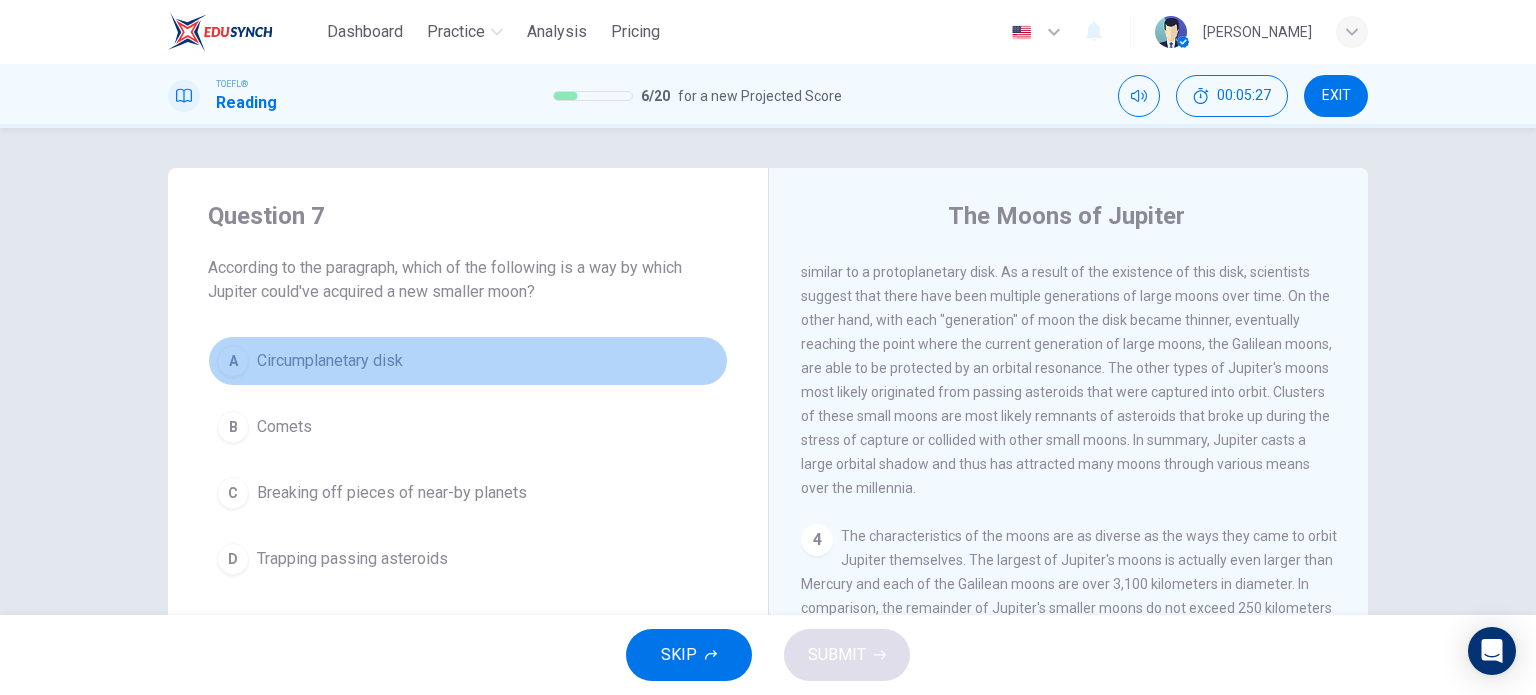 click on "A Circumplanetary disk" at bounding box center [468, 361] 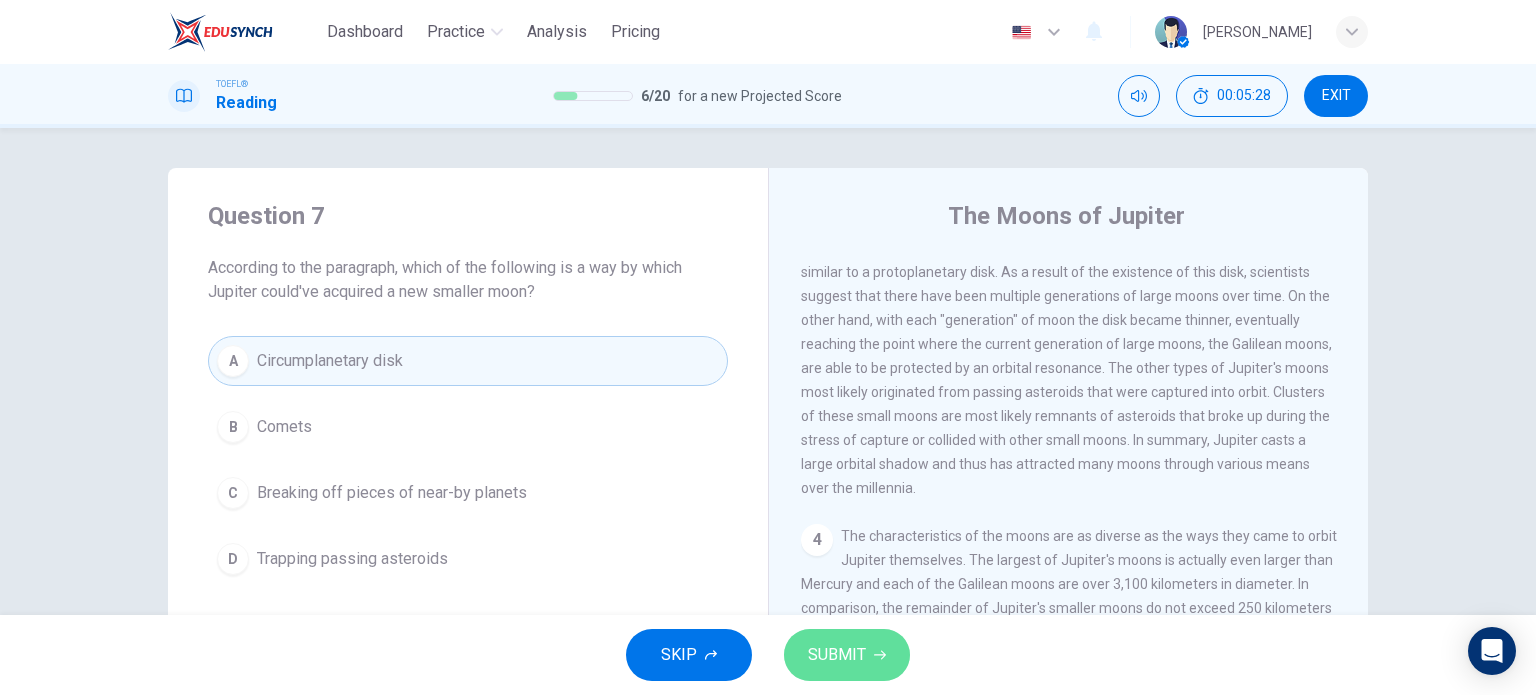 click on "SUBMIT" at bounding box center (847, 655) 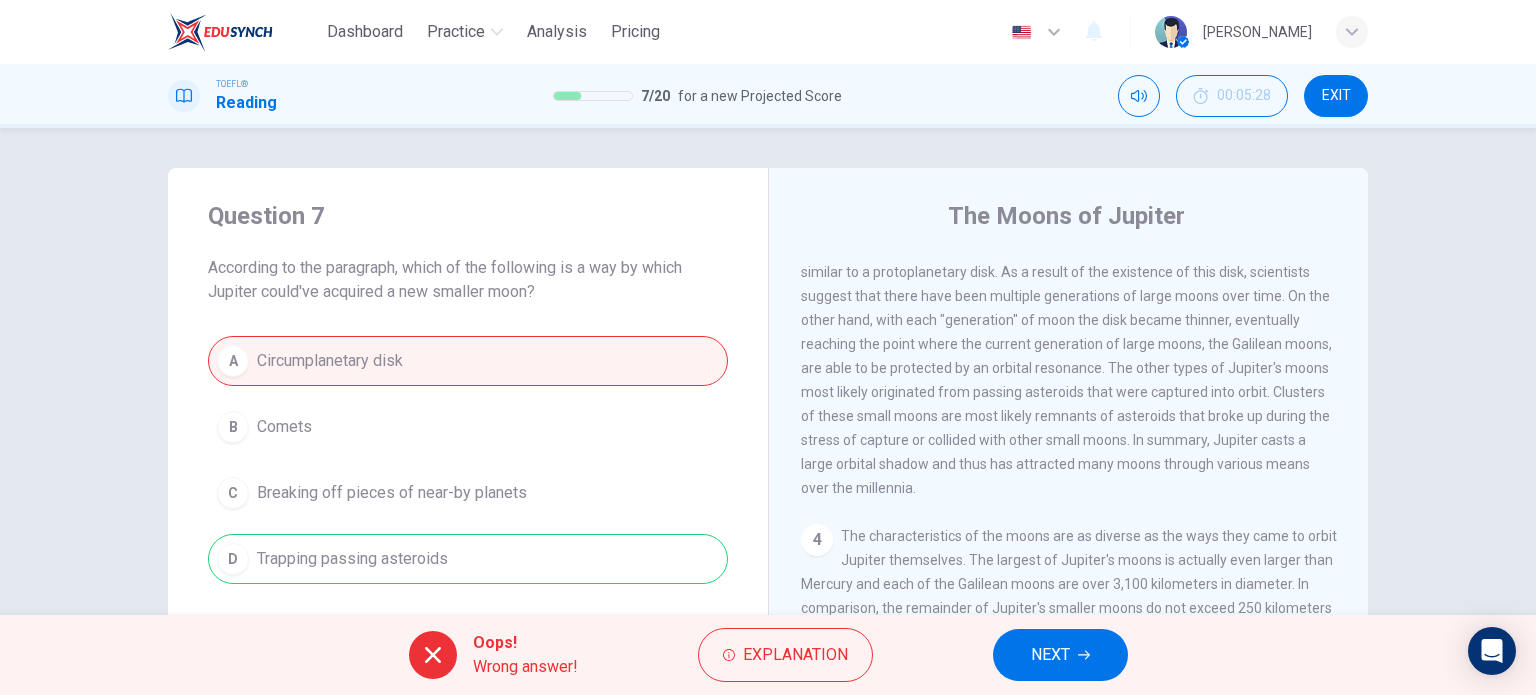 click on "NEXT" at bounding box center (1050, 655) 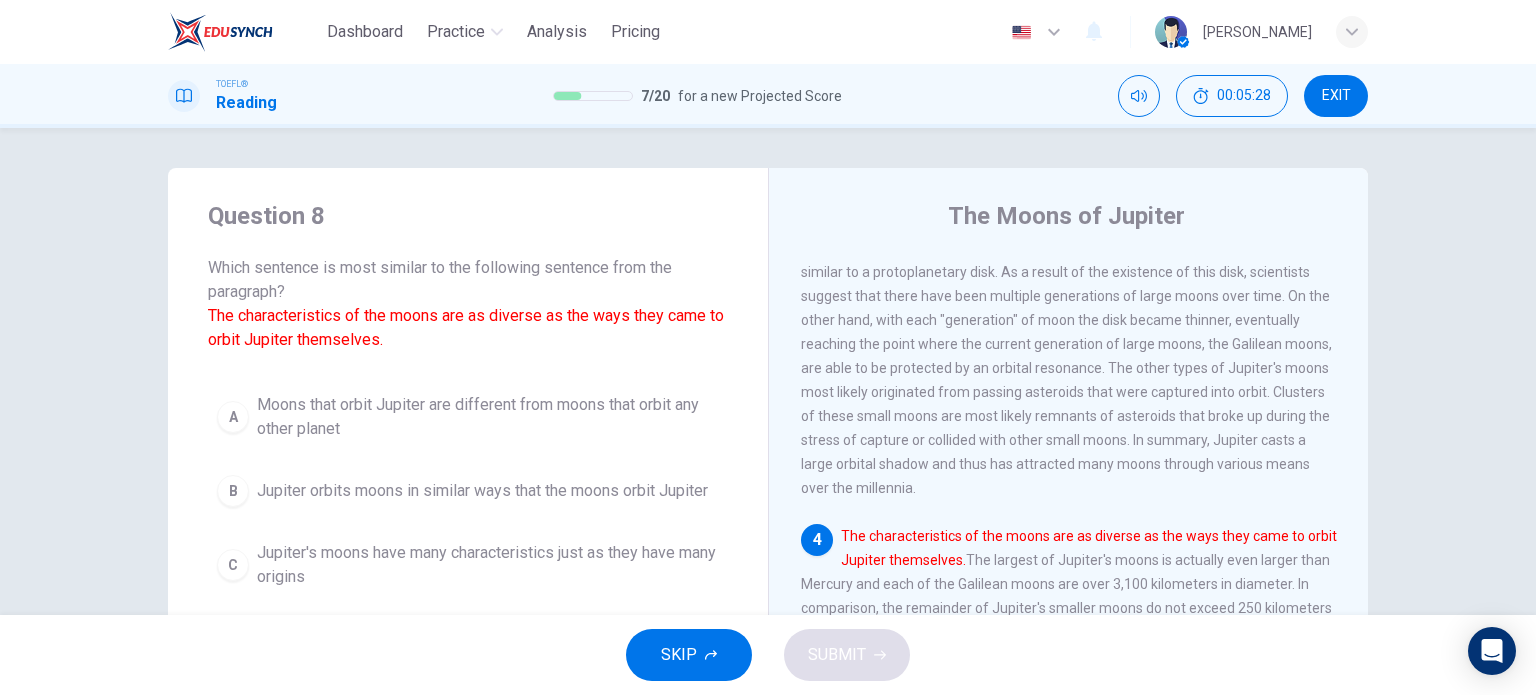 scroll, scrollTop: 912, scrollLeft: 0, axis: vertical 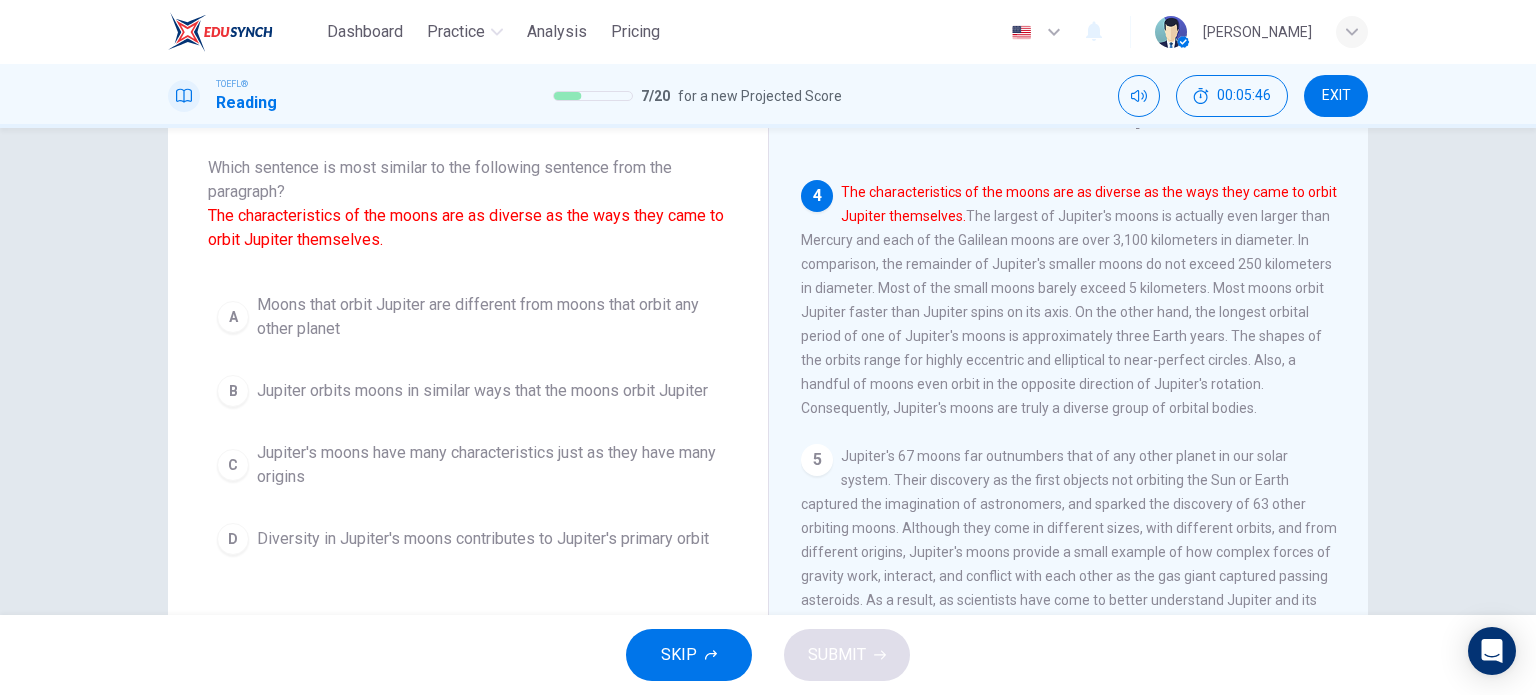 click on "Jupiter's moons have many characteristics just as they have many origins" at bounding box center [488, 465] 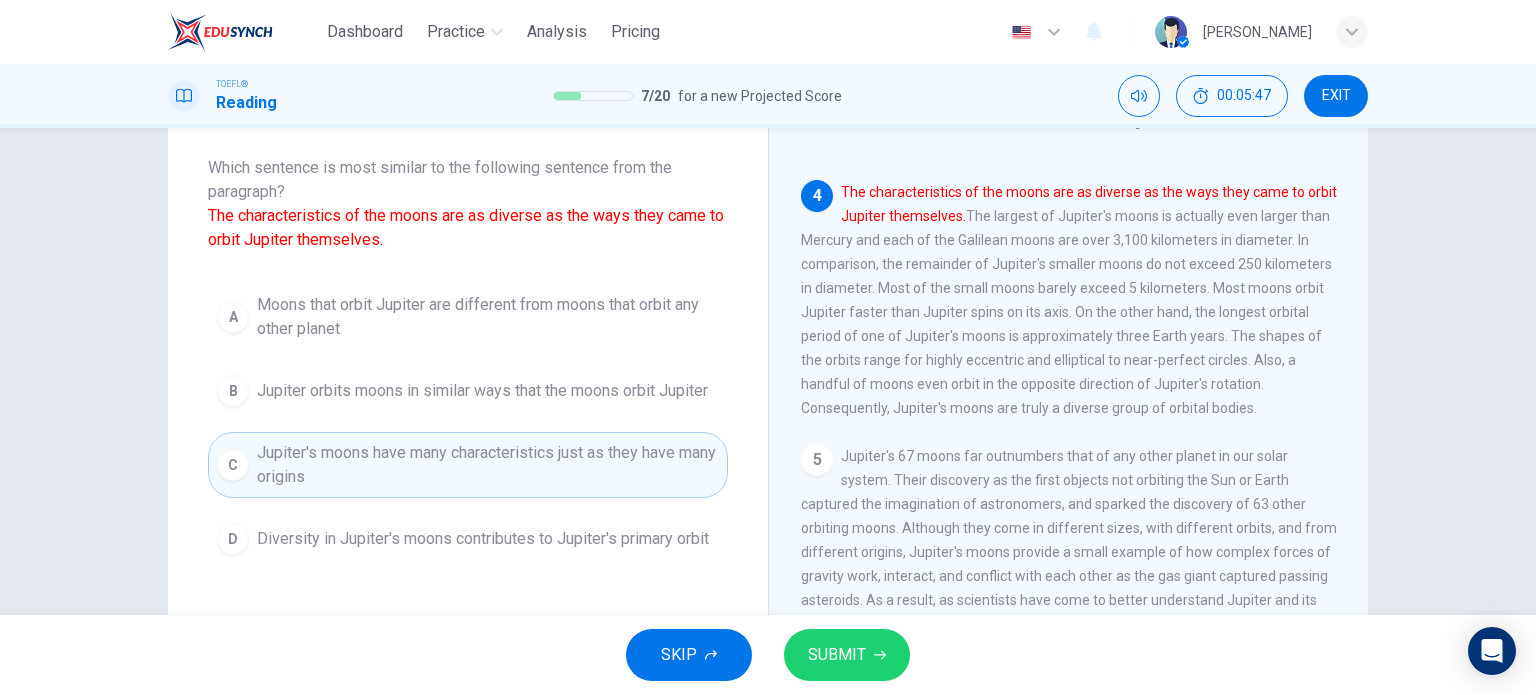 click on "SUBMIT" at bounding box center (837, 655) 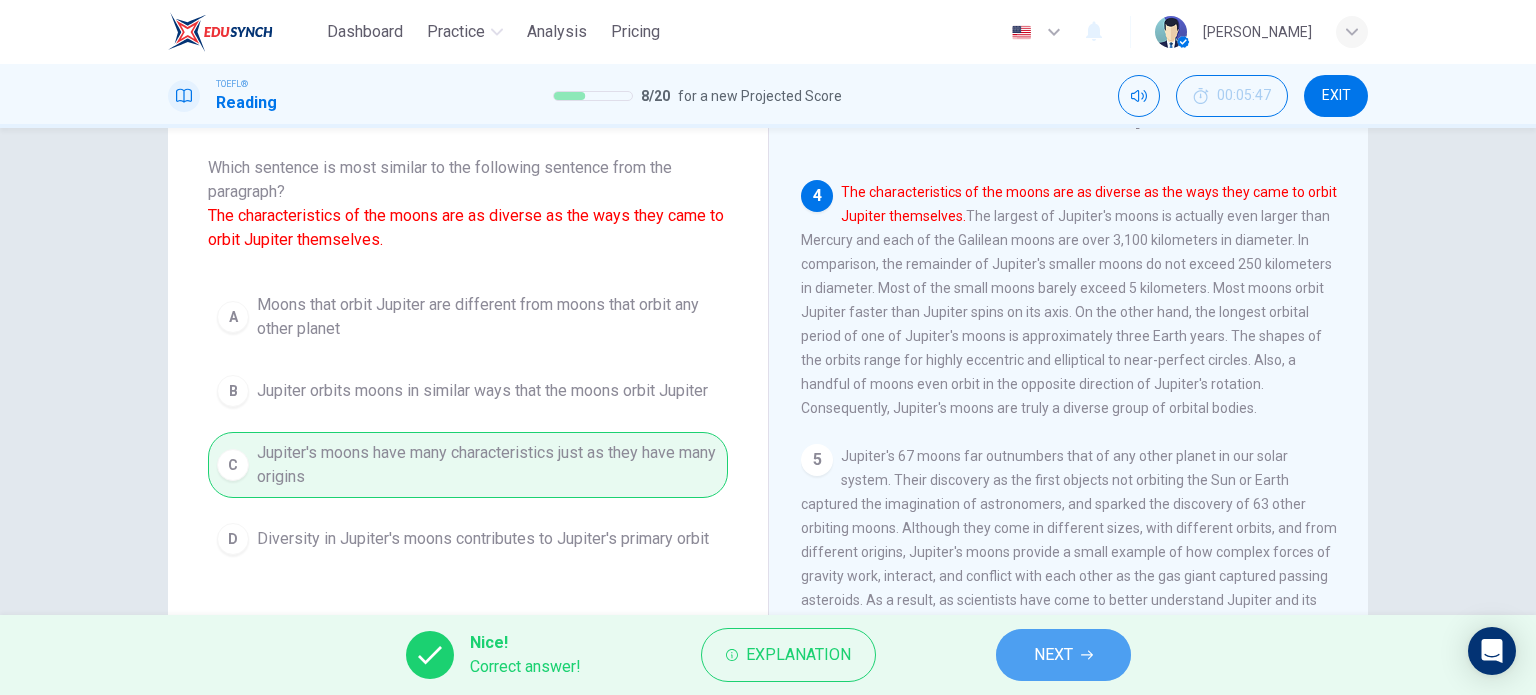 click on "NEXT" at bounding box center [1063, 655] 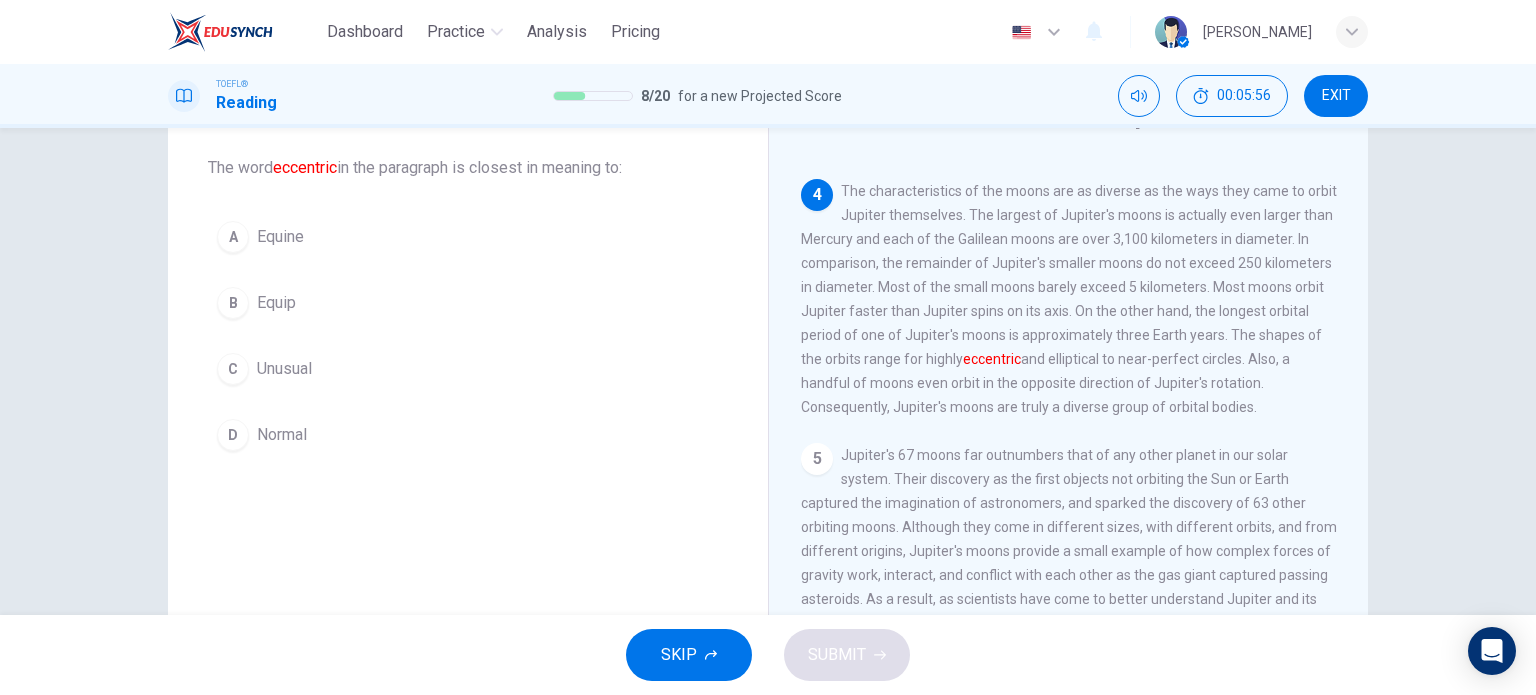 click on "Unusual" at bounding box center (284, 369) 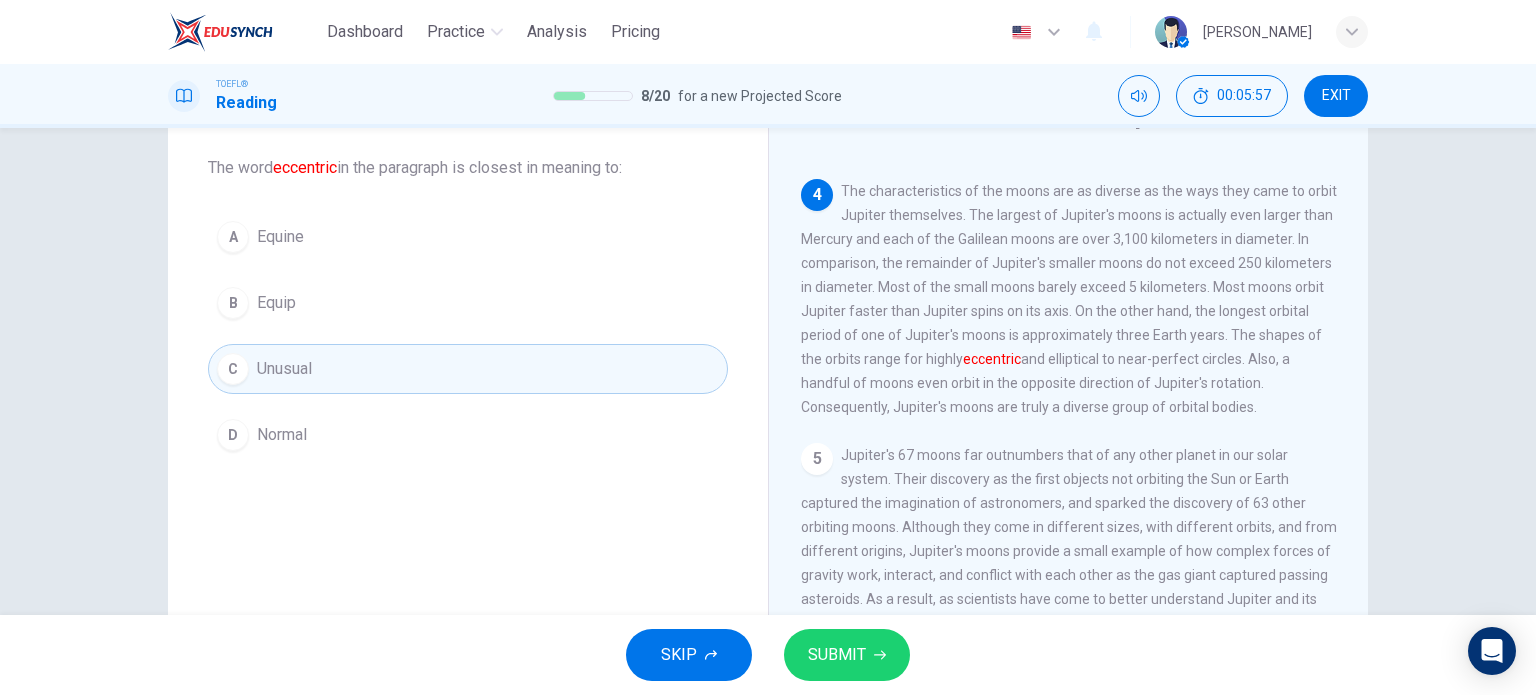 click on "SUBMIT" at bounding box center [847, 655] 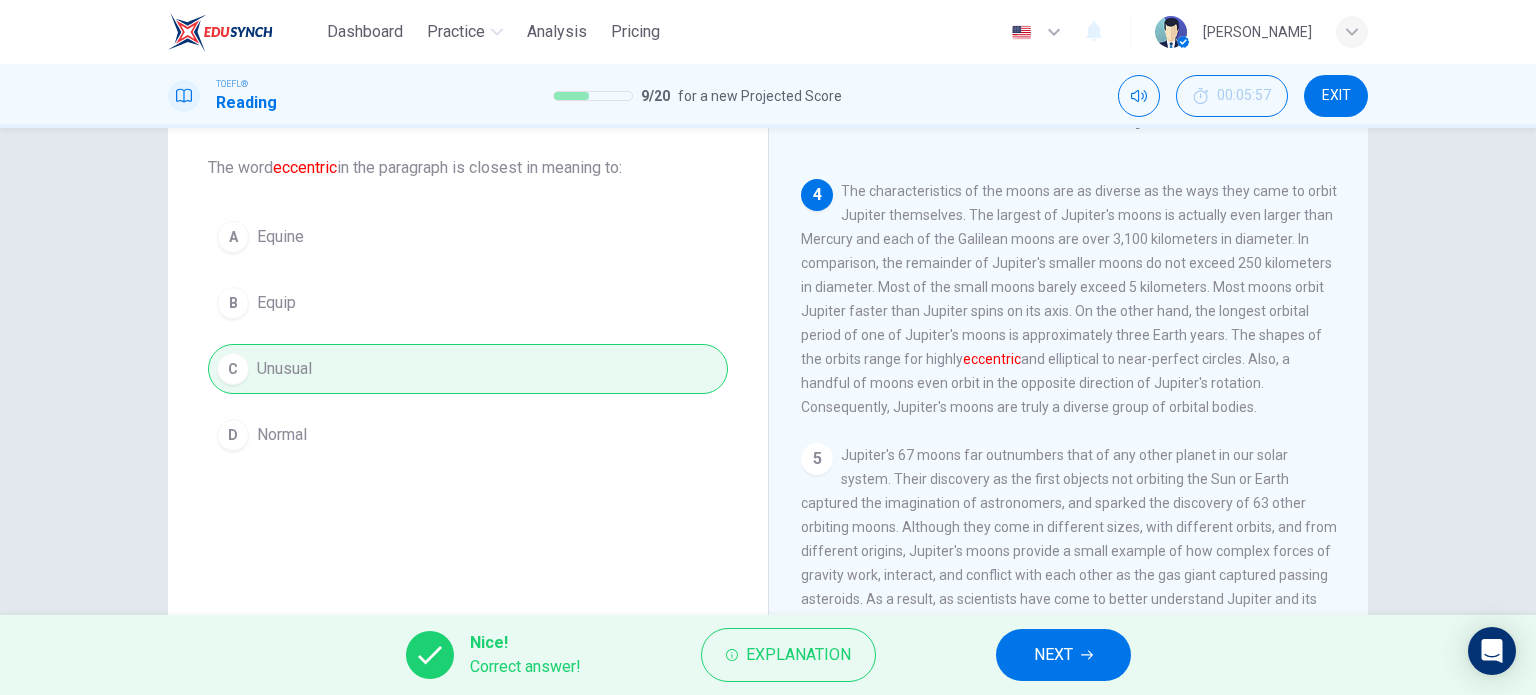 click on "Nice! Correct answer! Explanation NEXT" at bounding box center (768, 655) 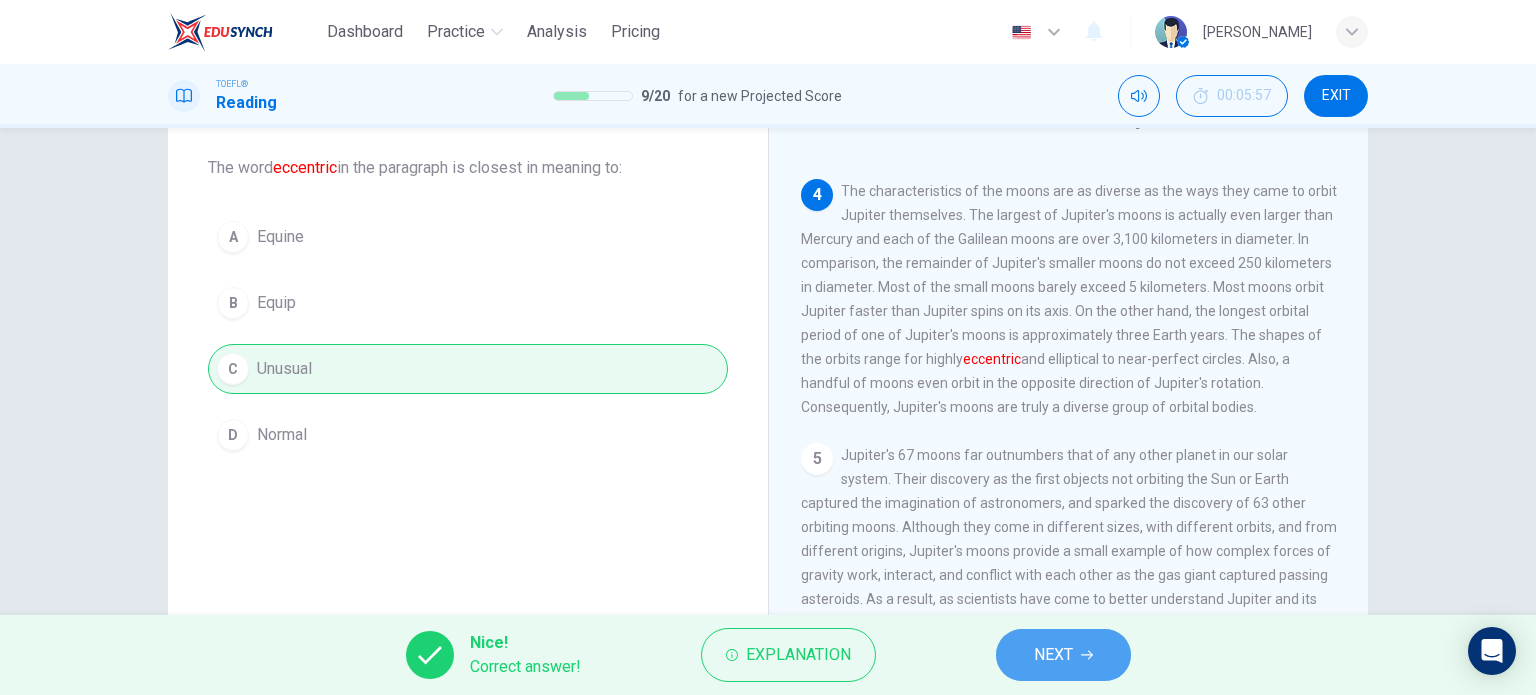 click on "NEXT" at bounding box center (1053, 655) 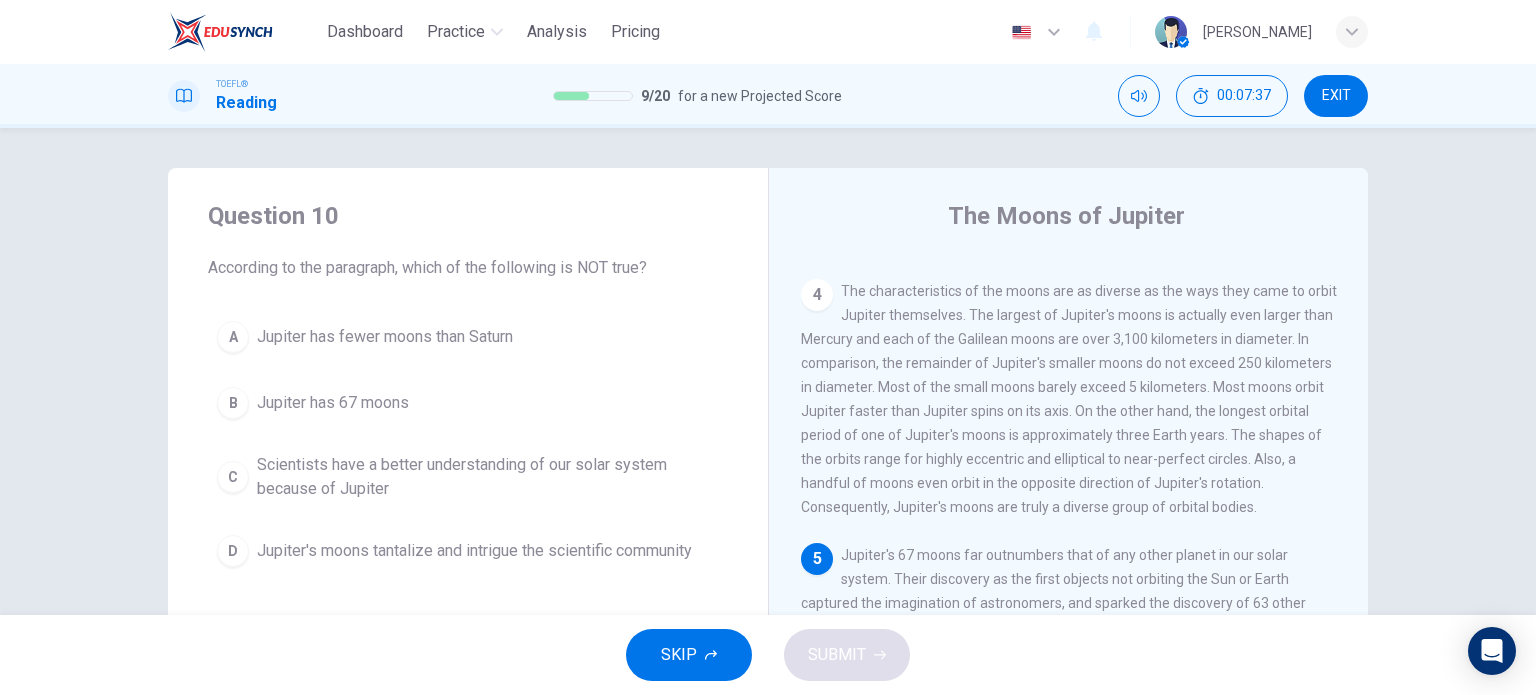 scroll, scrollTop: 100, scrollLeft: 0, axis: vertical 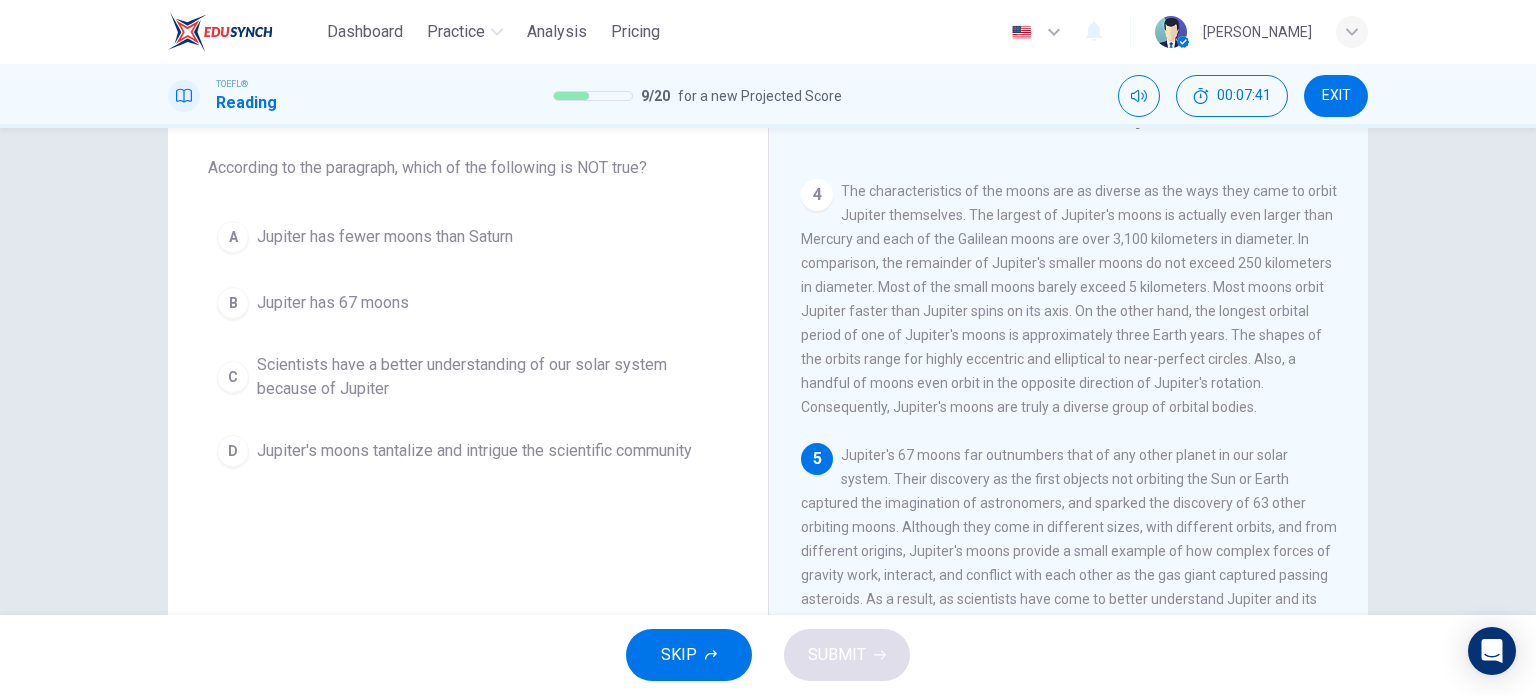 click on "Scientists have a better understanding of our solar system because of Jupiter" at bounding box center (488, 377) 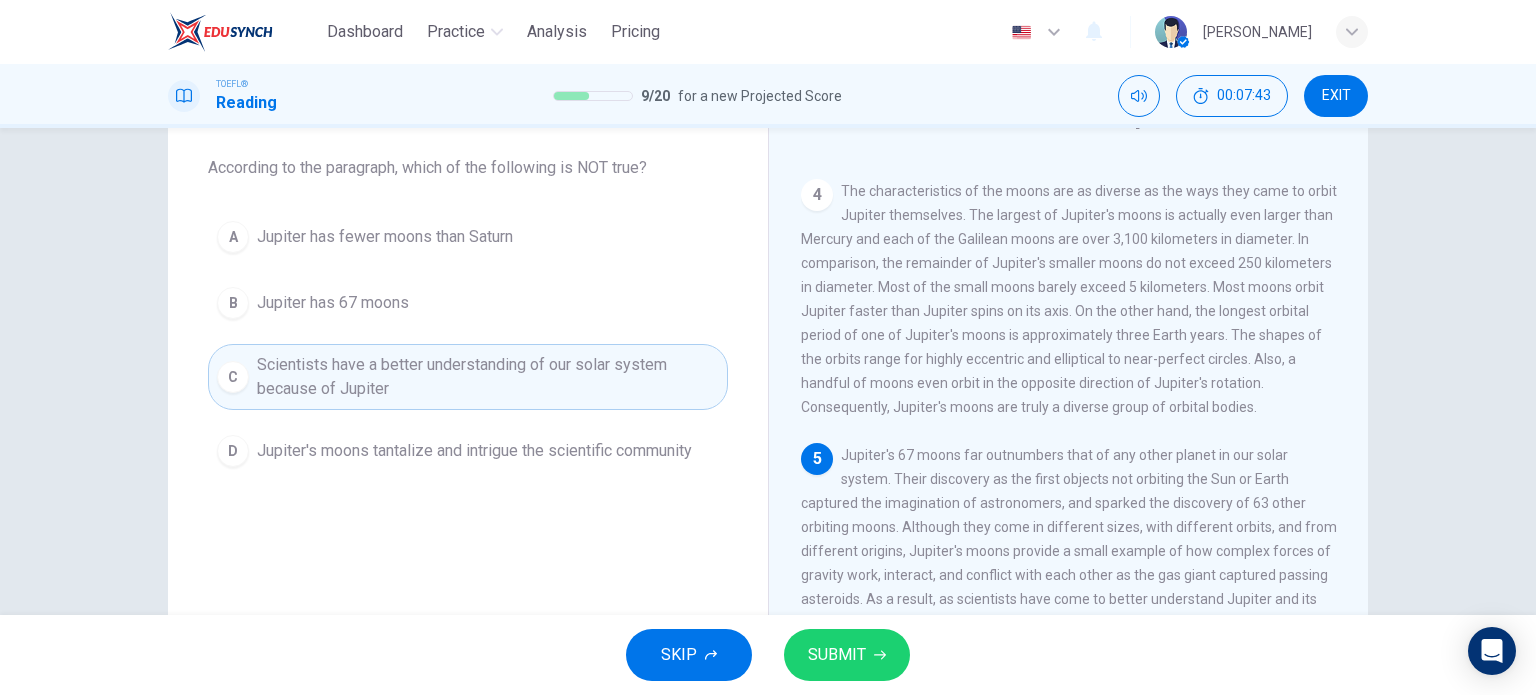 click on "SUBMIT" at bounding box center (837, 655) 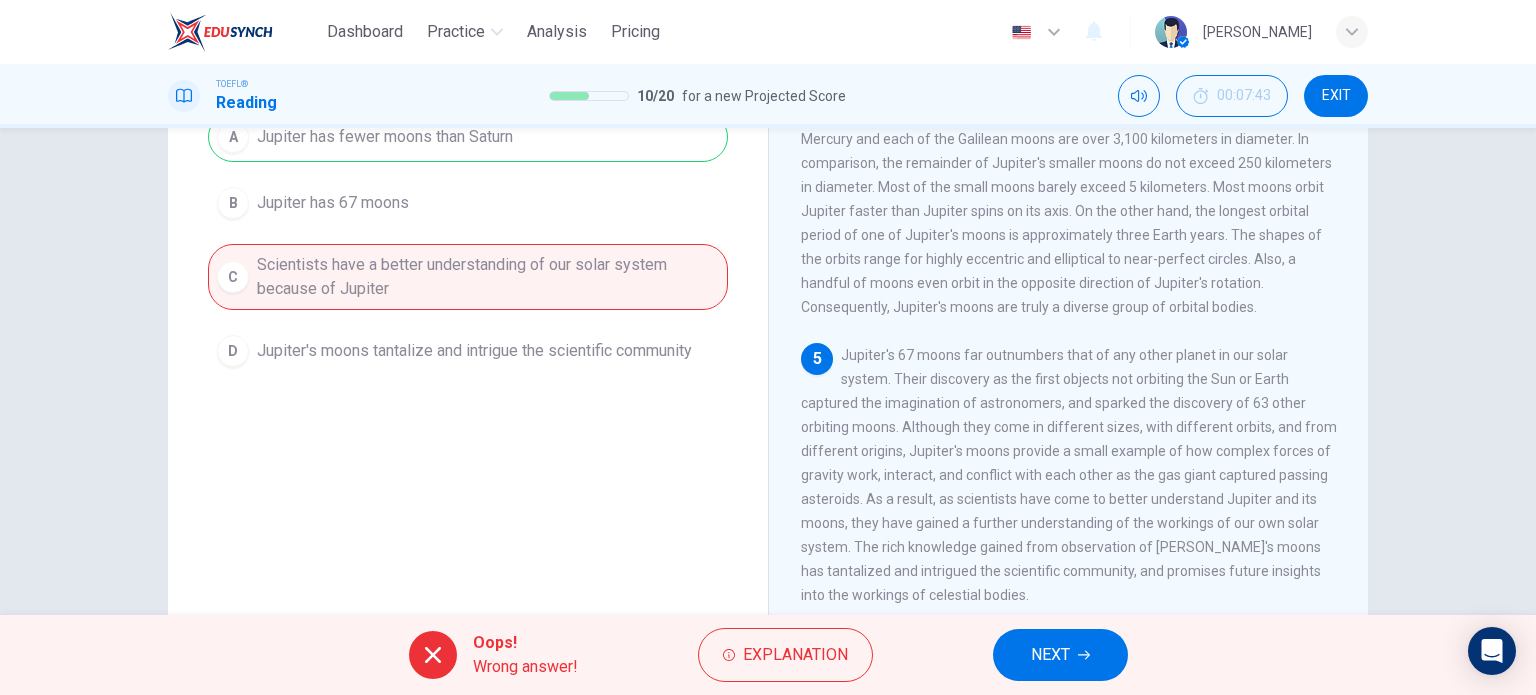 scroll, scrollTop: 288, scrollLeft: 0, axis: vertical 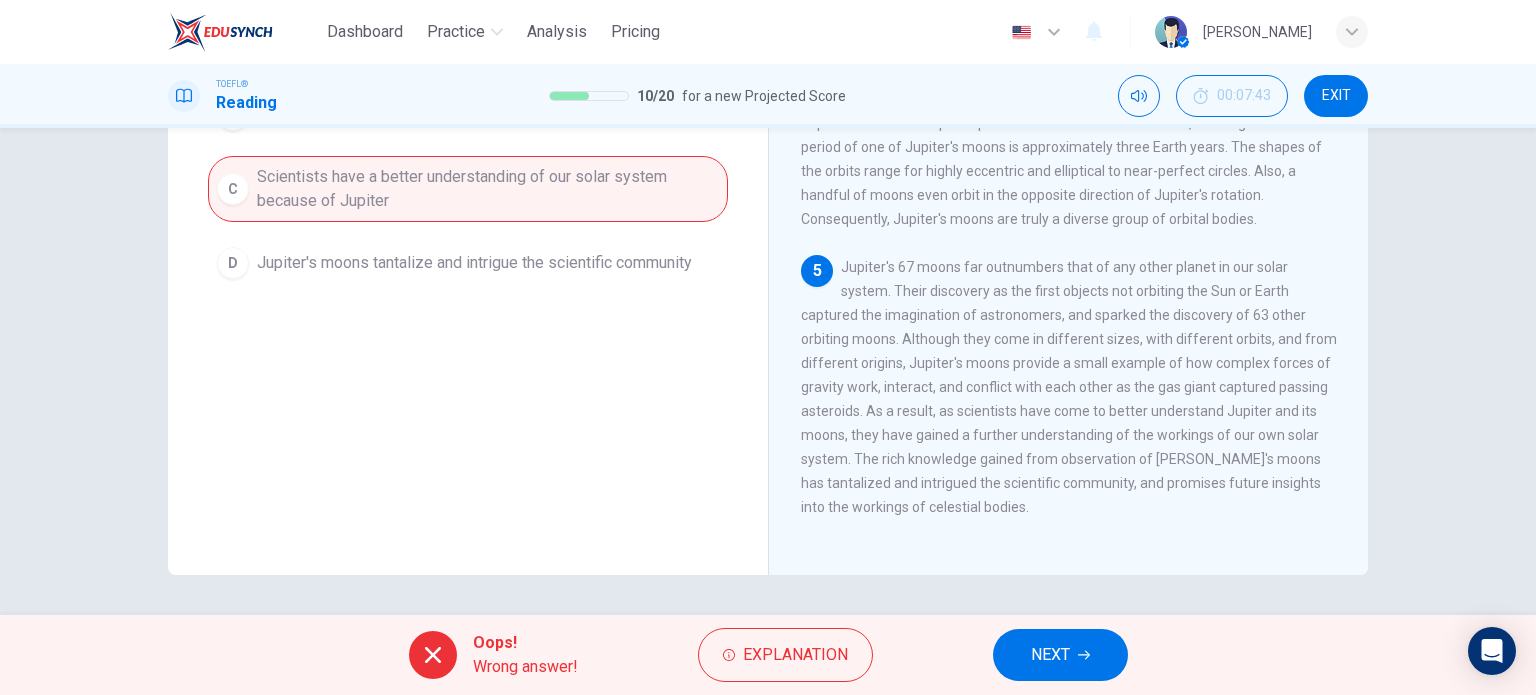 drag, startPoint x: 956, startPoint y: 365, endPoint x: 1038, endPoint y: 379, distance: 83.18654 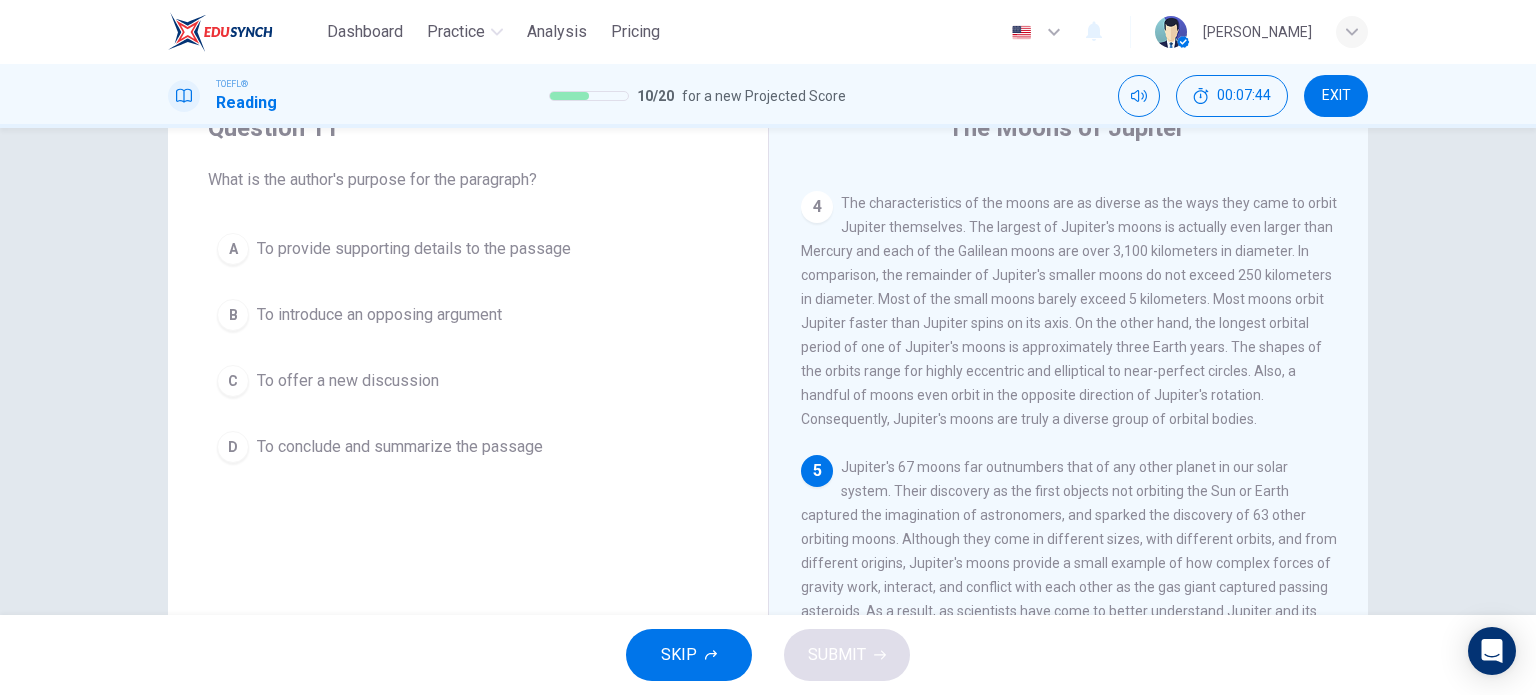 scroll, scrollTop: 0, scrollLeft: 0, axis: both 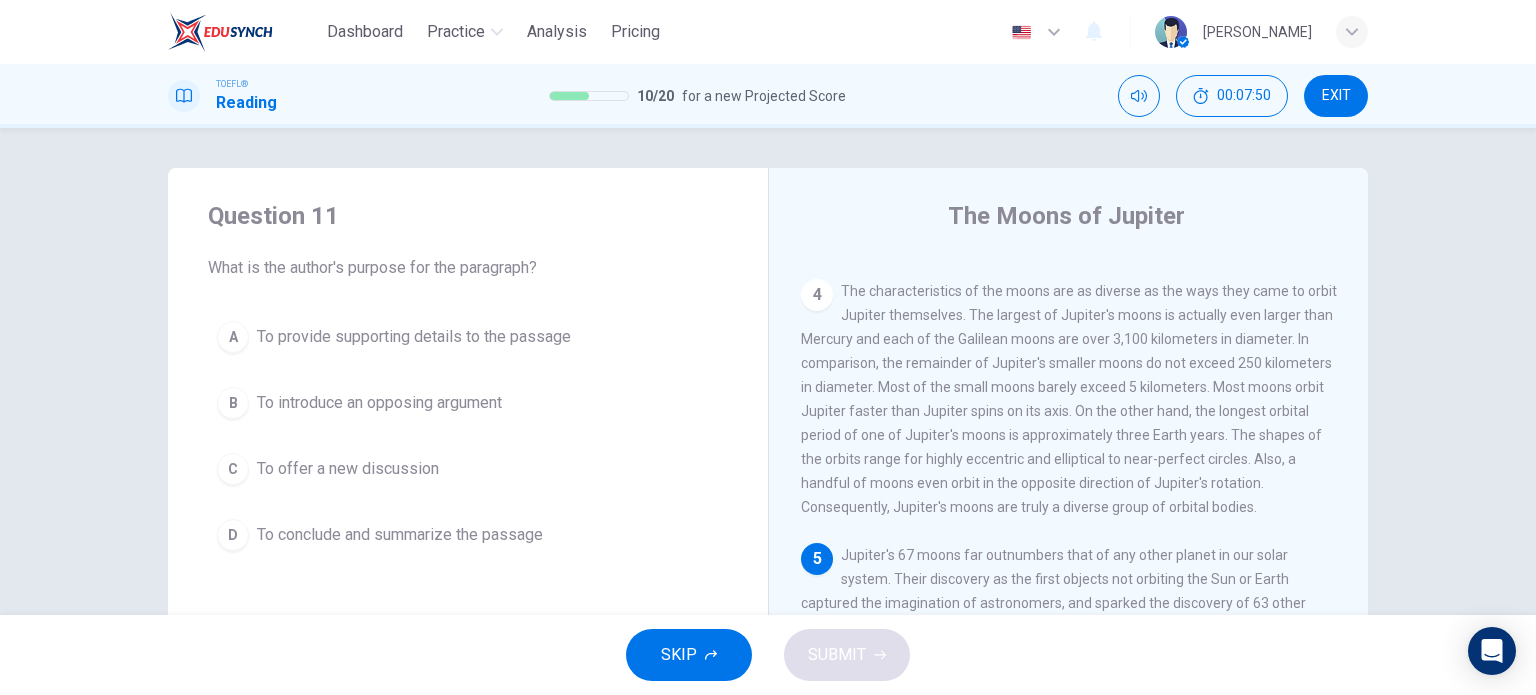 drag, startPoint x: 396, startPoint y: 532, endPoint x: 412, endPoint y: 531, distance: 16.03122 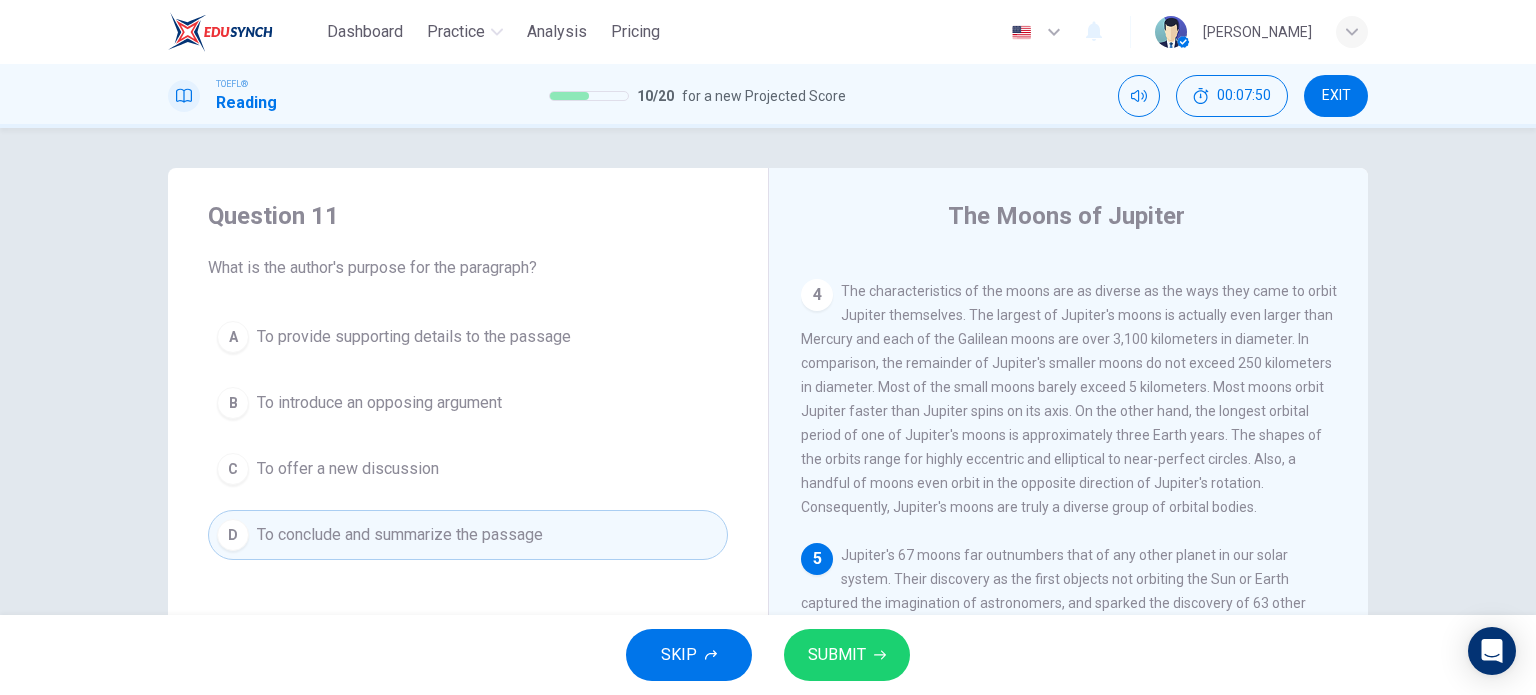 click on "SUBMIT" at bounding box center [837, 655] 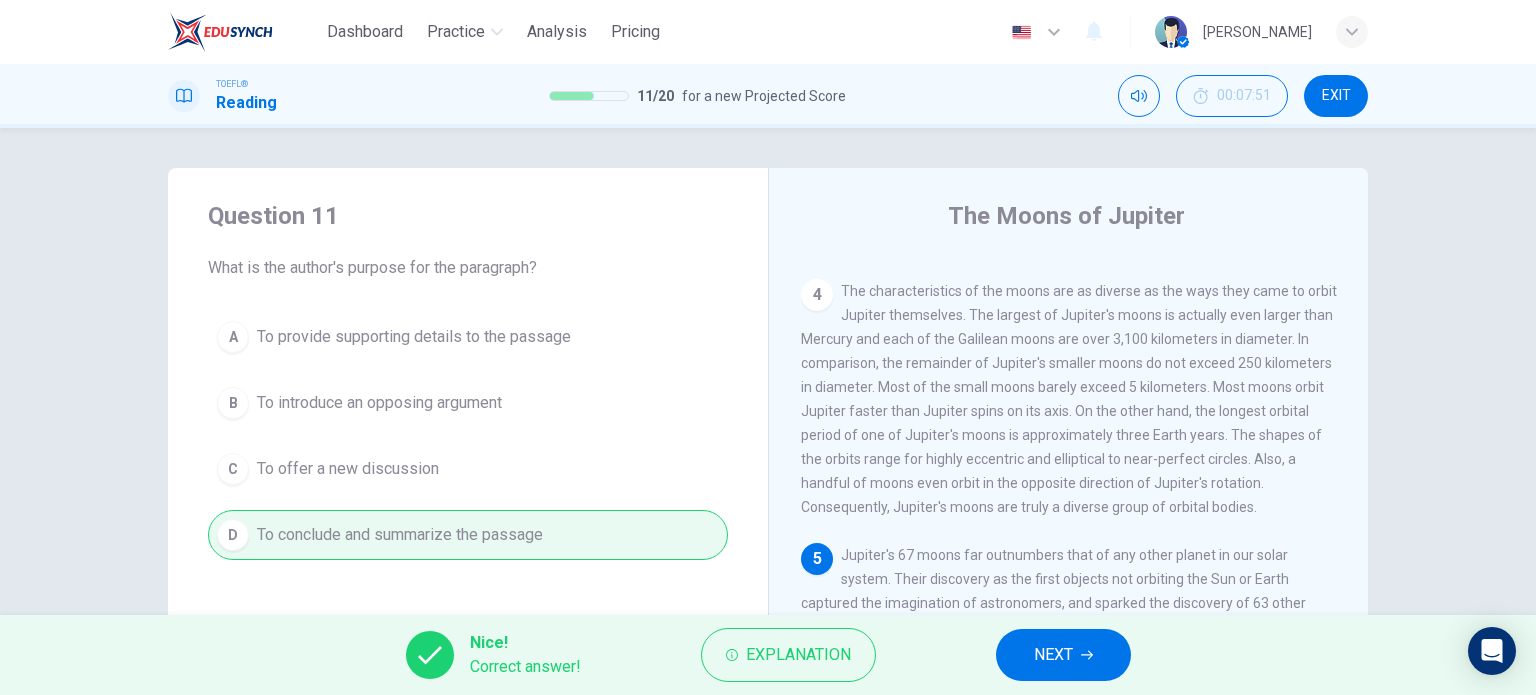 click on "Nice! Correct answer! Explanation NEXT" at bounding box center (768, 655) 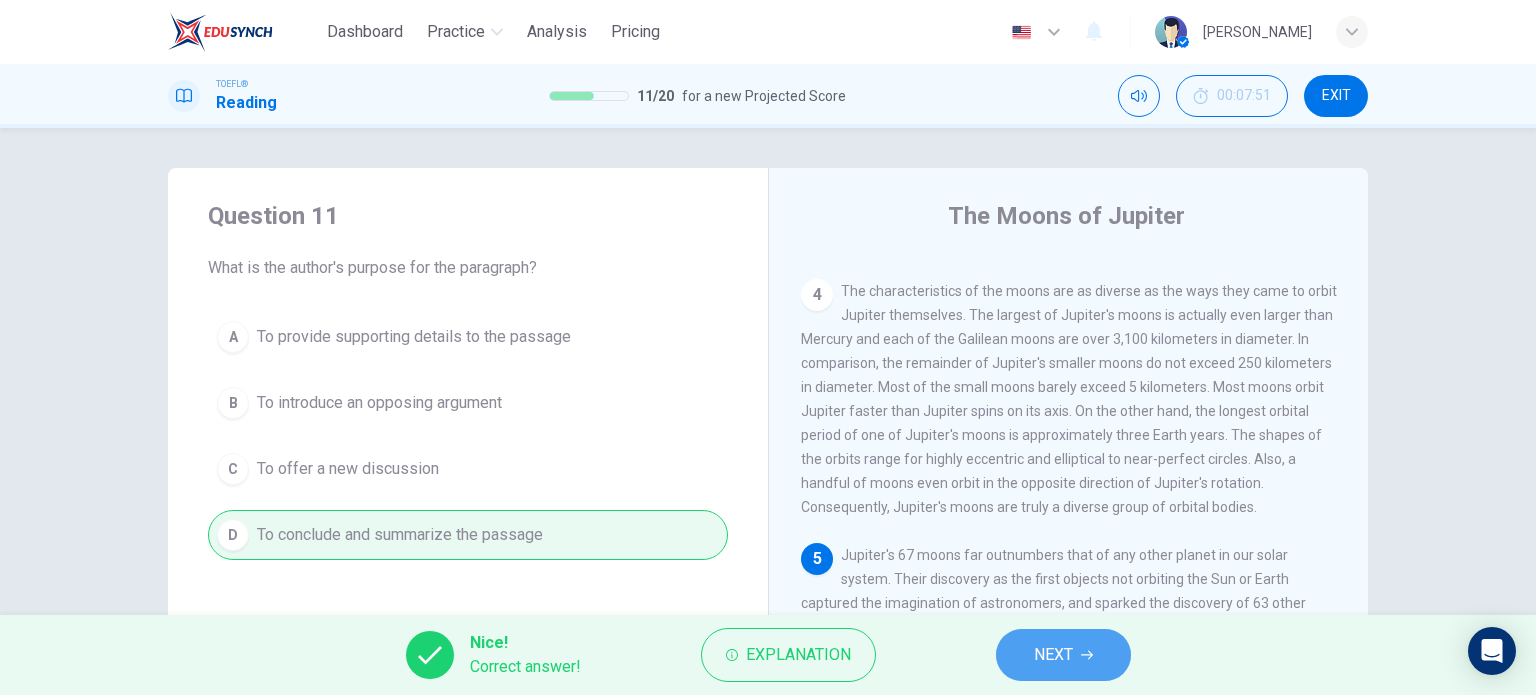 click on "NEXT" at bounding box center (1053, 655) 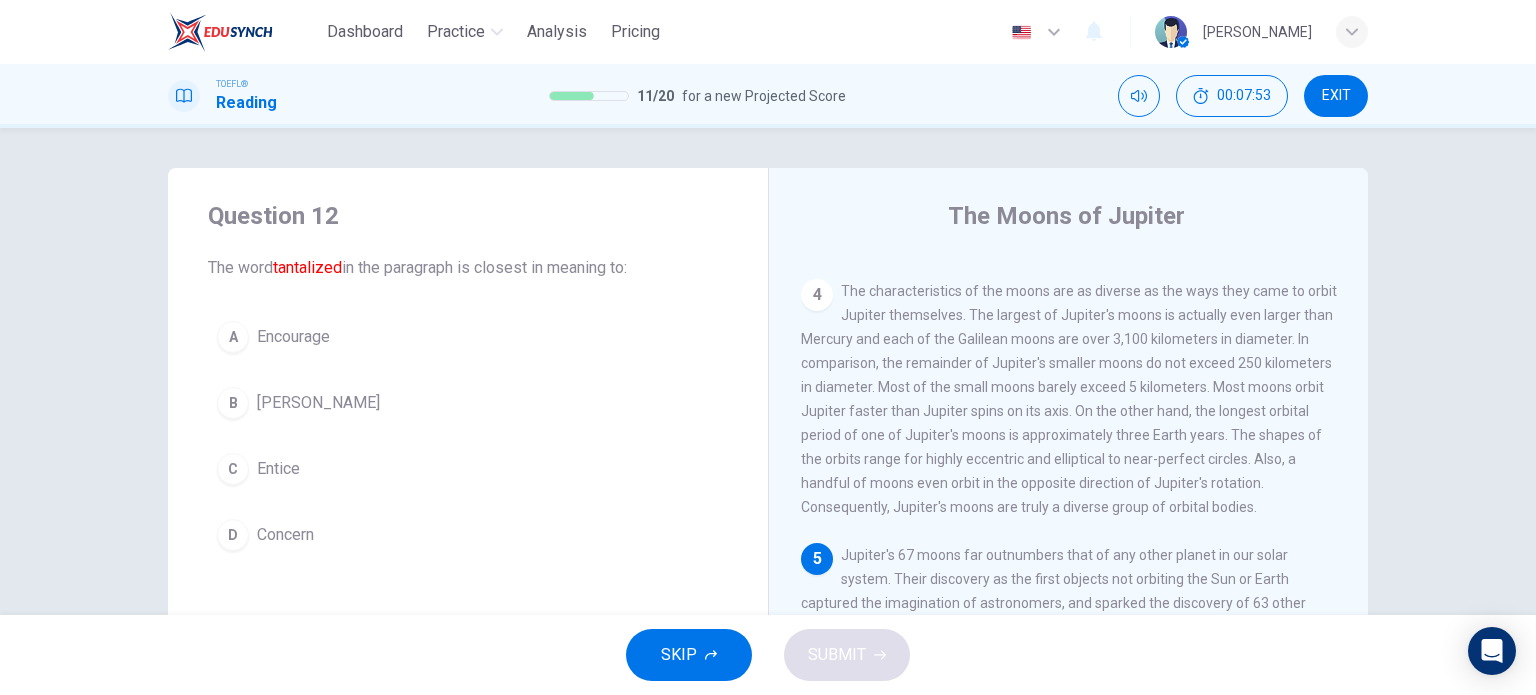 scroll, scrollTop: 200, scrollLeft: 0, axis: vertical 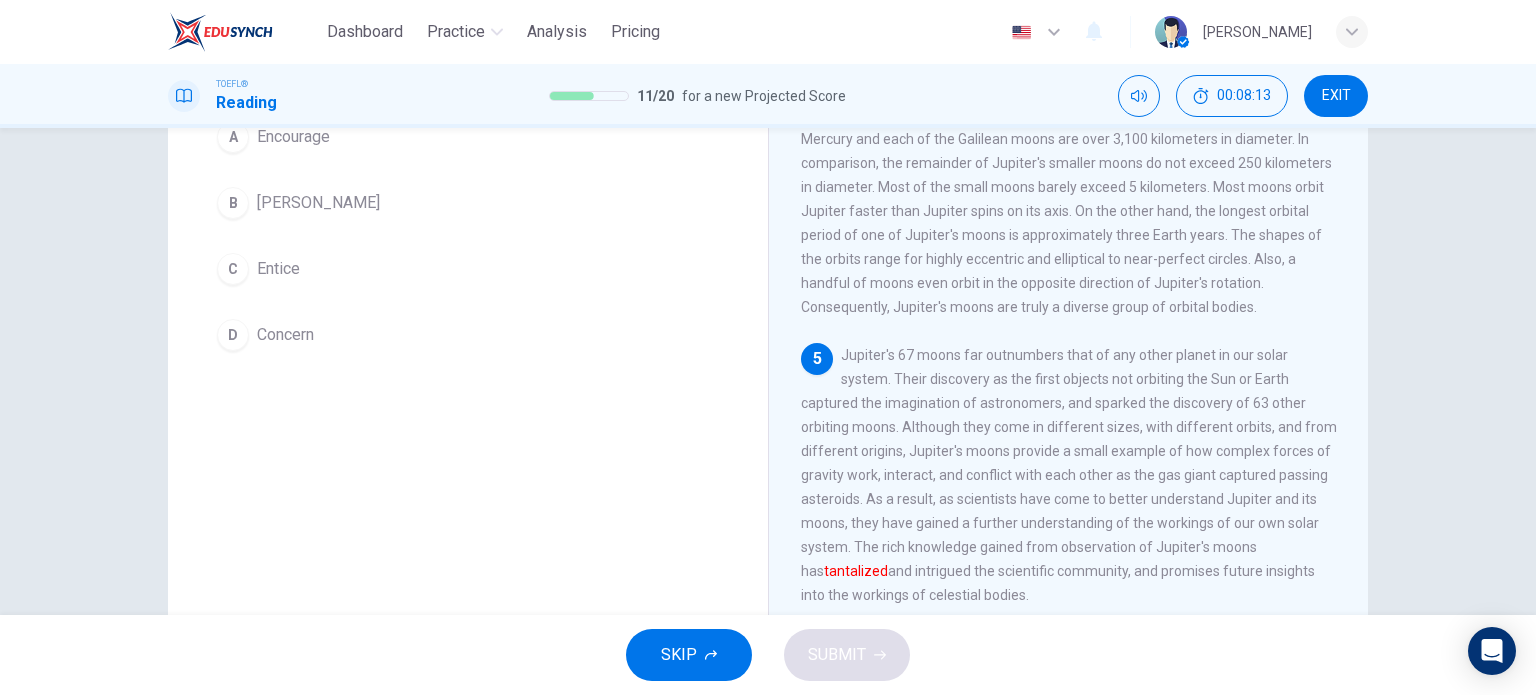 click on "C Entice" at bounding box center [468, 269] 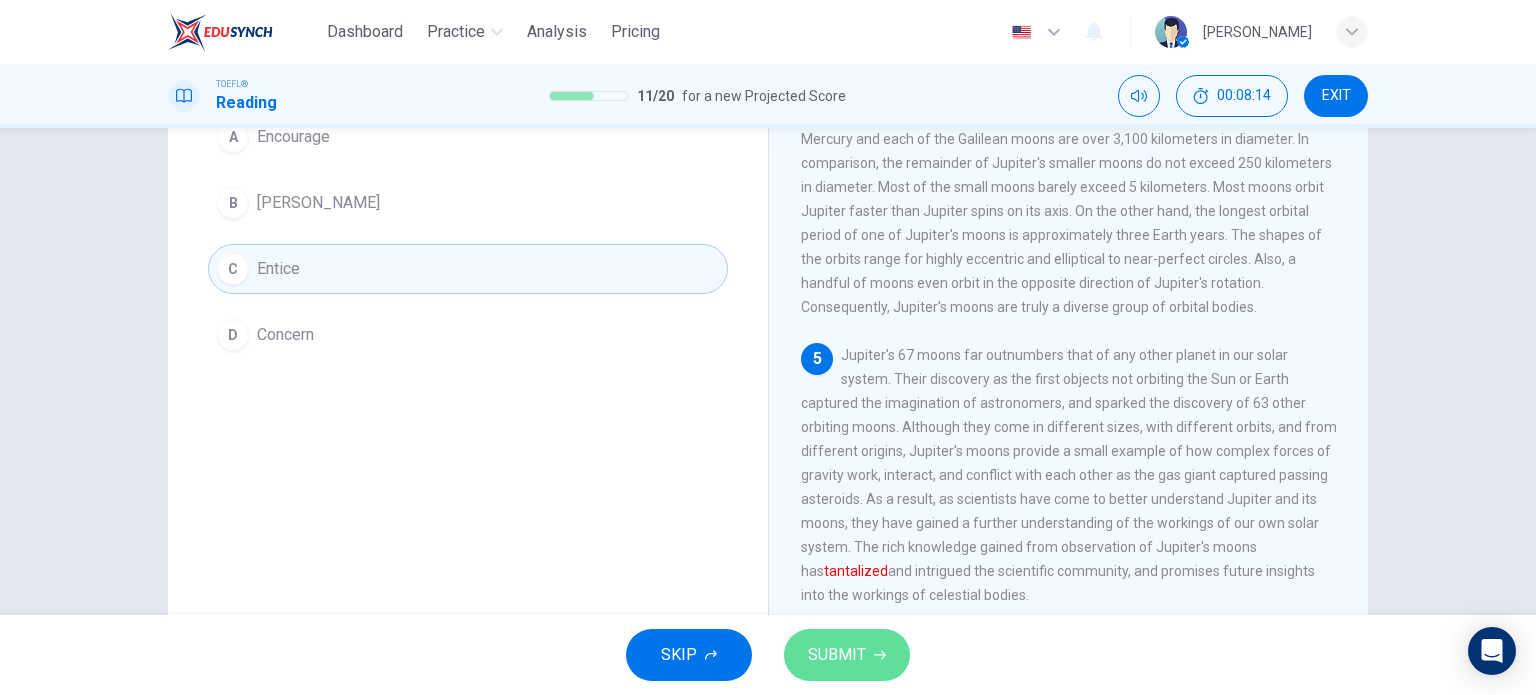 click on "SUBMIT" at bounding box center (837, 655) 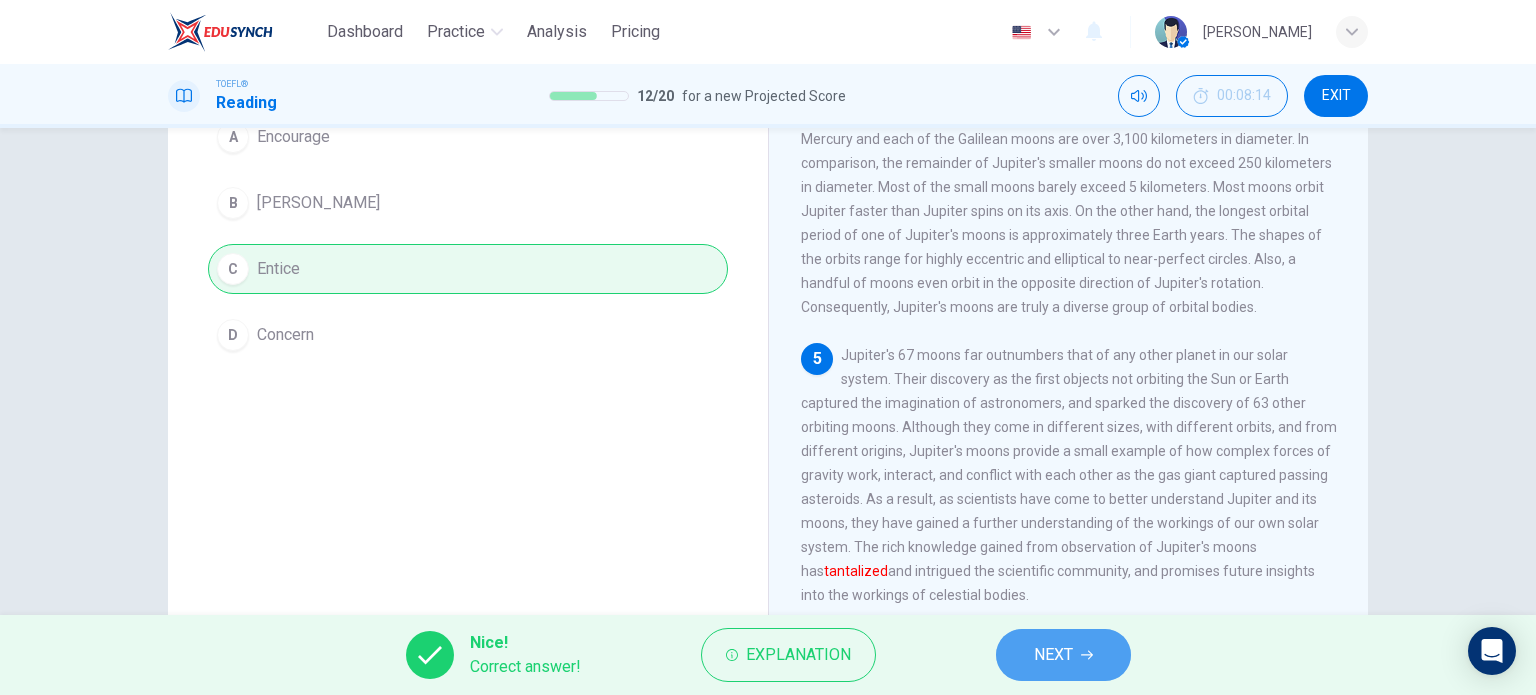 click on "NEXT" at bounding box center [1053, 655] 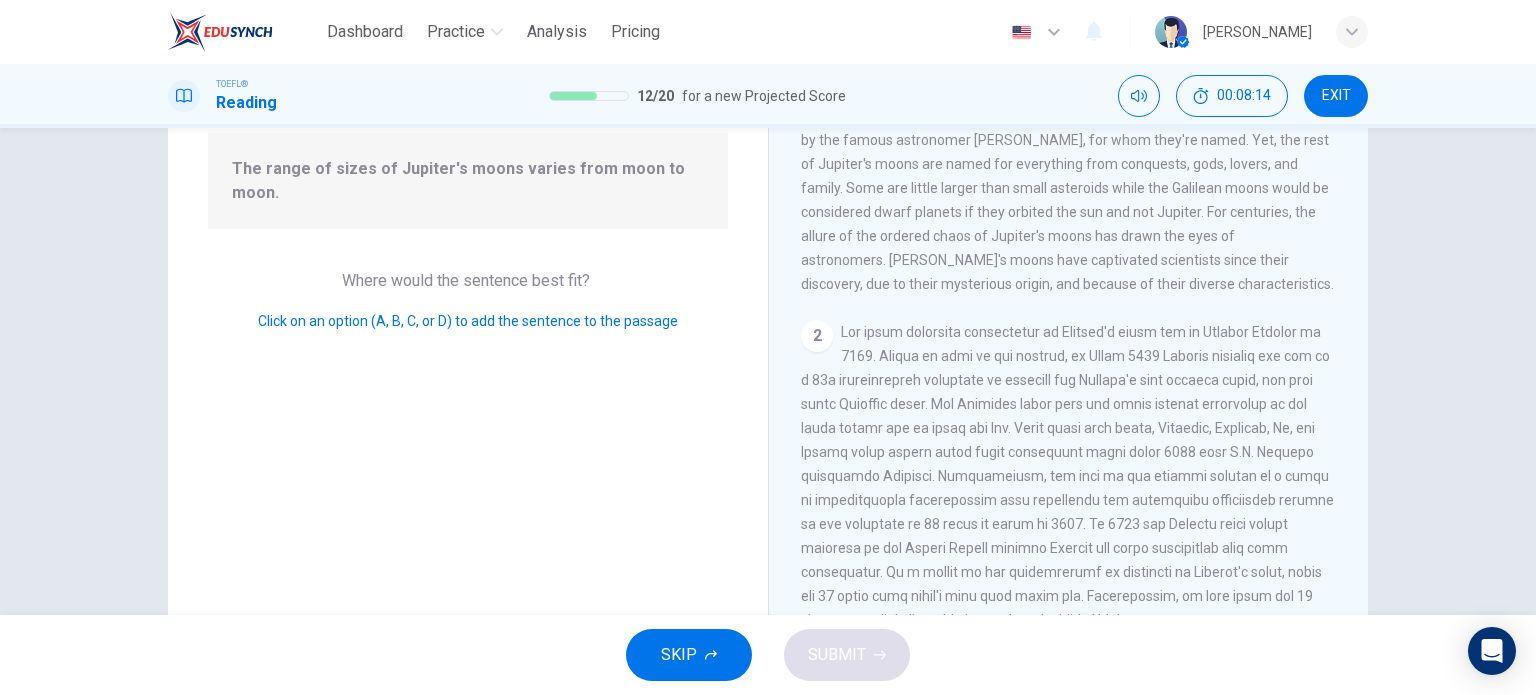 scroll, scrollTop: 839, scrollLeft: 0, axis: vertical 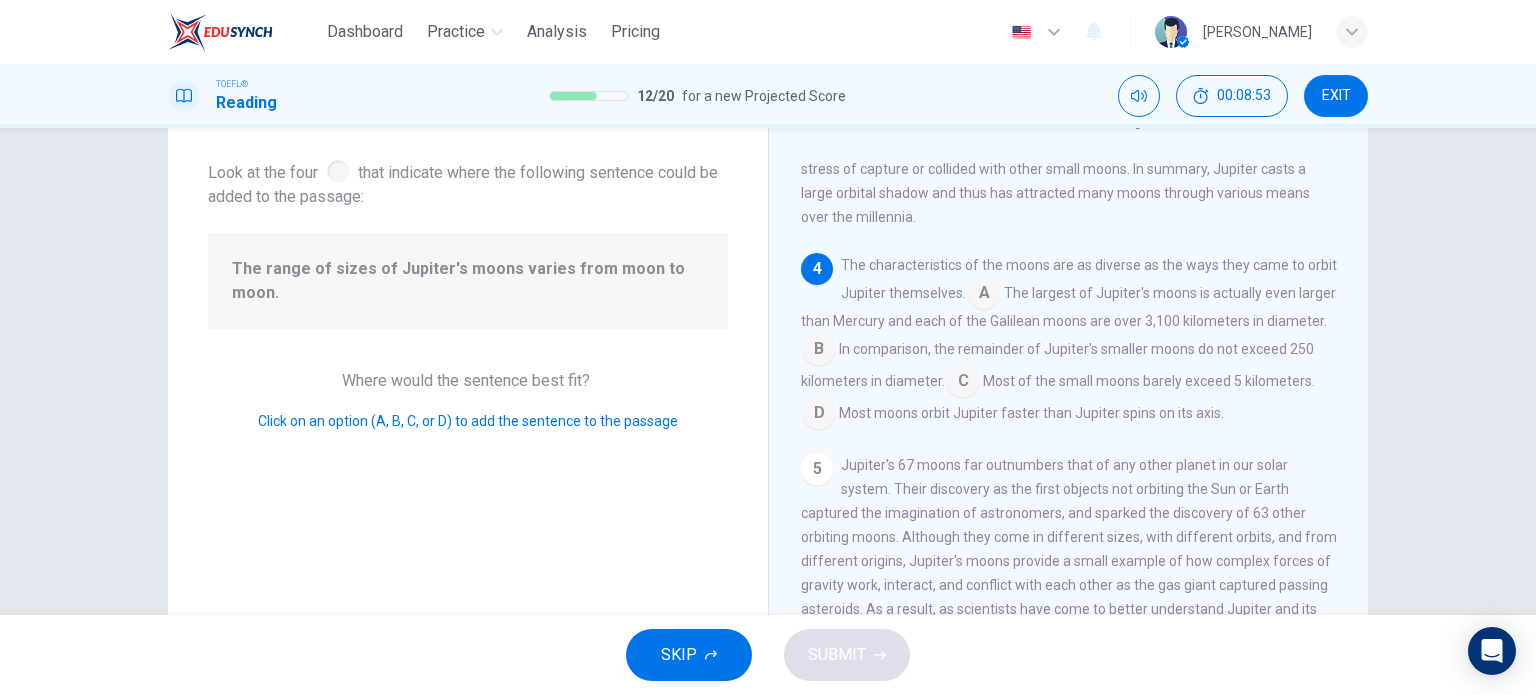 click at bounding box center (819, 415) 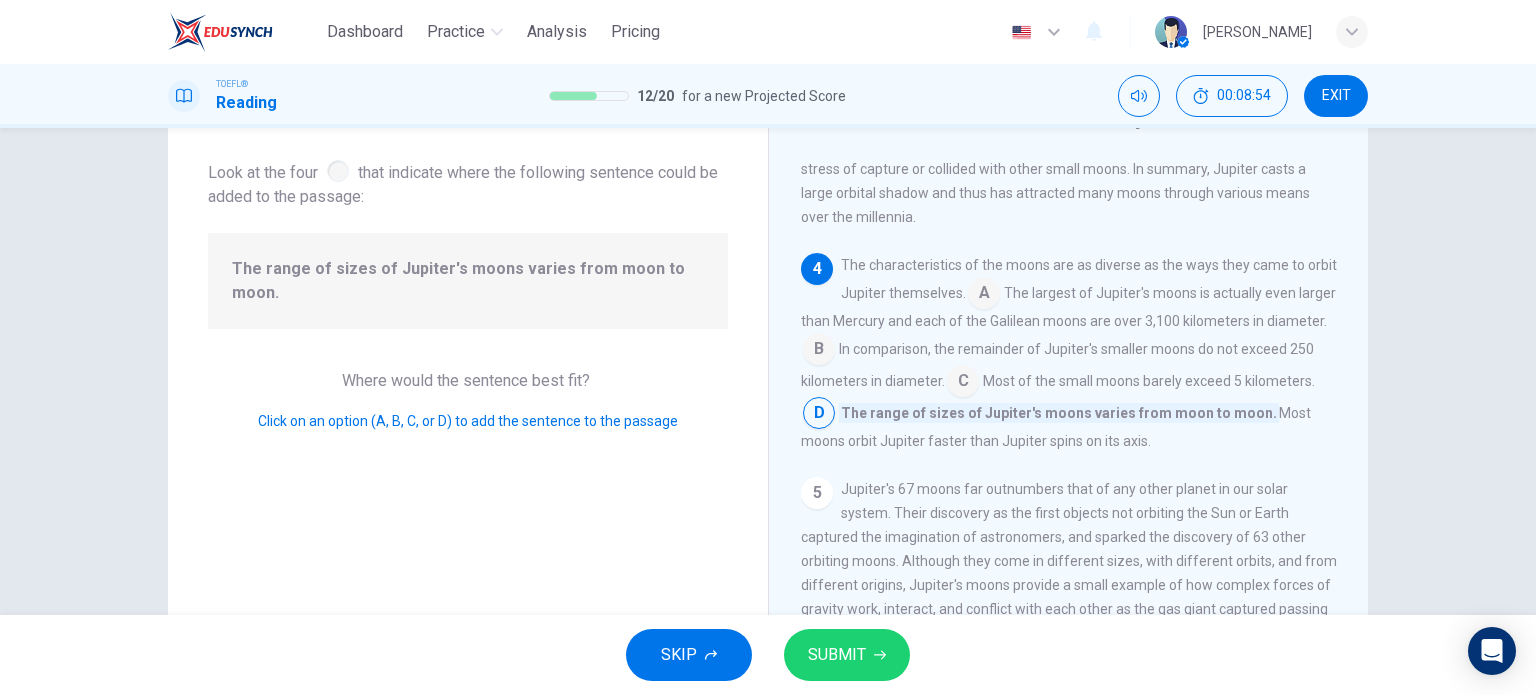 click on "SUBMIT" at bounding box center (837, 655) 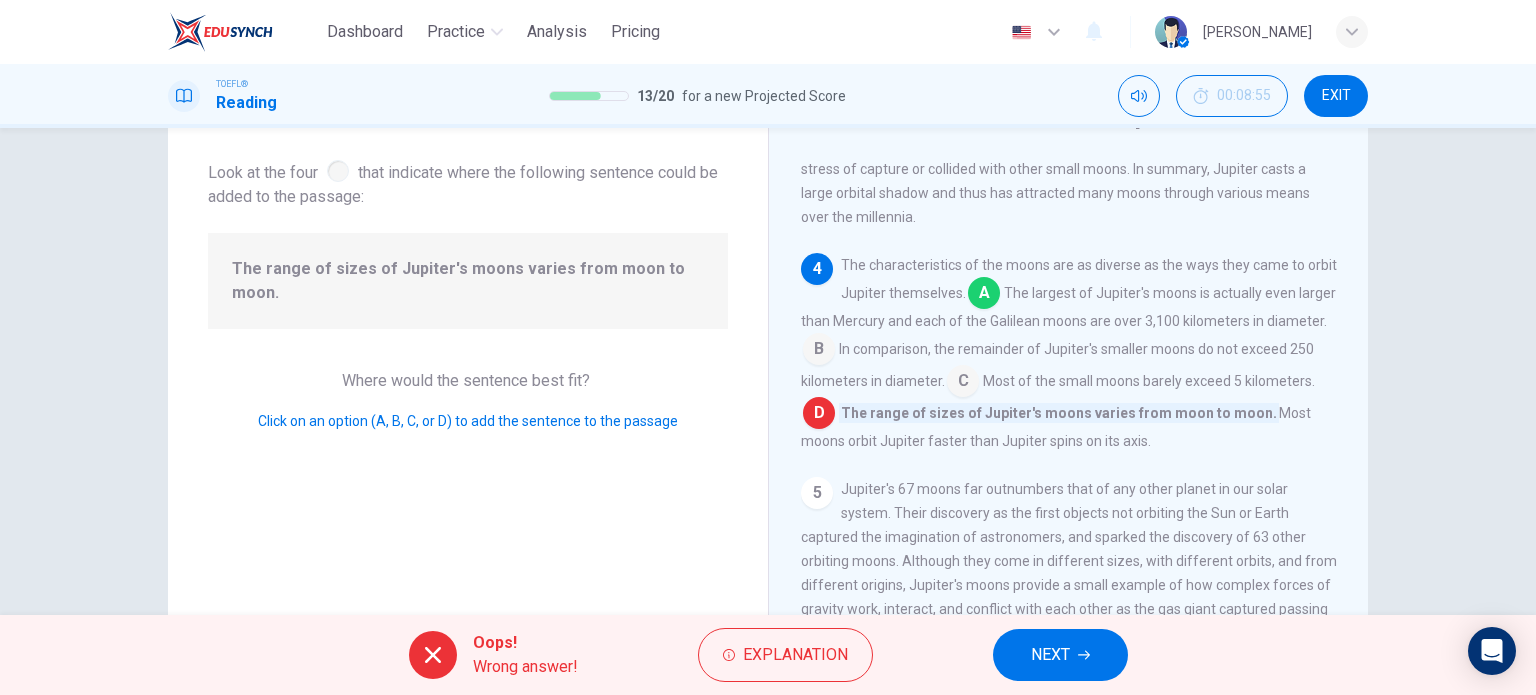 click on "NEXT" at bounding box center [1060, 655] 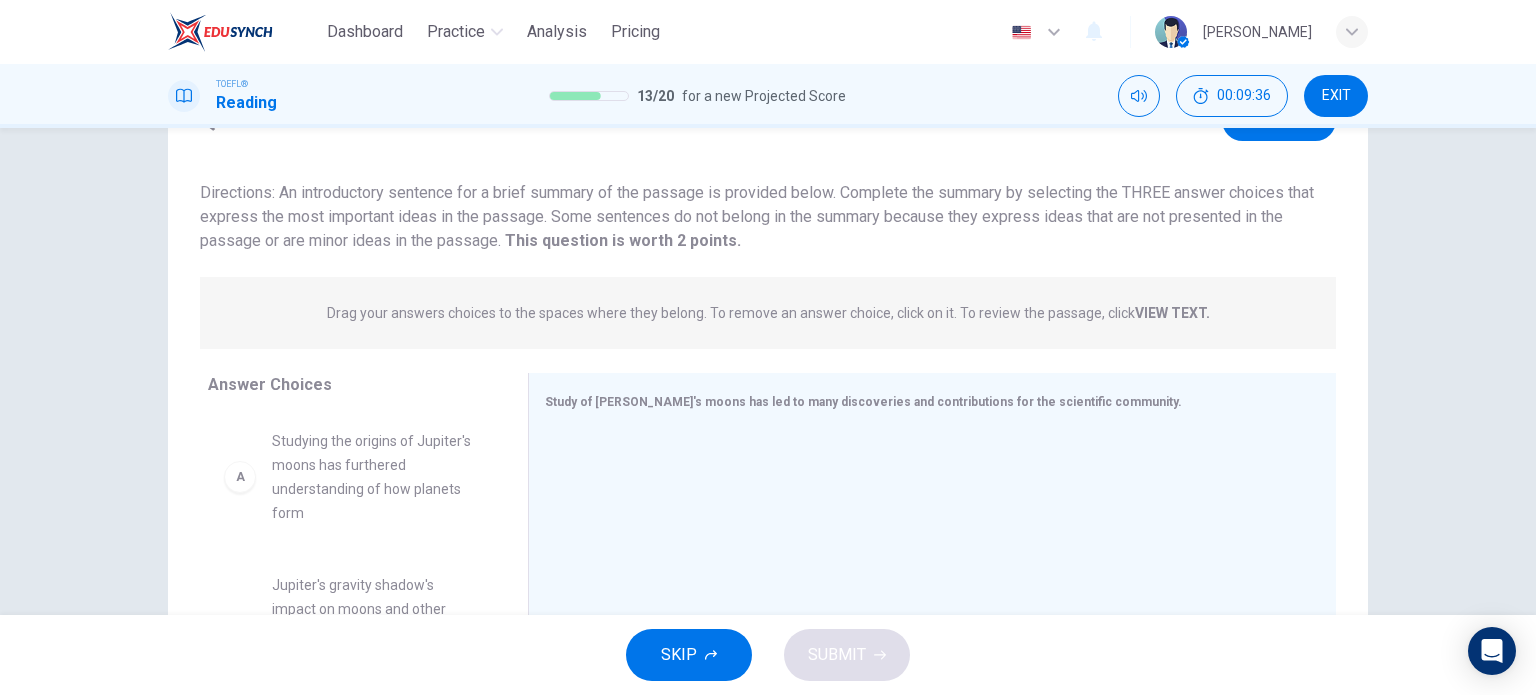 drag, startPoint x: 534, startPoint y: 303, endPoint x: 660, endPoint y: 226, distance: 147.66516 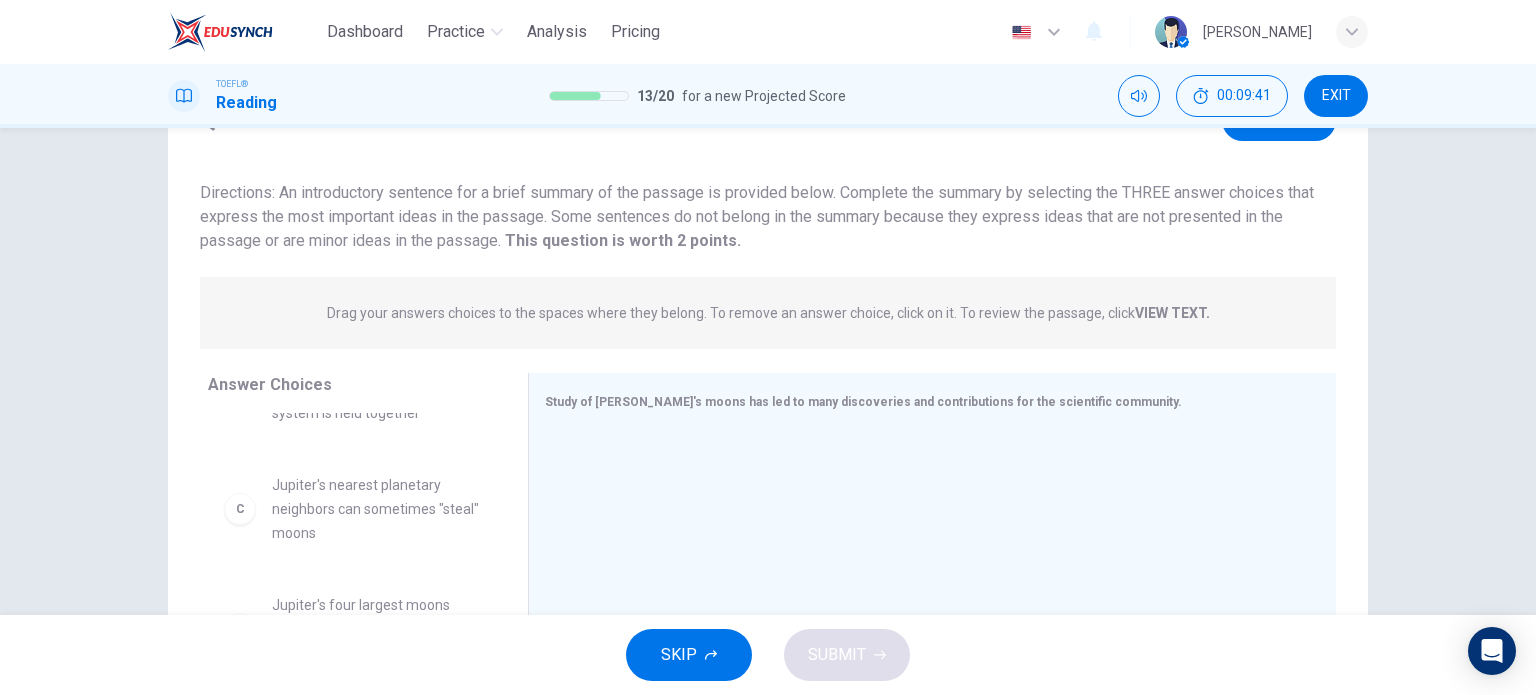 scroll, scrollTop: 0, scrollLeft: 0, axis: both 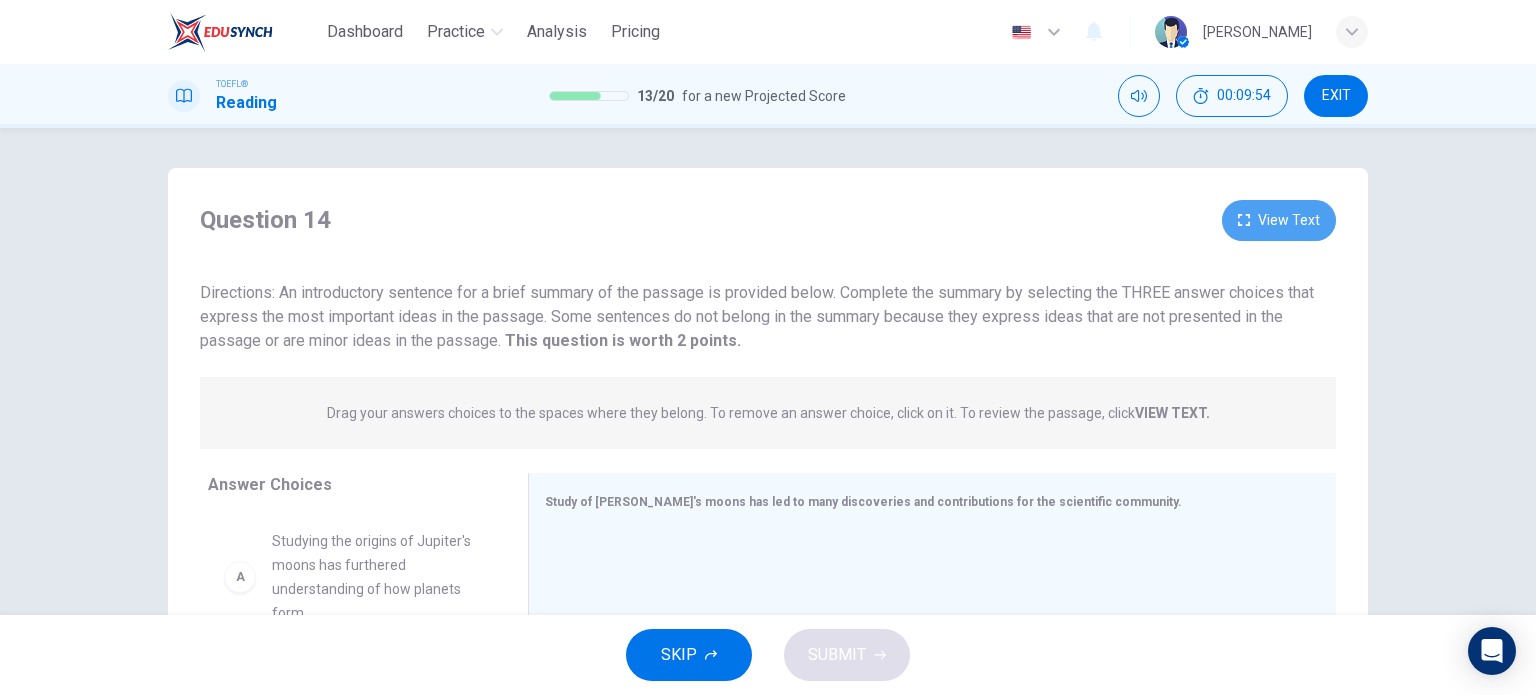 click on "View Text" at bounding box center [1279, 220] 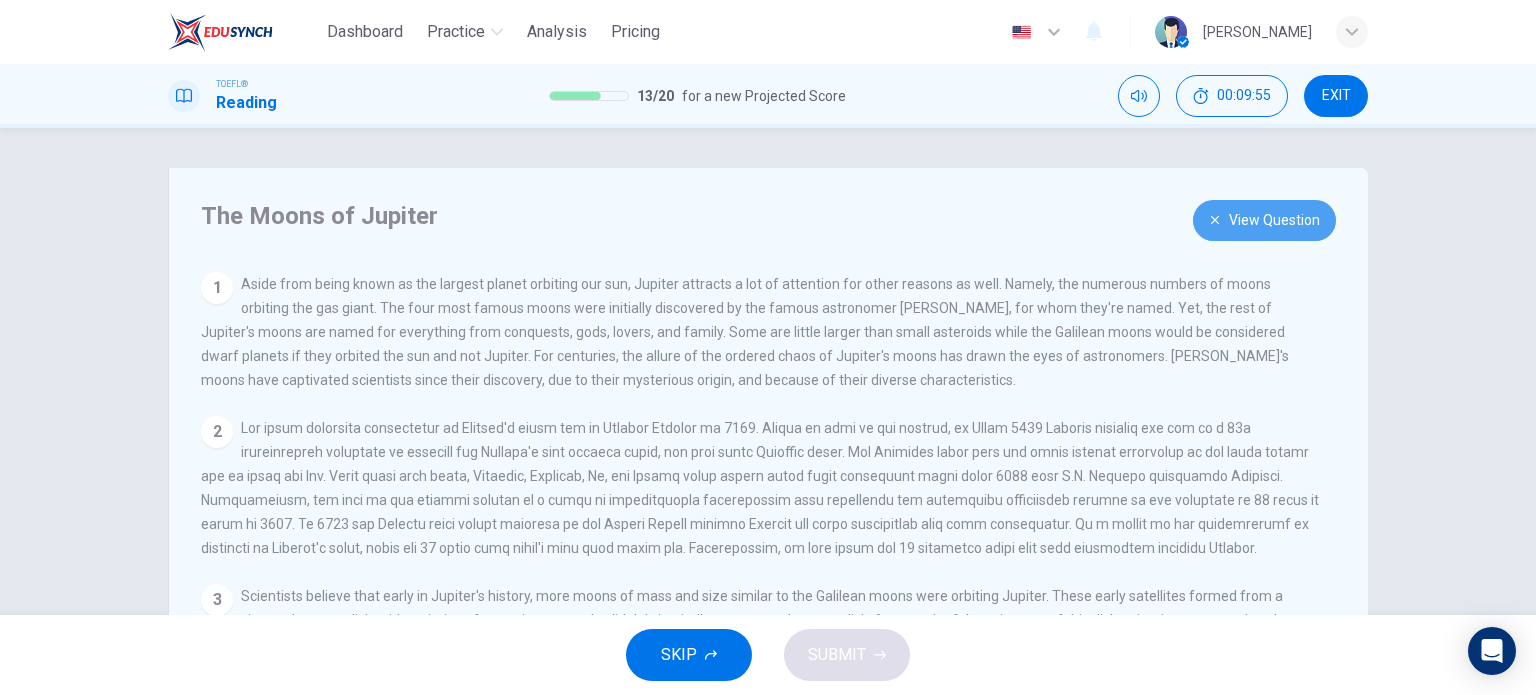 click on "View Question" at bounding box center (1264, 220) 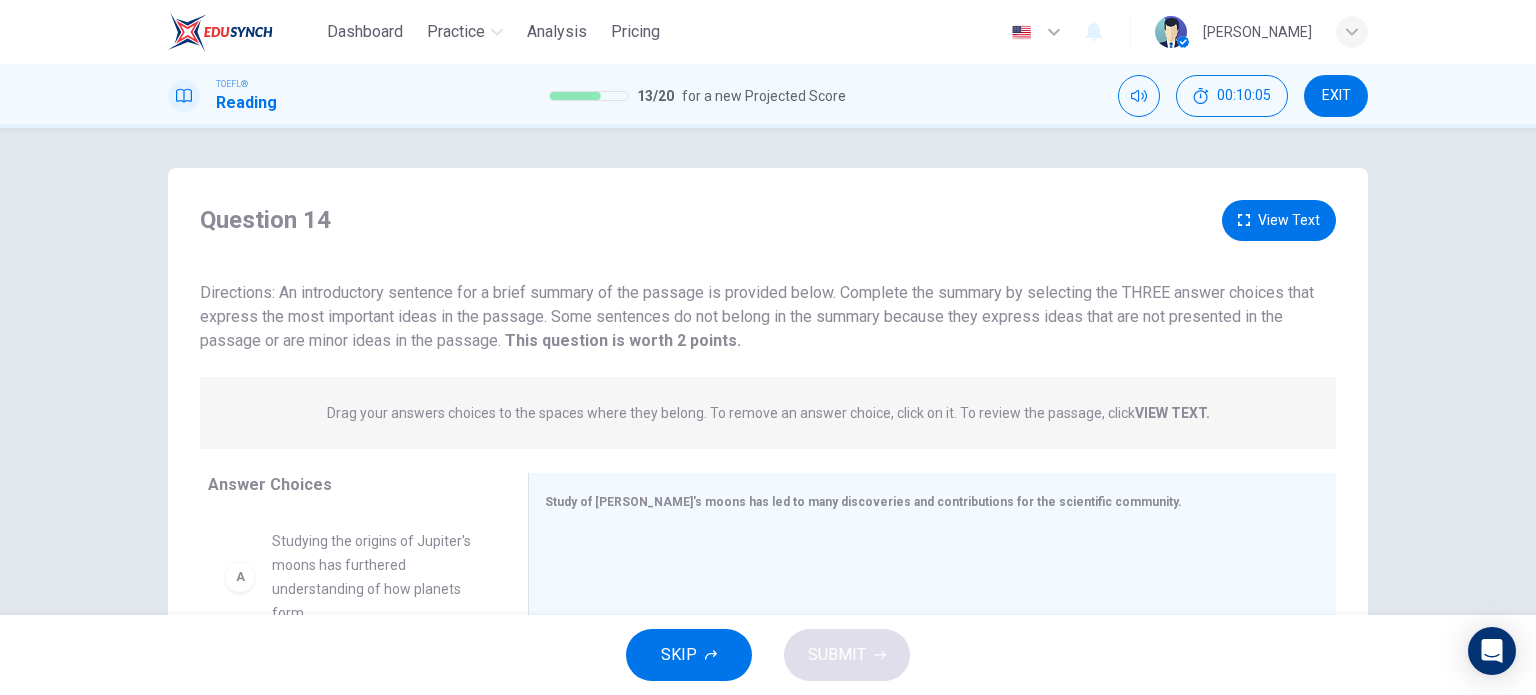 scroll, scrollTop: 200, scrollLeft: 0, axis: vertical 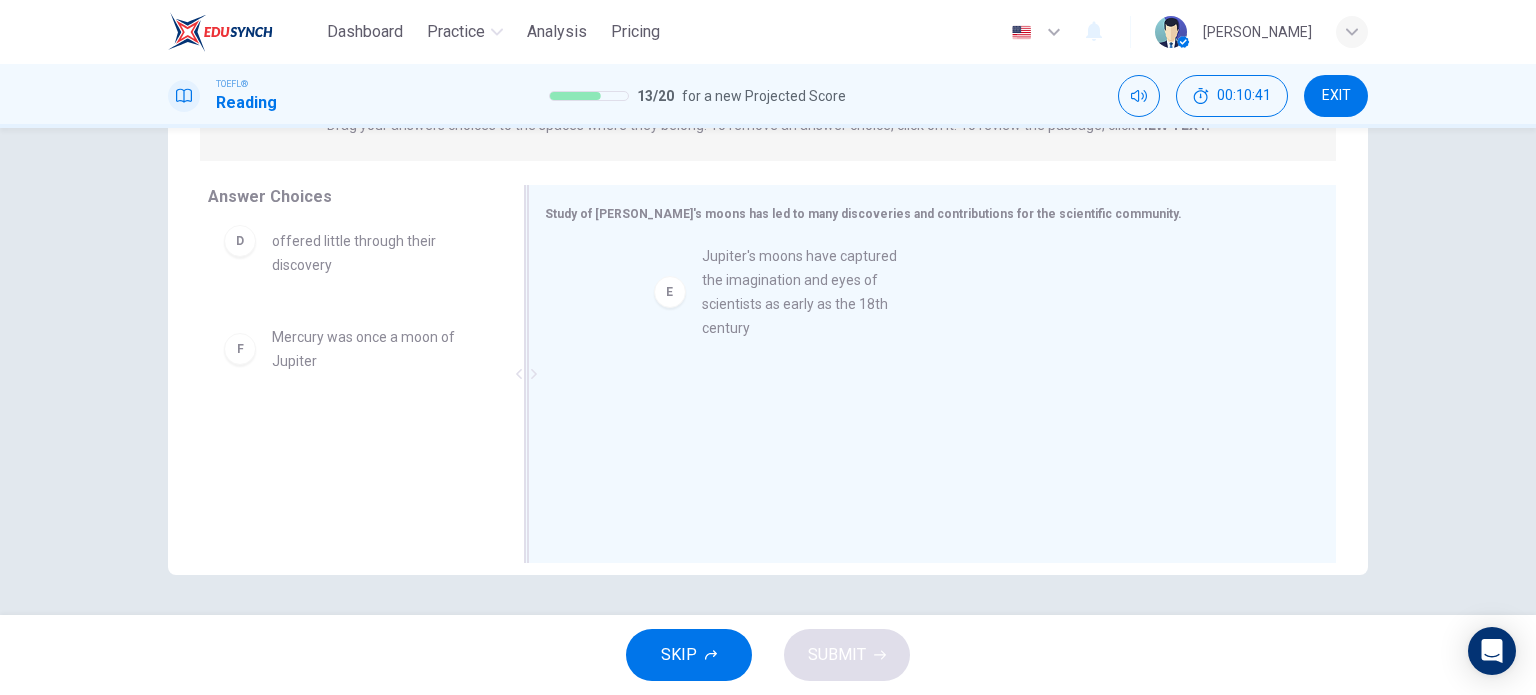 drag, startPoint x: 342, startPoint y: 388, endPoint x: 783, endPoint y: 306, distance: 448.5588 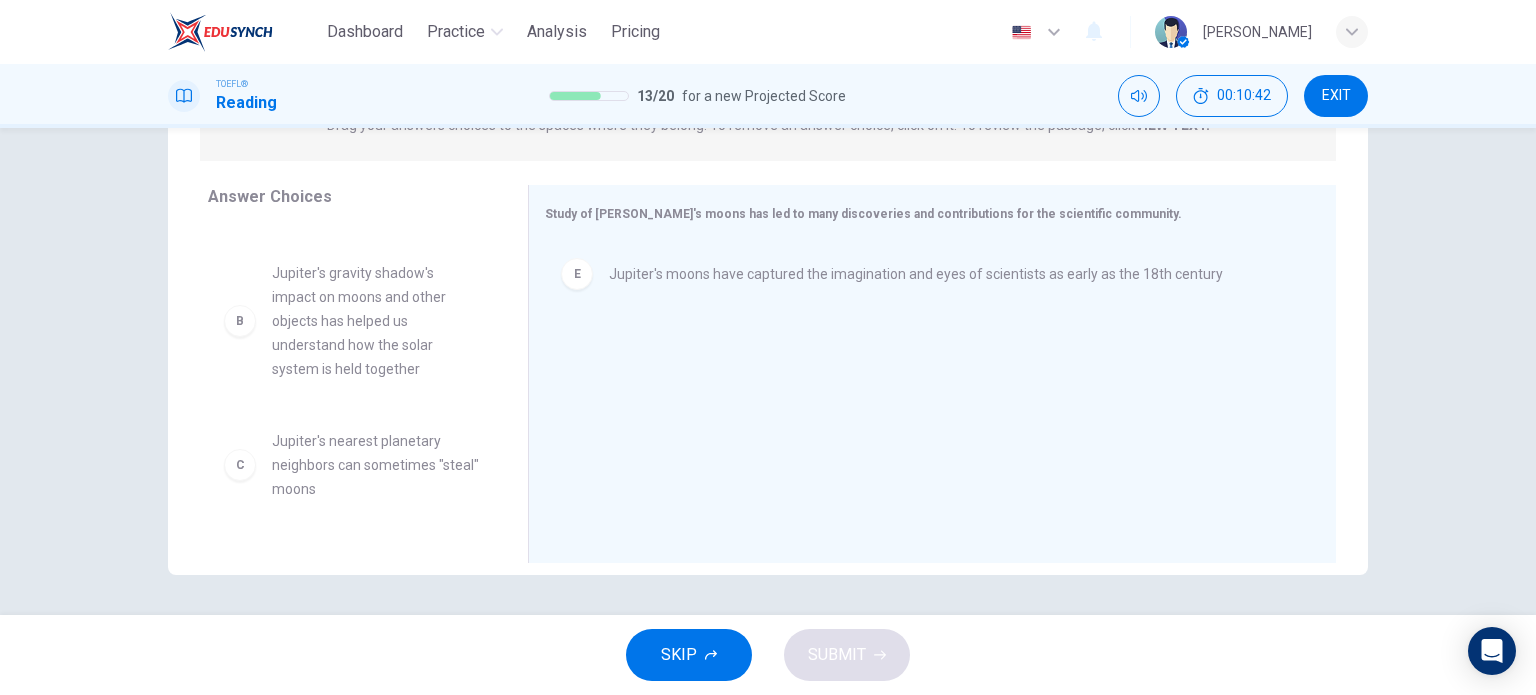 scroll, scrollTop: 0, scrollLeft: 0, axis: both 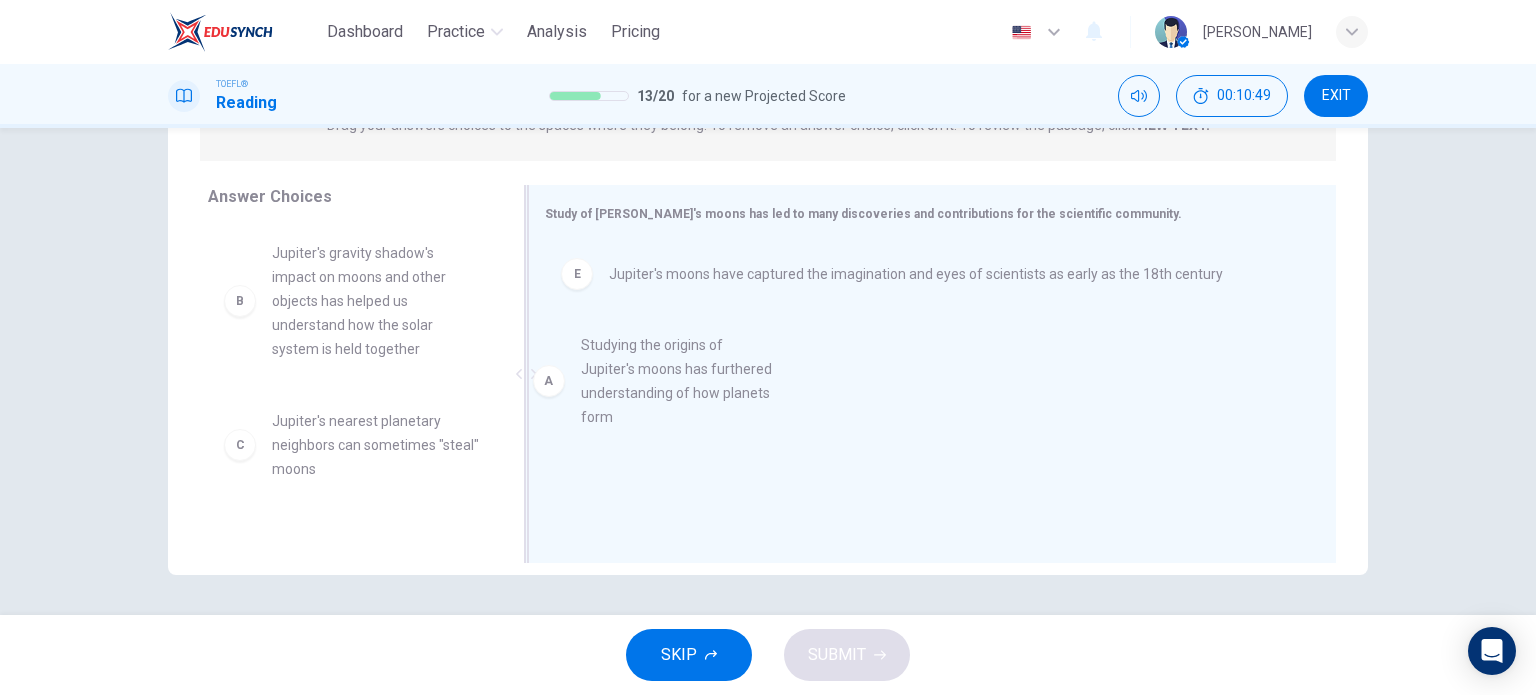 drag, startPoint x: 348, startPoint y: 279, endPoint x: 680, endPoint y: 362, distance: 342.21777 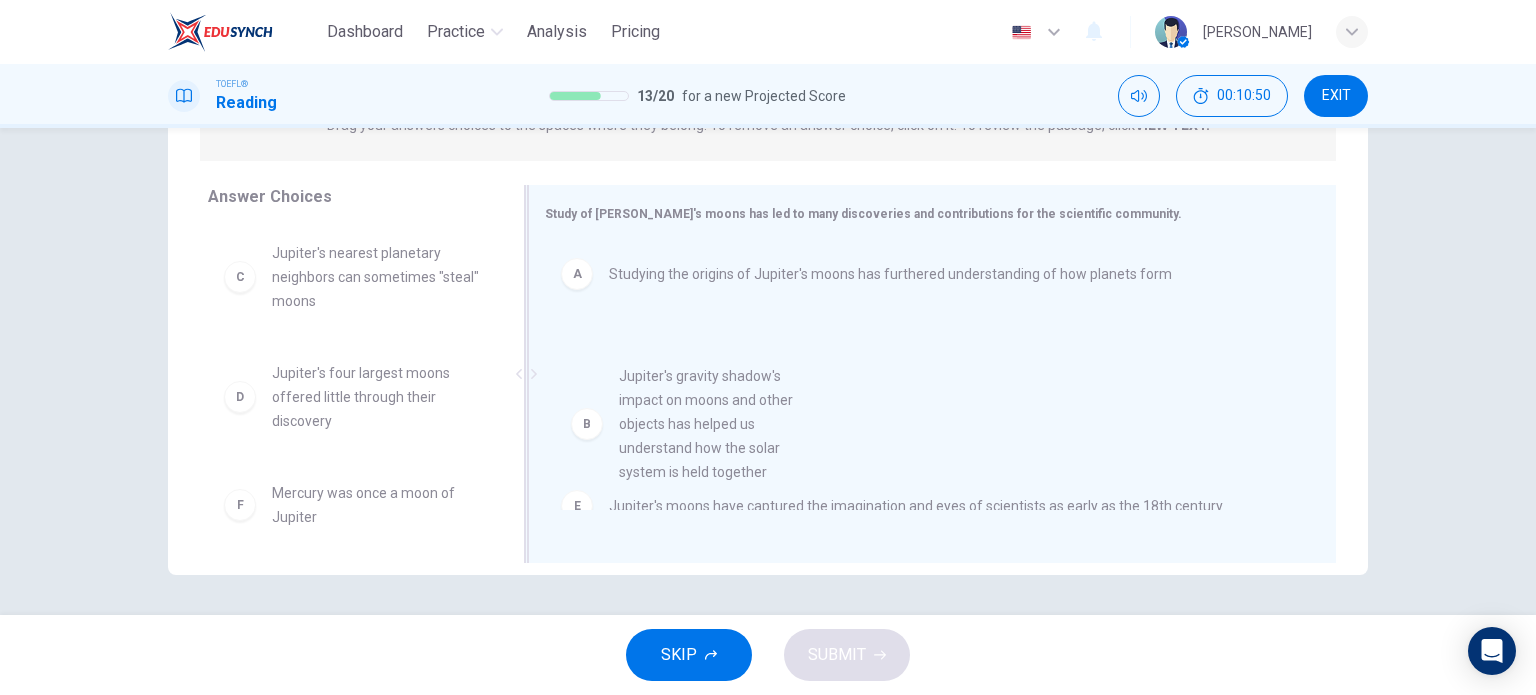 drag, startPoint x: 341, startPoint y: 296, endPoint x: 704, endPoint y: 441, distance: 390.88873 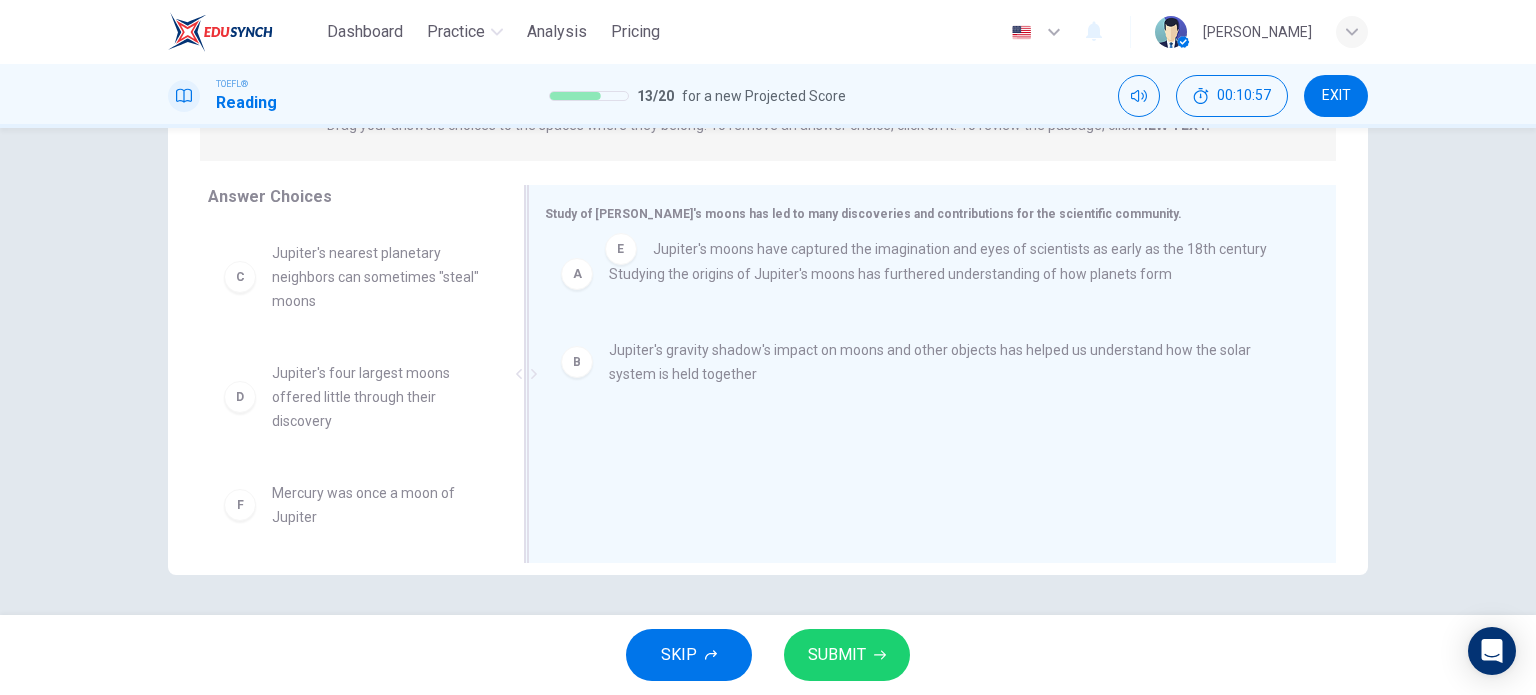 drag, startPoint x: 684, startPoint y: 459, endPoint x: 732, endPoint y: 276, distance: 189.19038 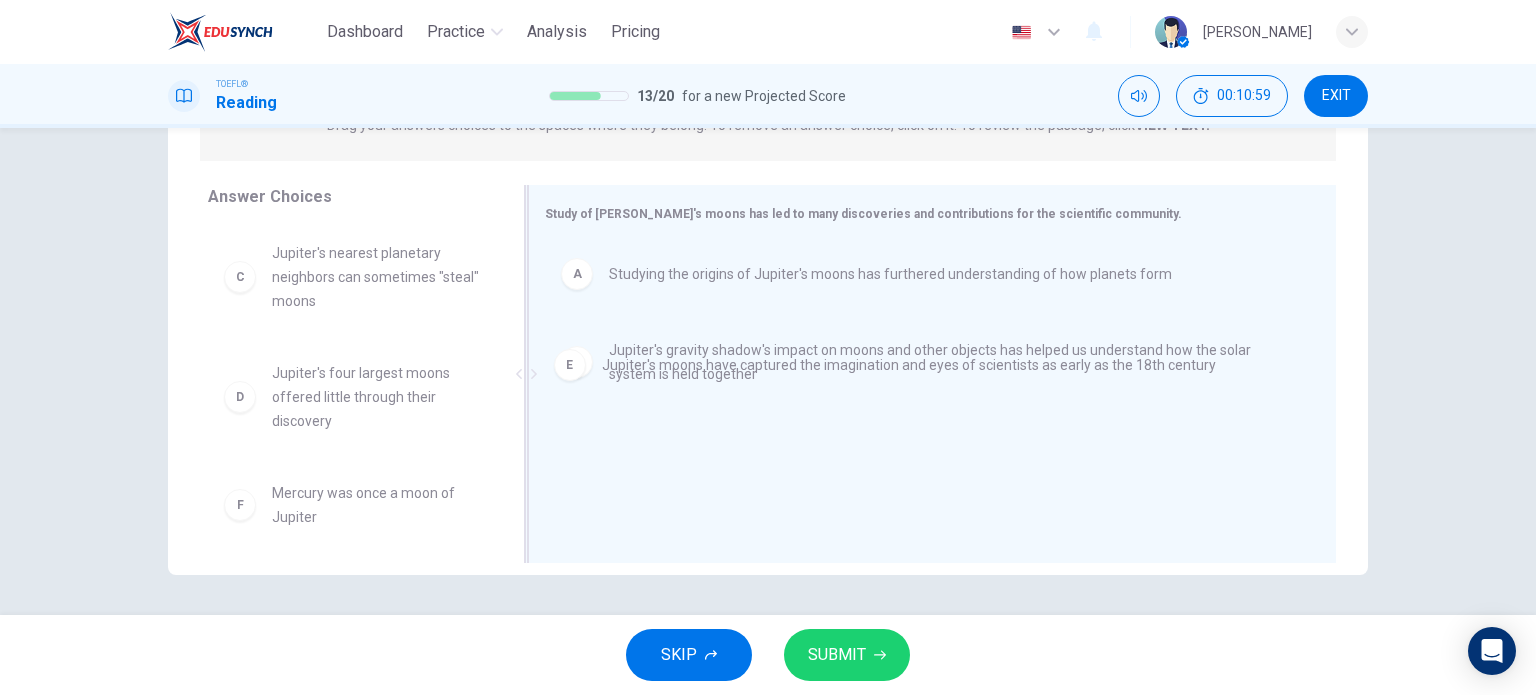 drag, startPoint x: 672, startPoint y: 457, endPoint x: 664, endPoint y: 356, distance: 101.31634 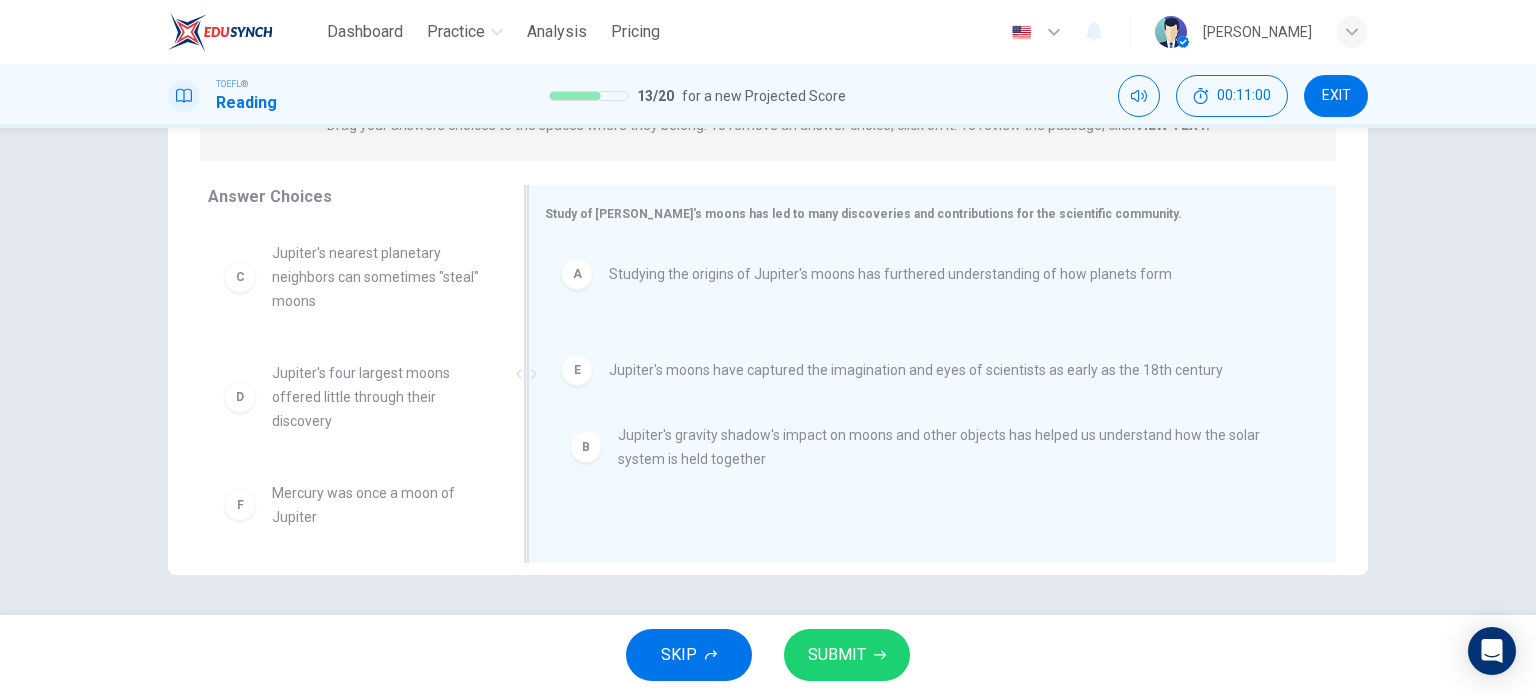 drag, startPoint x: 630, startPoint y: 367, endPoint x: 647, endPoint y: 463, distance: 97.49359 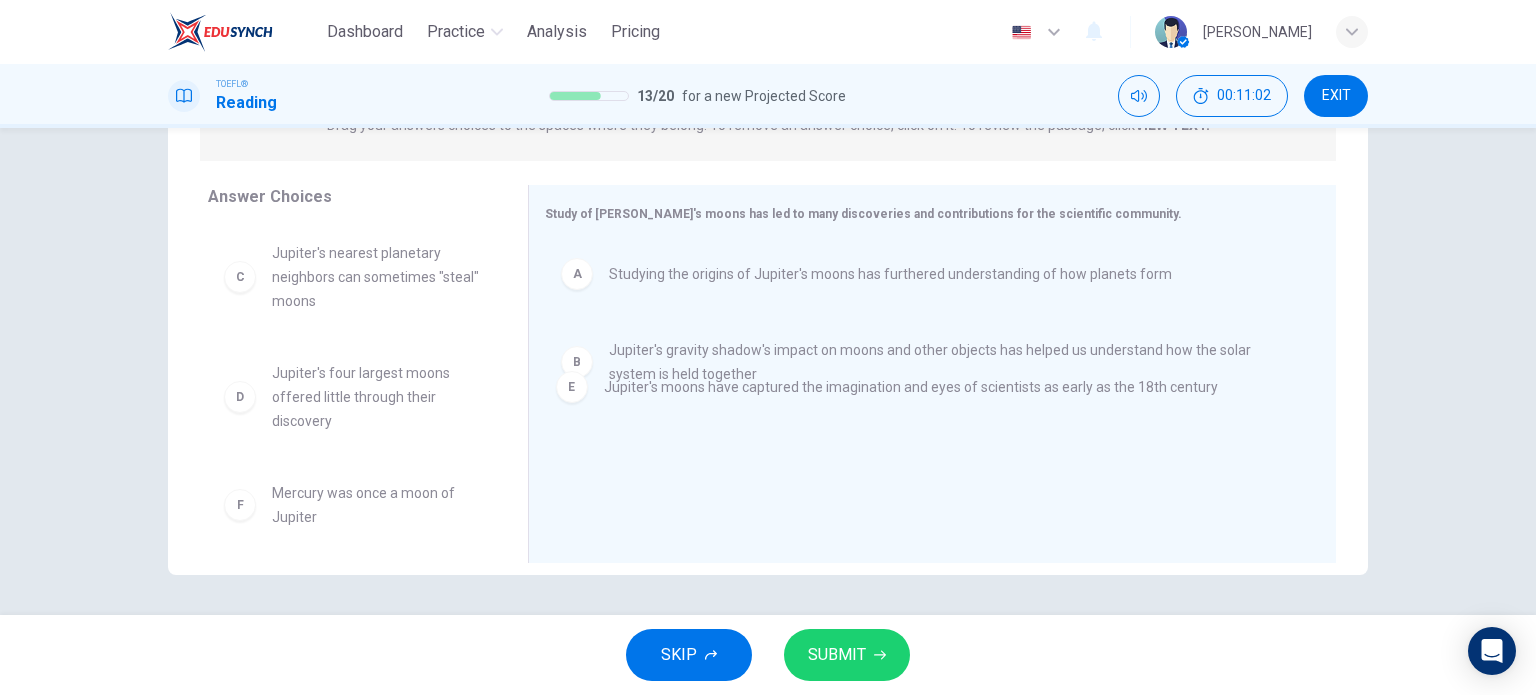 drag, startPoint x: 647, startPoint y: 459, endPoint x: 647, endPoint y: 359, distance: 100 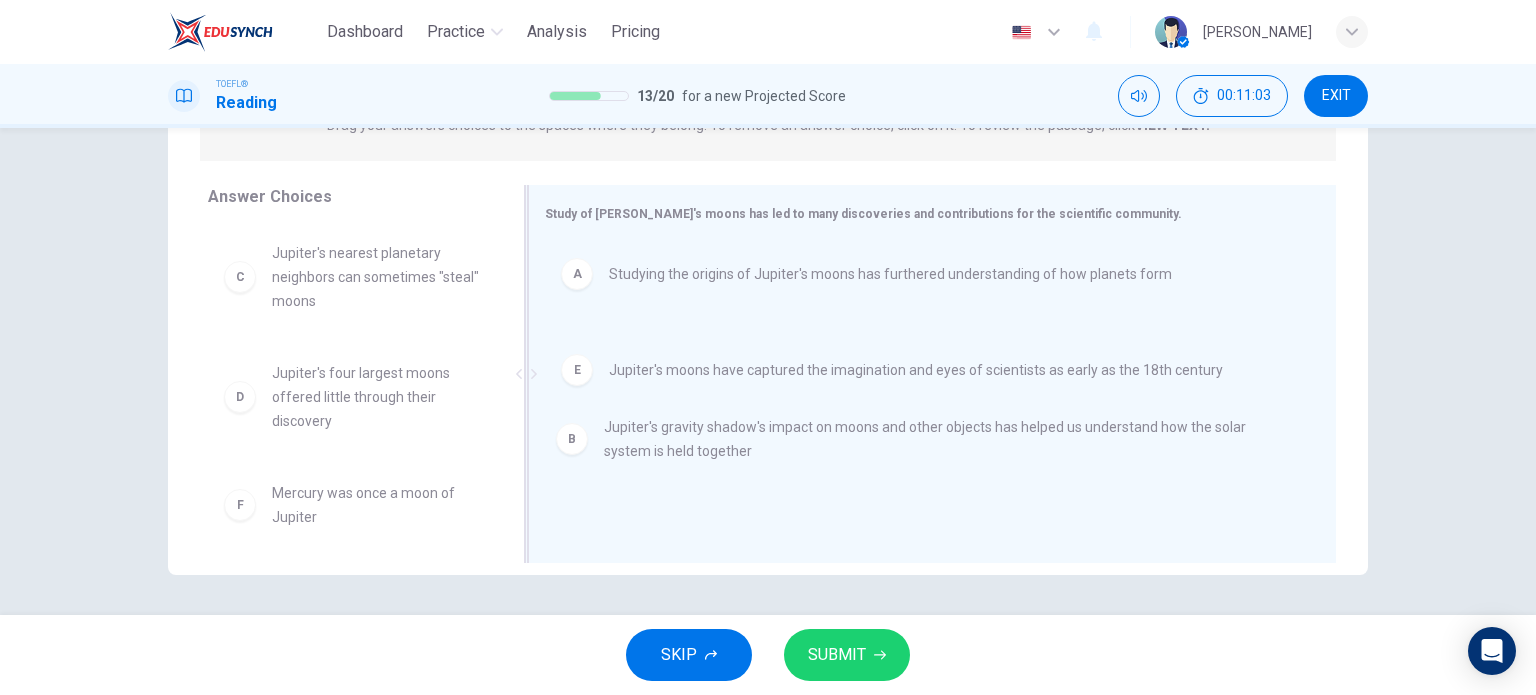 drag, startPoint x: 644, startPoint y: 370, endPoint x: 644, endPoint y: 458, distance: 88 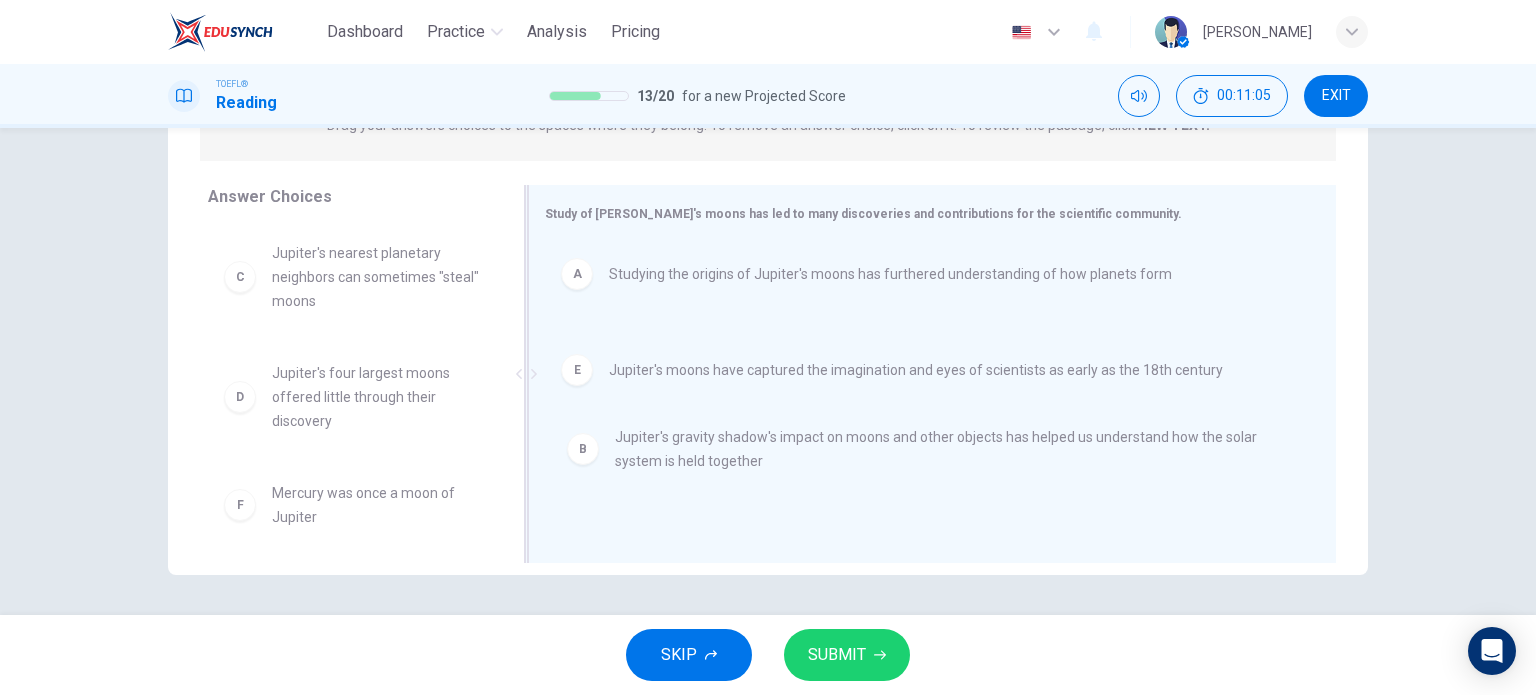 drag, startPoint x: 572, startPoint y: 356, endPoint x: 583, endPoint y: 458, distance: 102.59142 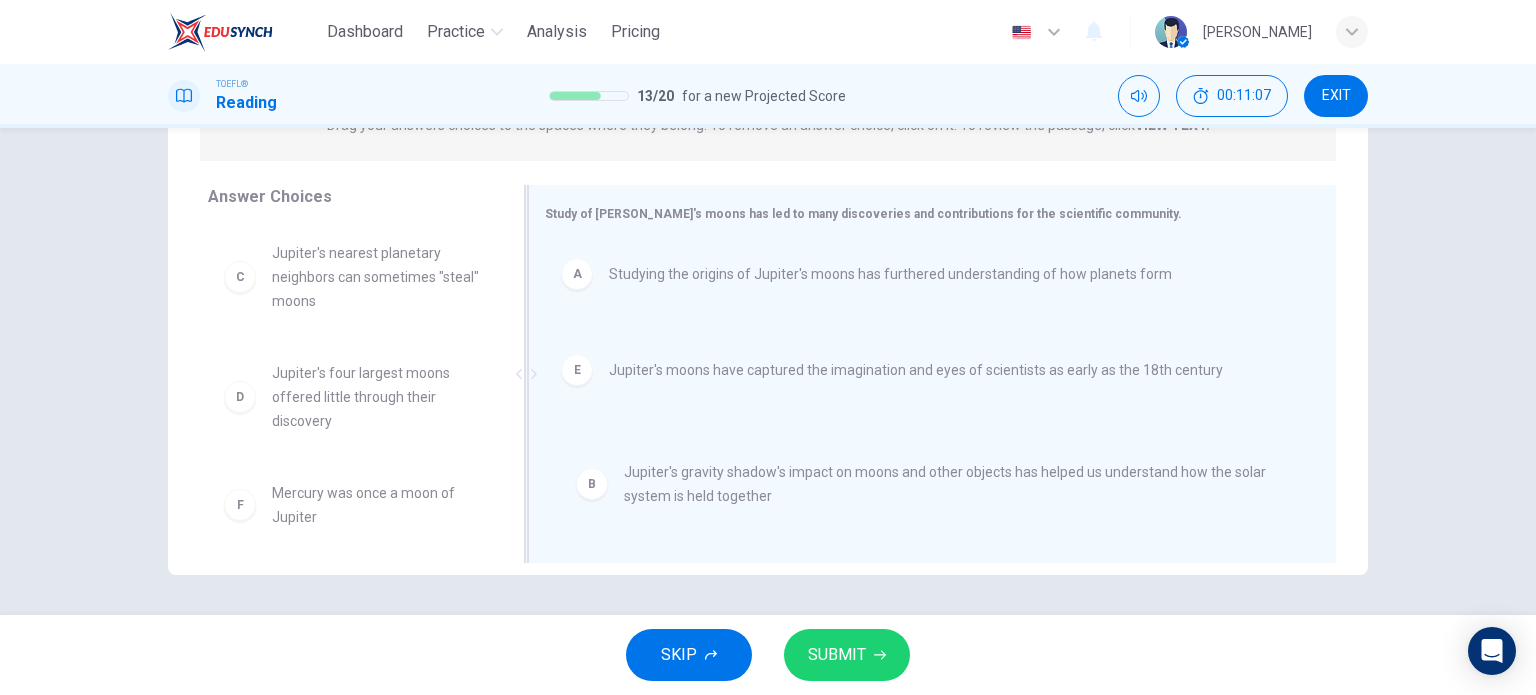 drag, startPoint x: 577, startPoint y: 366, endPoint x: 597, endPoint y: 493, distance: 128.56516 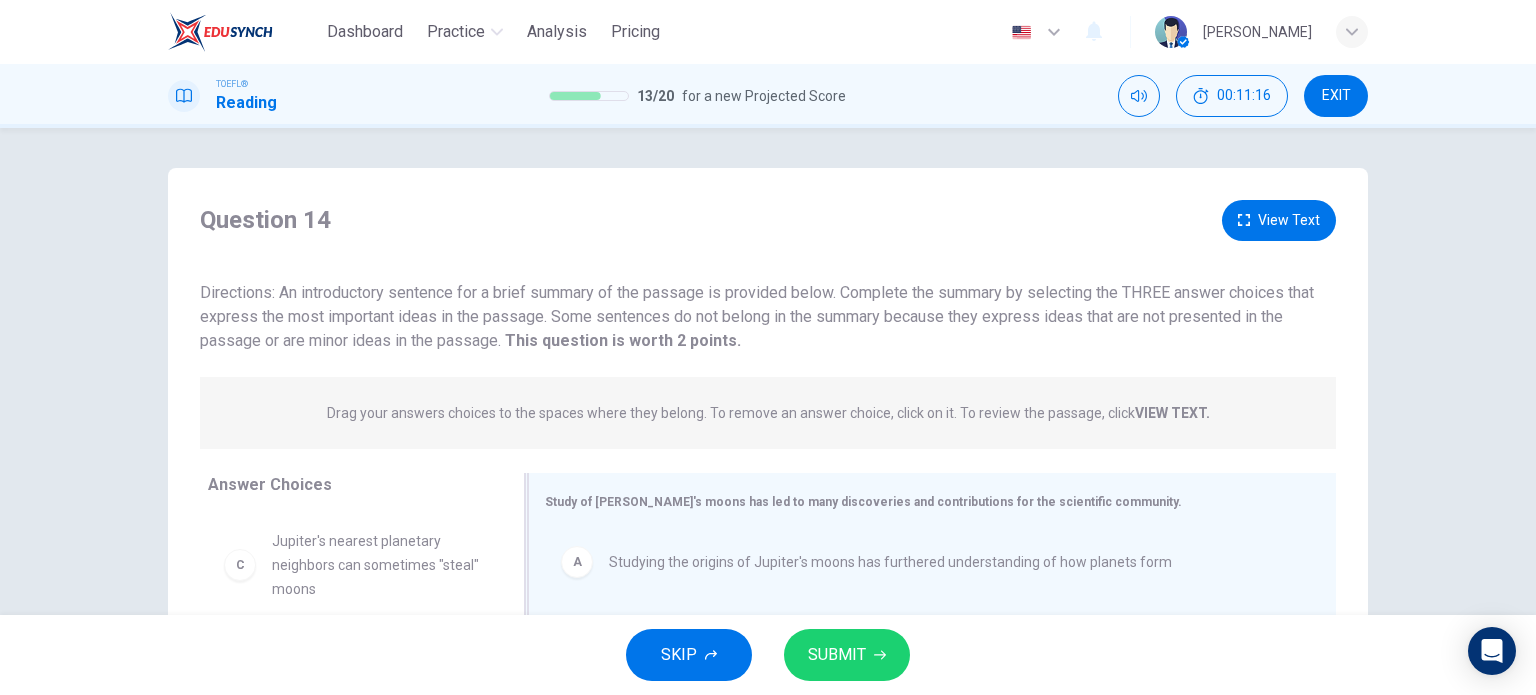 scroll, scrollTop: 288, scrollLeft: 0, axis: vertical 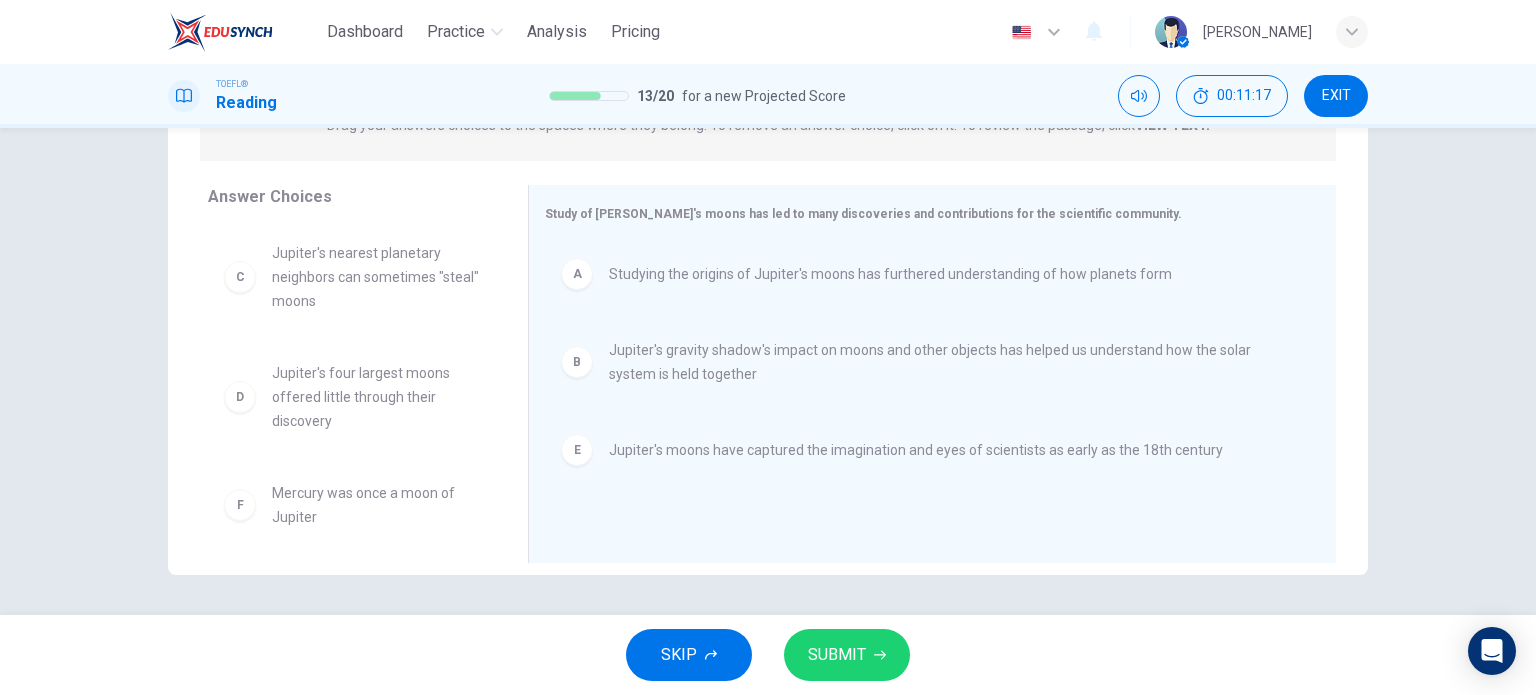 click on "E Jupiter's moons have captured the imagination and eyes of scientists as early as the 18th century" at bounding box center [924, 450] 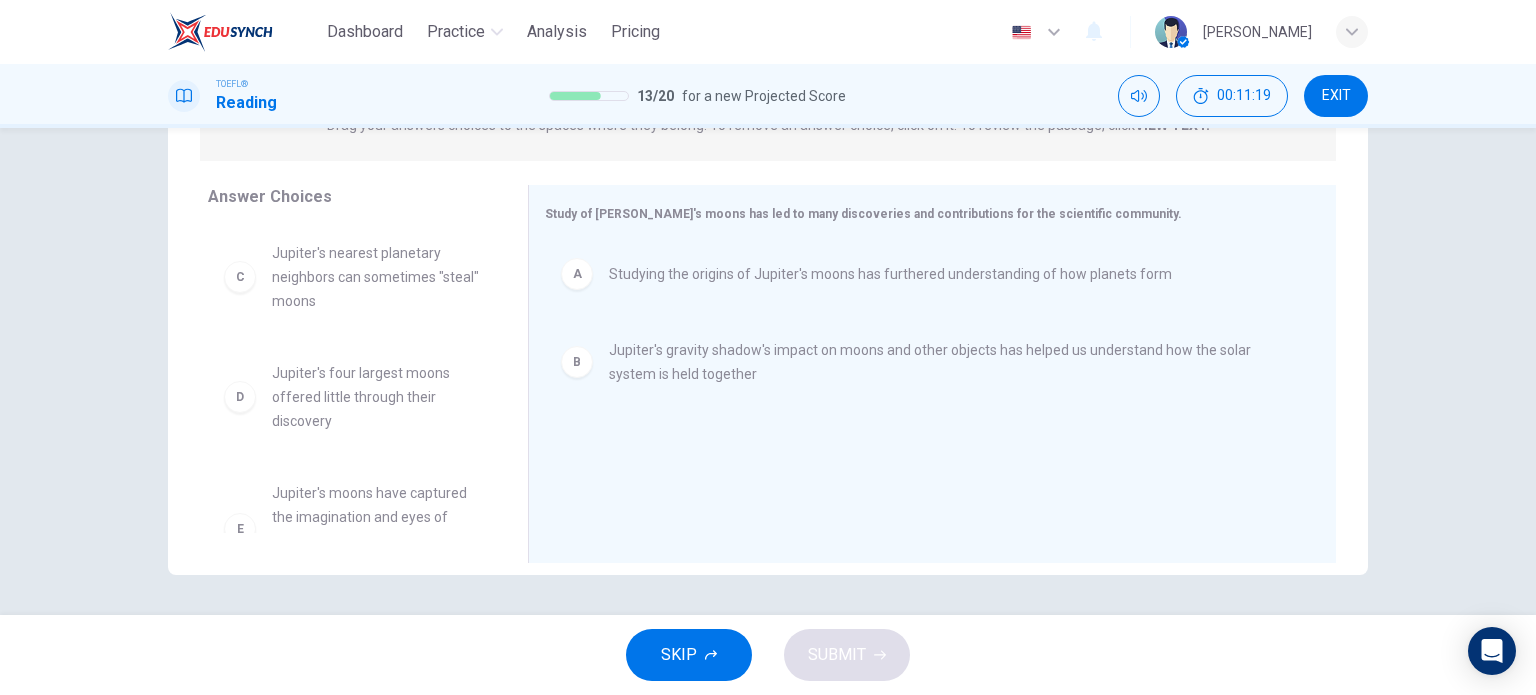 click on "Jupiter's gravity shadow's impact on moons and other objects has helped us understand how the solar system is held together" at bounding box center [948, 362] 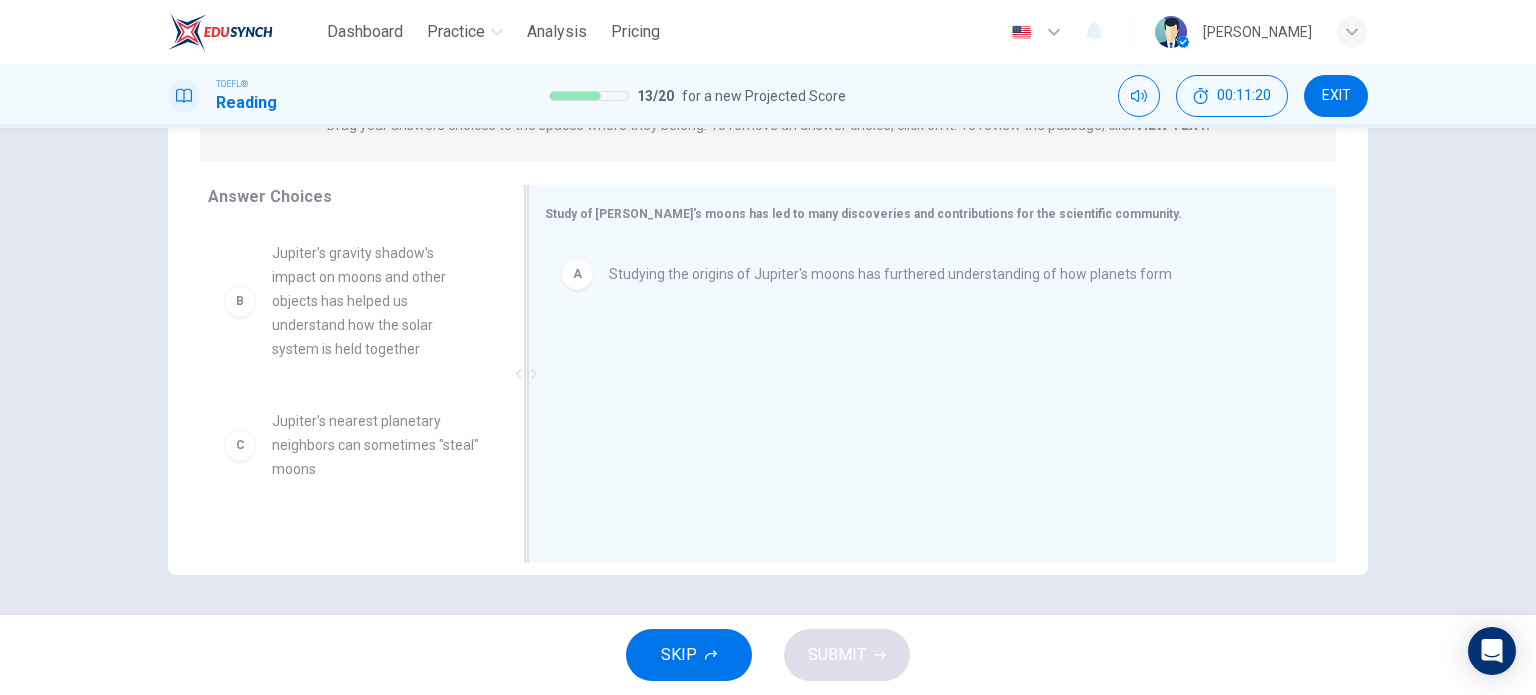 click on "Studying the origins of Jupiter's moons has furthered understanding of how planets form" at bounding box center [890, 274] 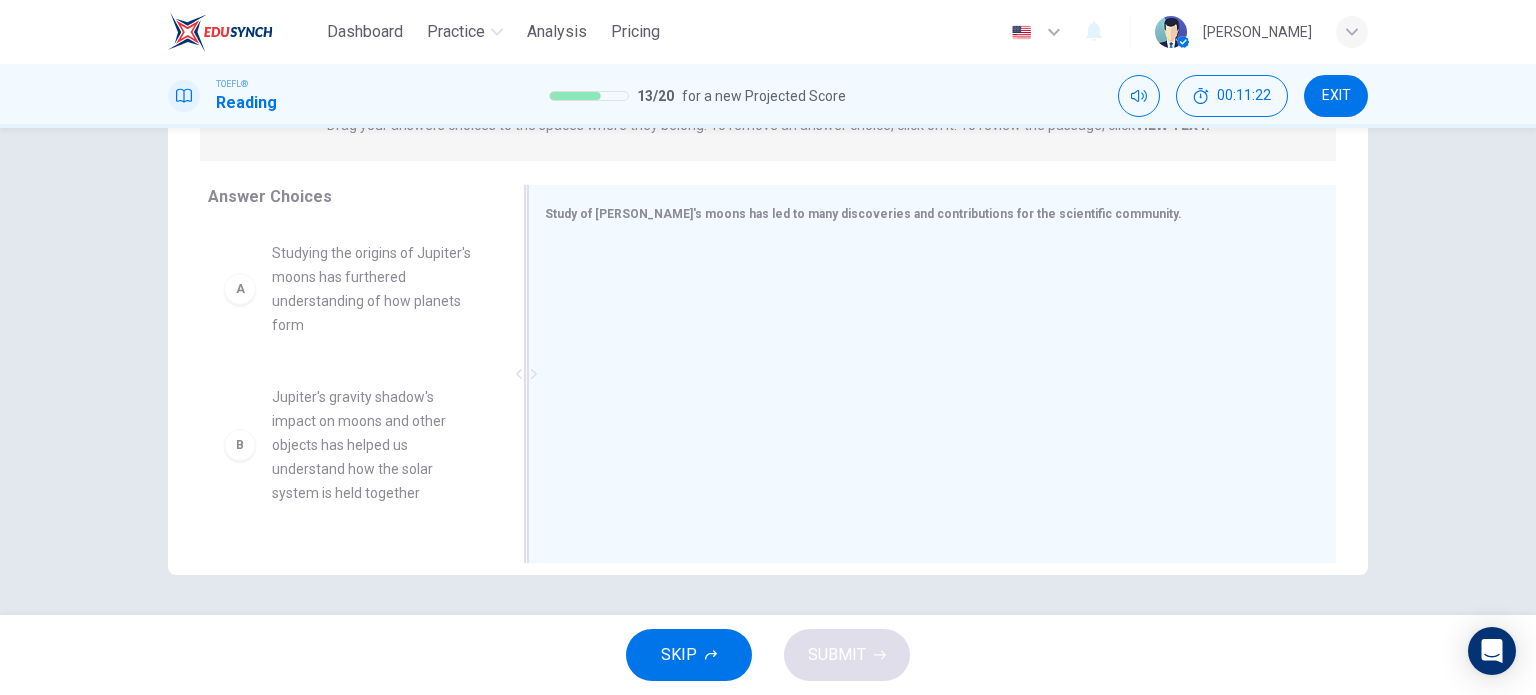 scroll, scrollTop: 468, scrollLeft: 0, axis: vertical 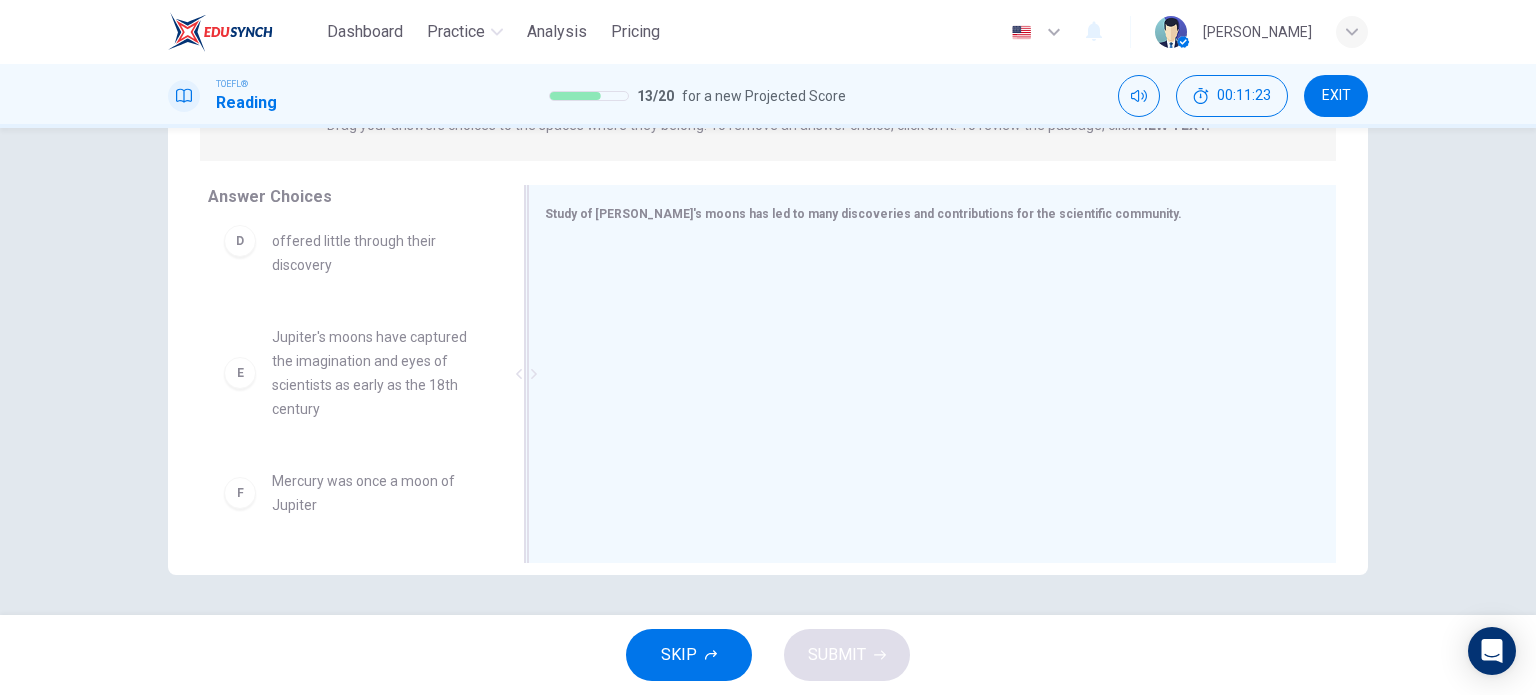 click on "Jupiter's moons have captured the imagination and eyes of scientists as early as the 18th century" at bounding box center (376, 373) 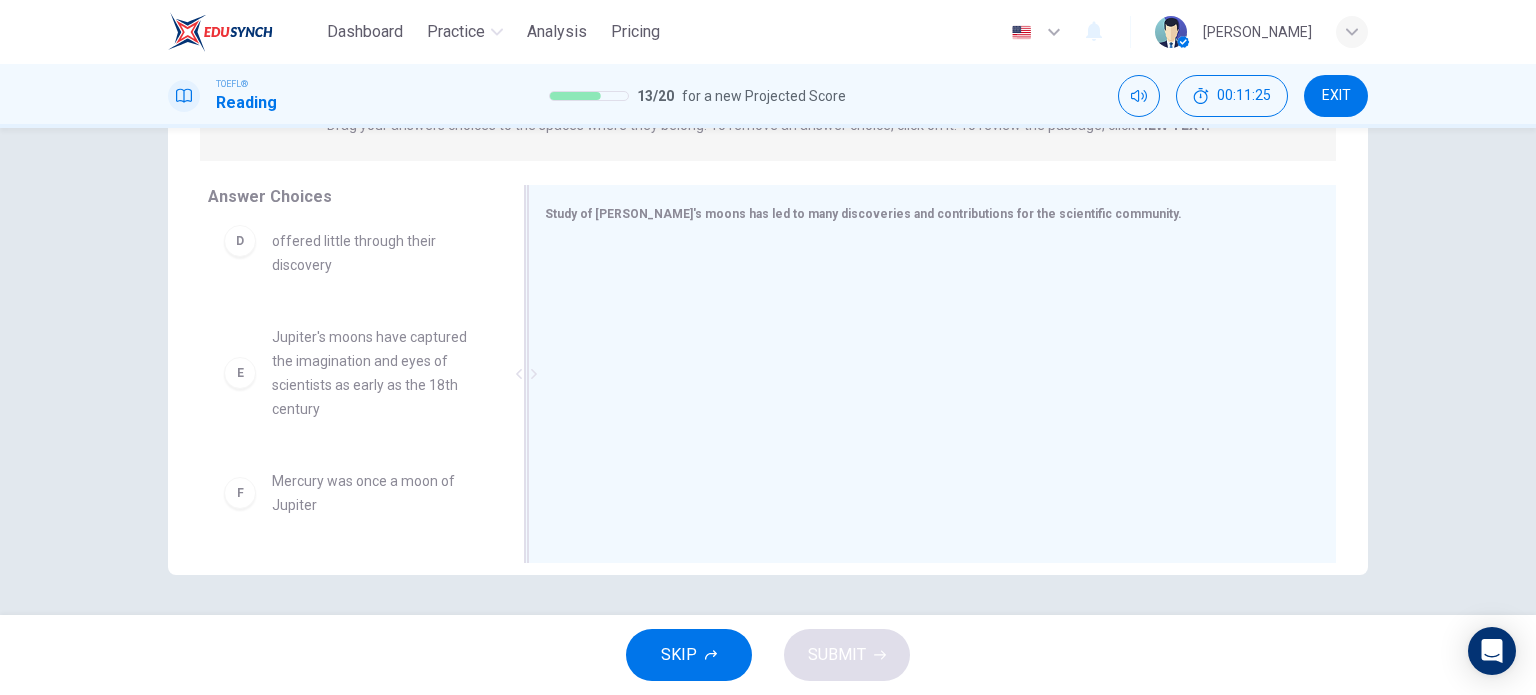 click on "E" at bounding box center [240, 373] 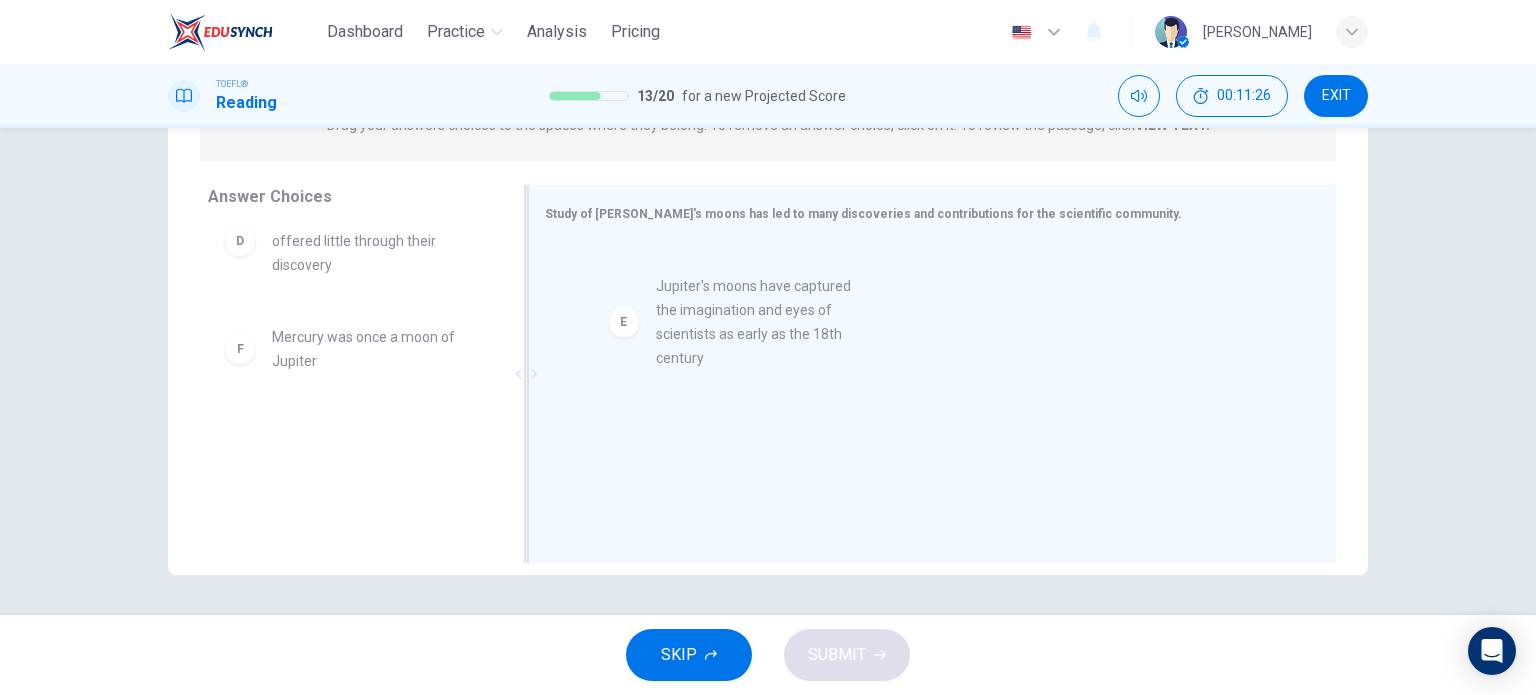 drag, startPoint x: 252, startPoint y: 377, endPoint x: 648, endPoint y: 327, distance: 399.14407 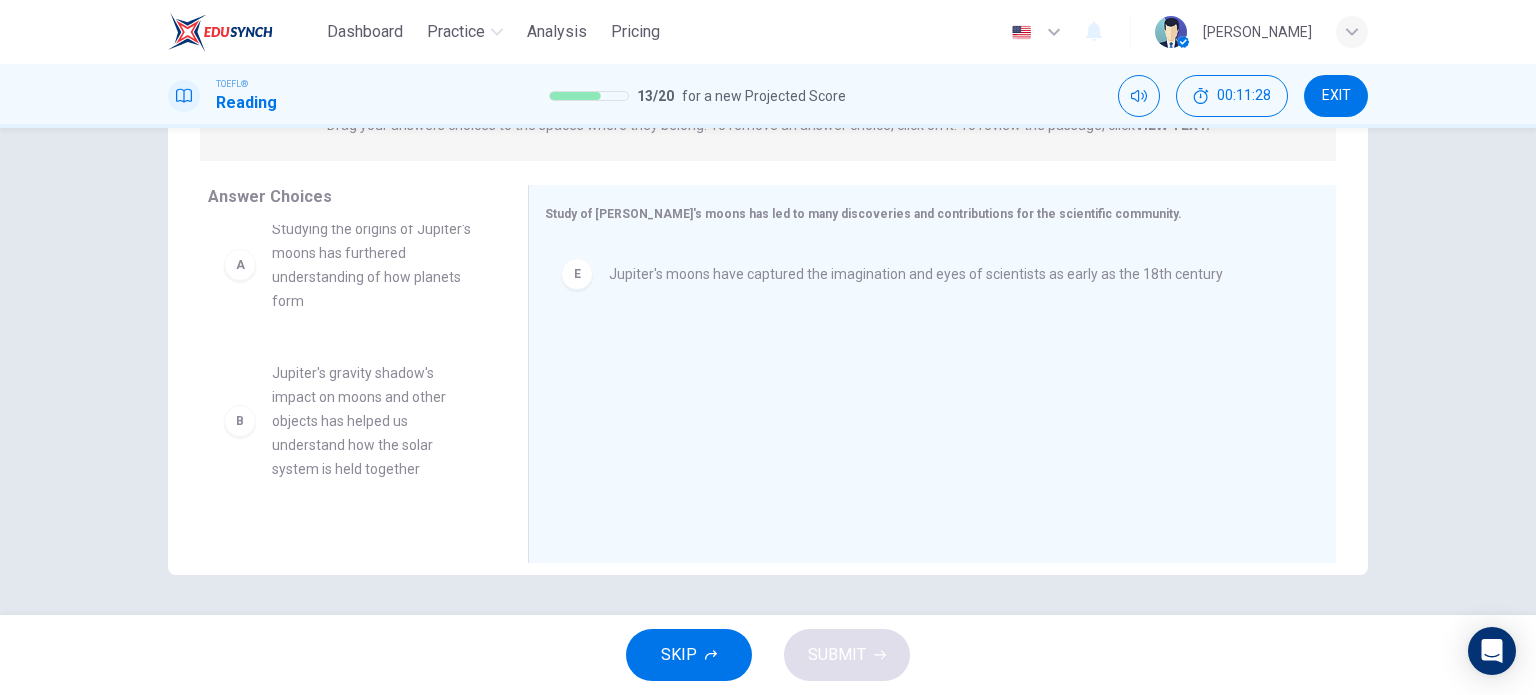 scroll, scrollTop: 0, scrollLeft: 0, axis: both 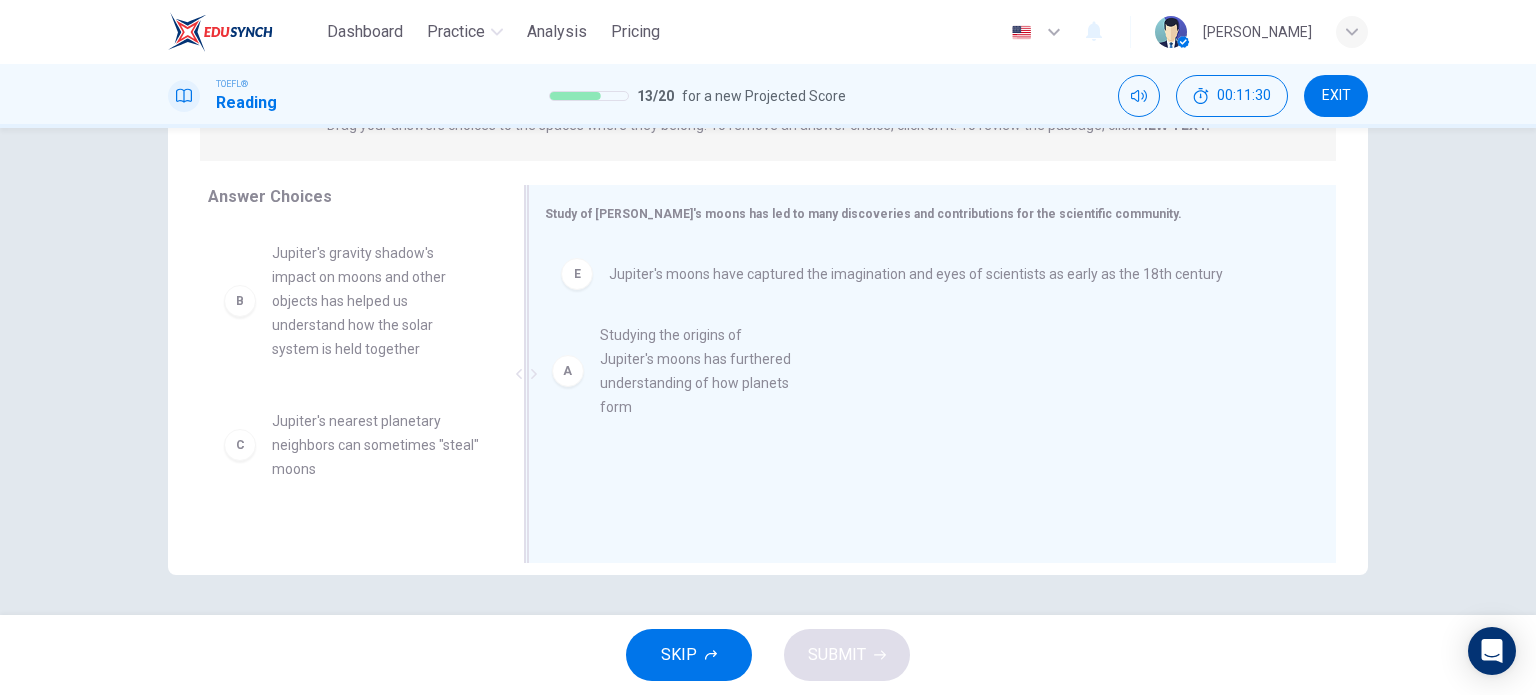 drag, startPoint x: 318, startPoint y: 298, endPoint x: 658, endPoint y: 386, distance: 351.20364 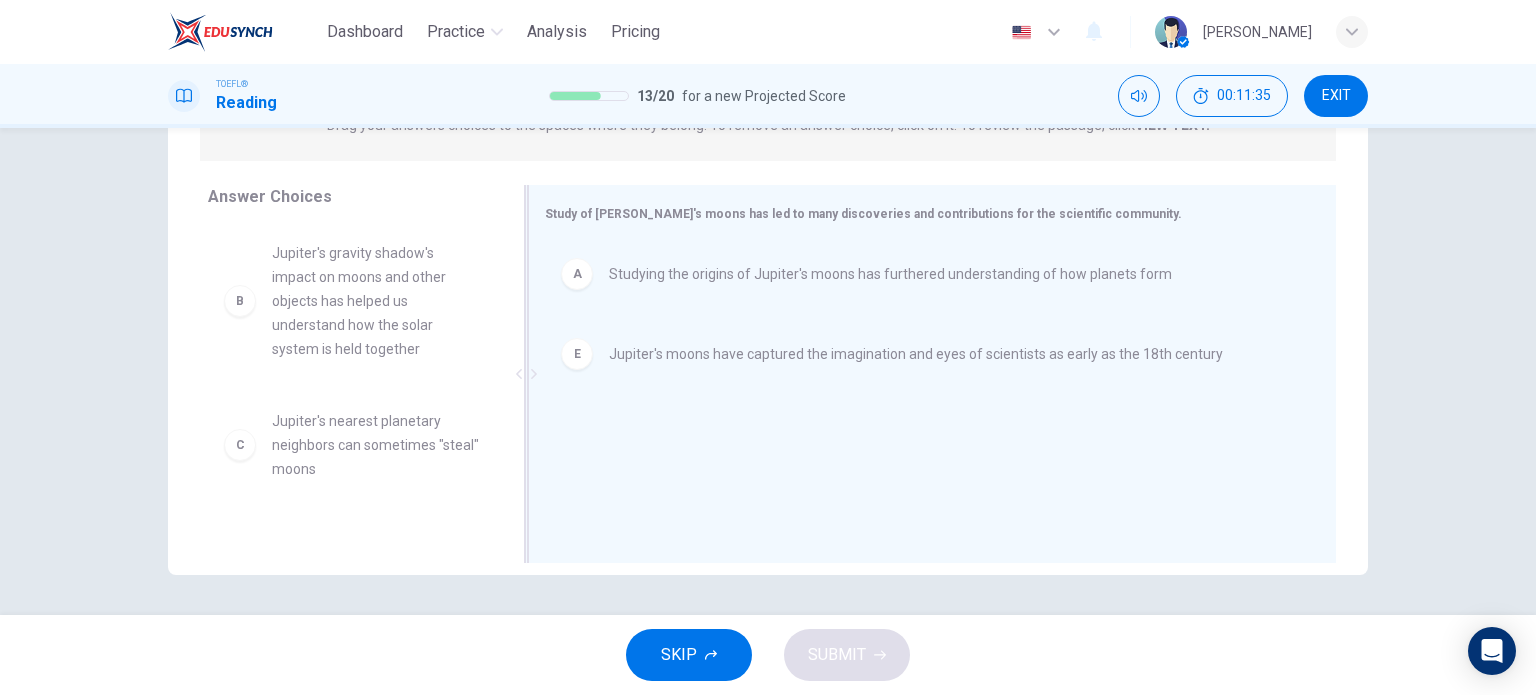 click on "A" at bounding box center [577, 274] 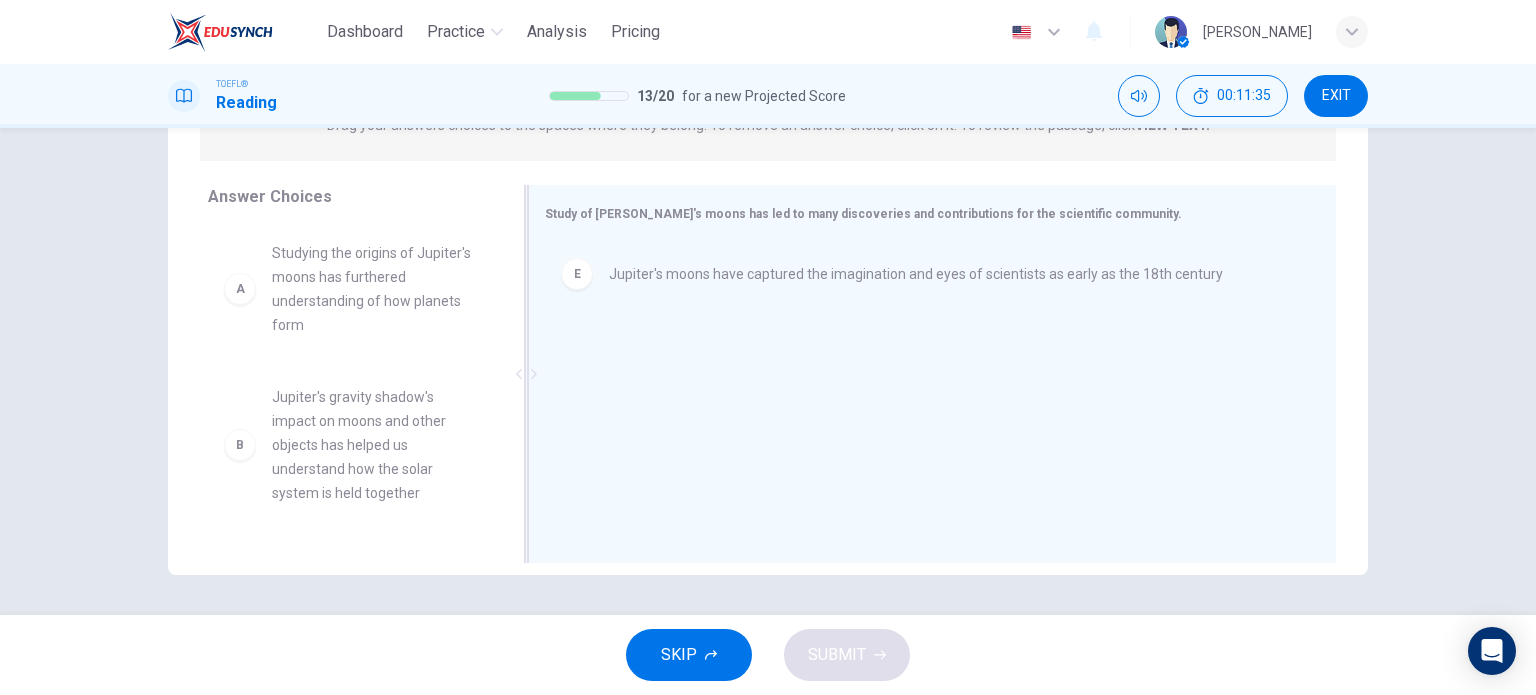 click on "Studying the origins of Jupiter's moons has furthered understanding of how planets form" at bounding box center [376, 289] 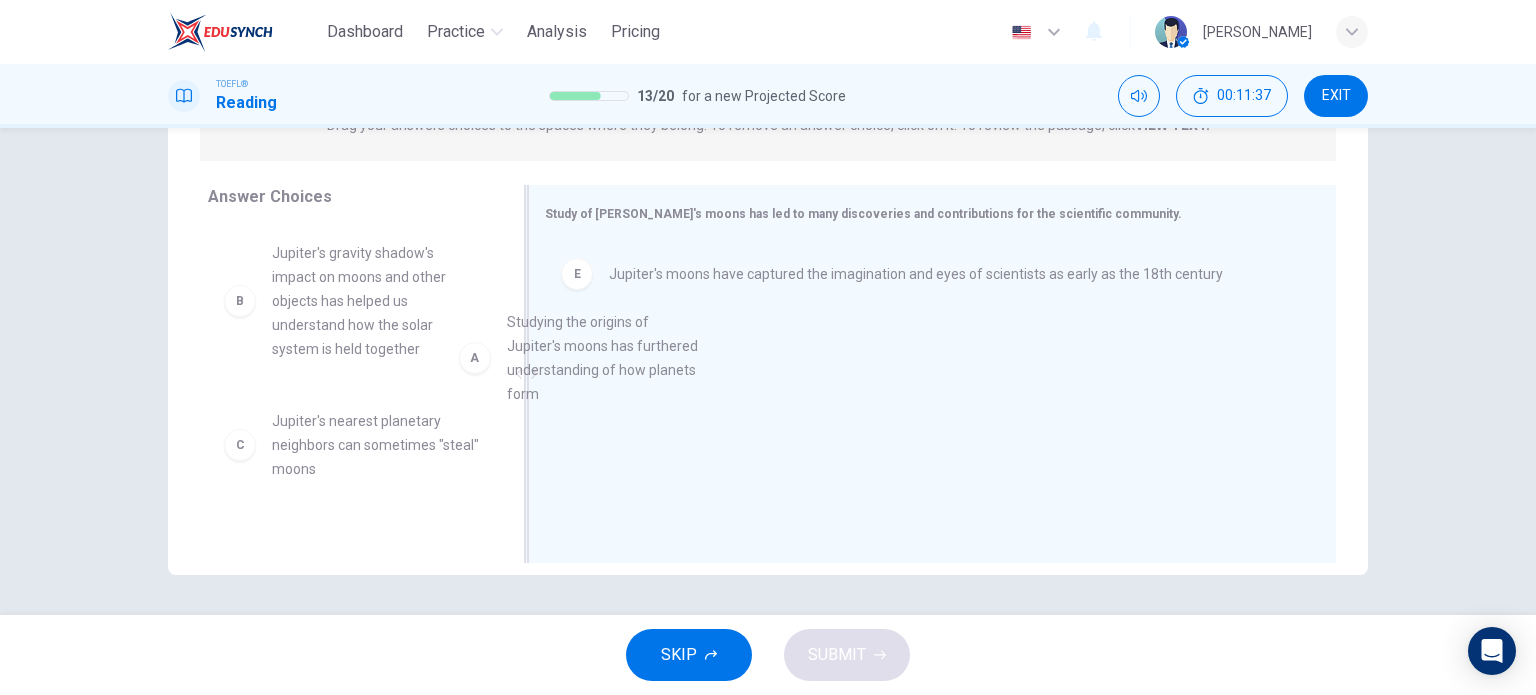 drag, startPoint x: 293, startPoint y: 284, endPoint x: 563, endPoint y: 365, distance: 281.88828 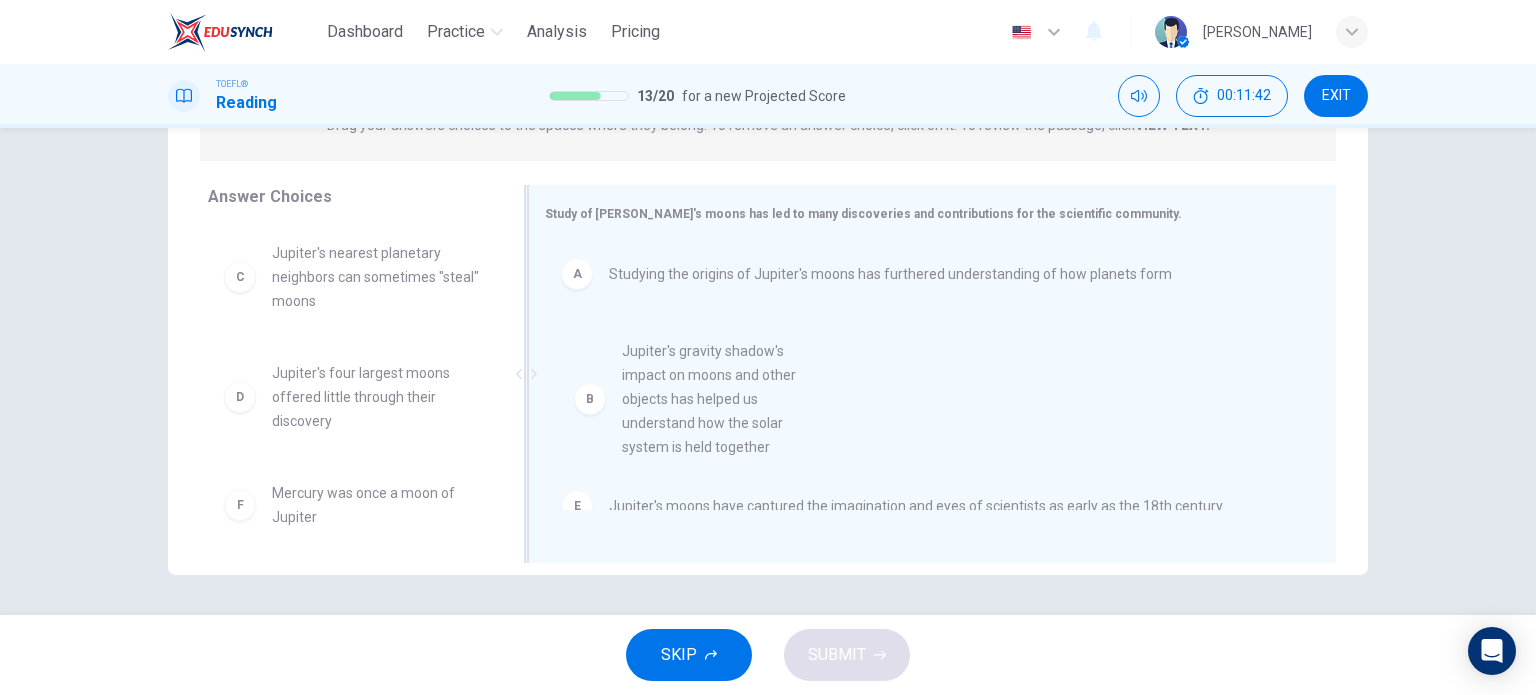 drag, startPoint x: 312, startPoint y: 331, endPoint x: 672, endPoint y: 433, distance: 374.17108 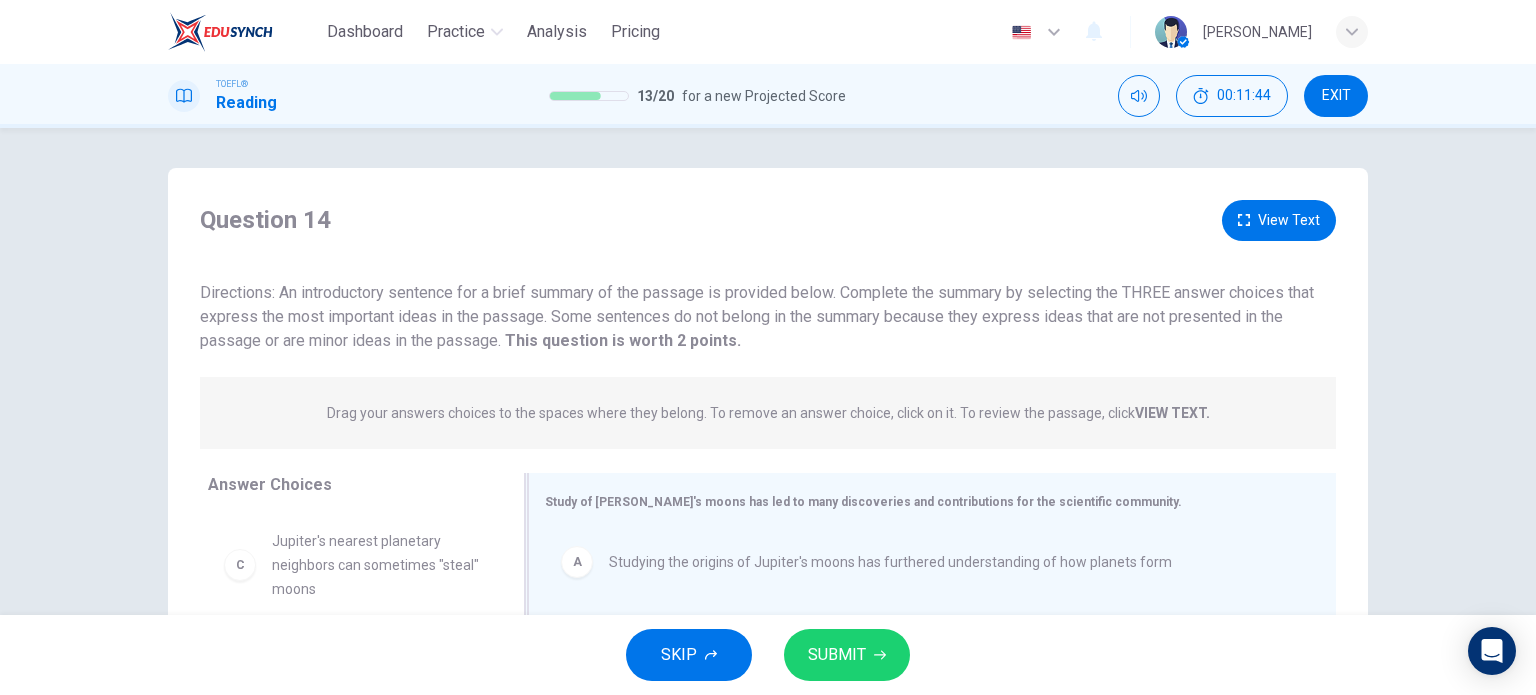 scroll, scrollTop: 200, scrollLeft: 0, axis: vertical 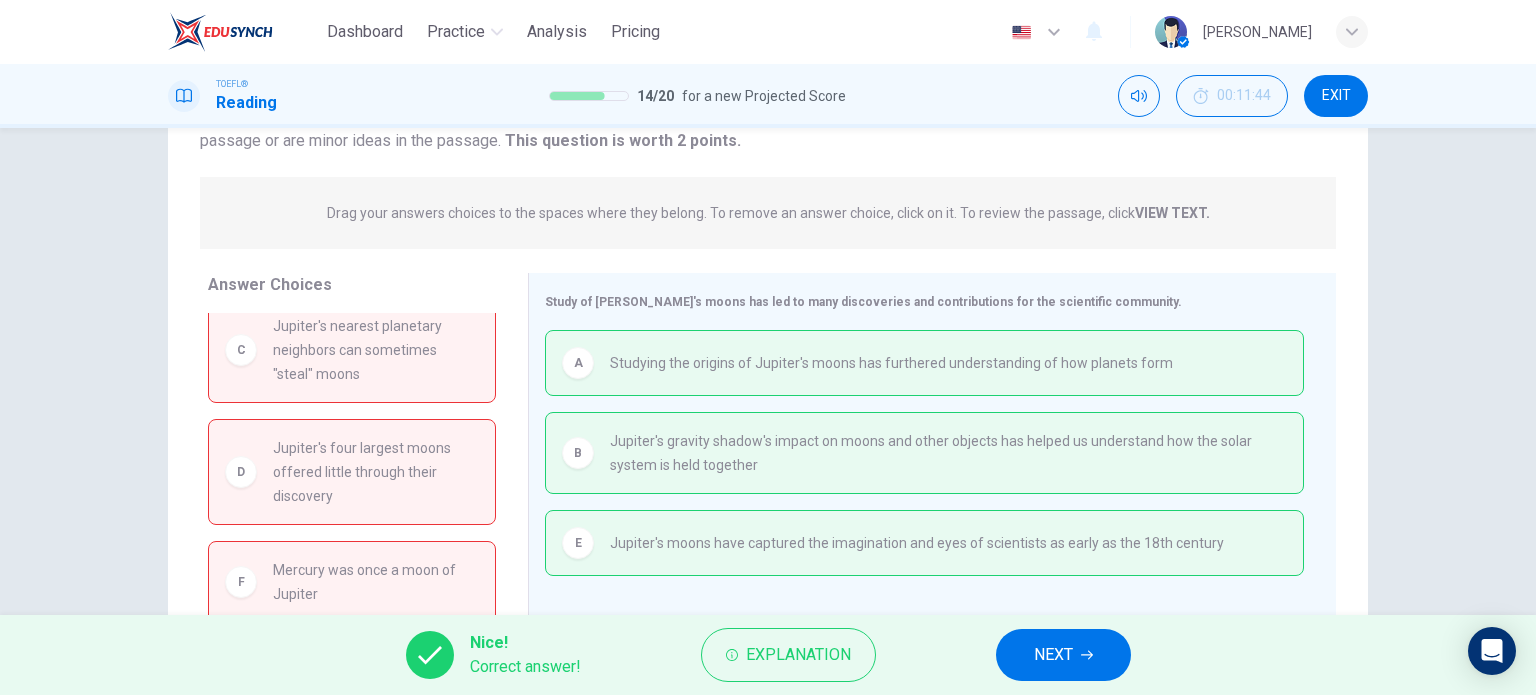 click on "NEXT" at bounding box center (1063, 655) 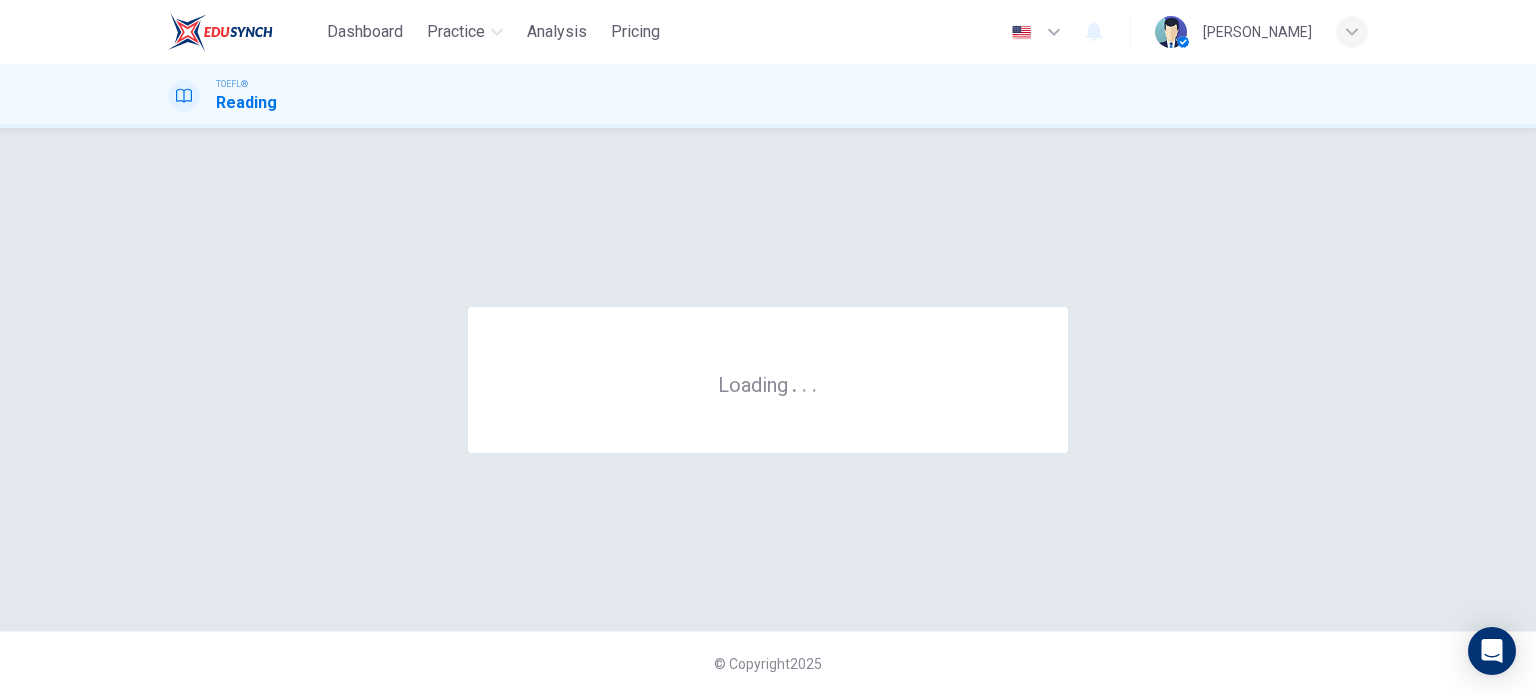 scroll, scrollTop: 0, scrollLeft: 0, axis: both 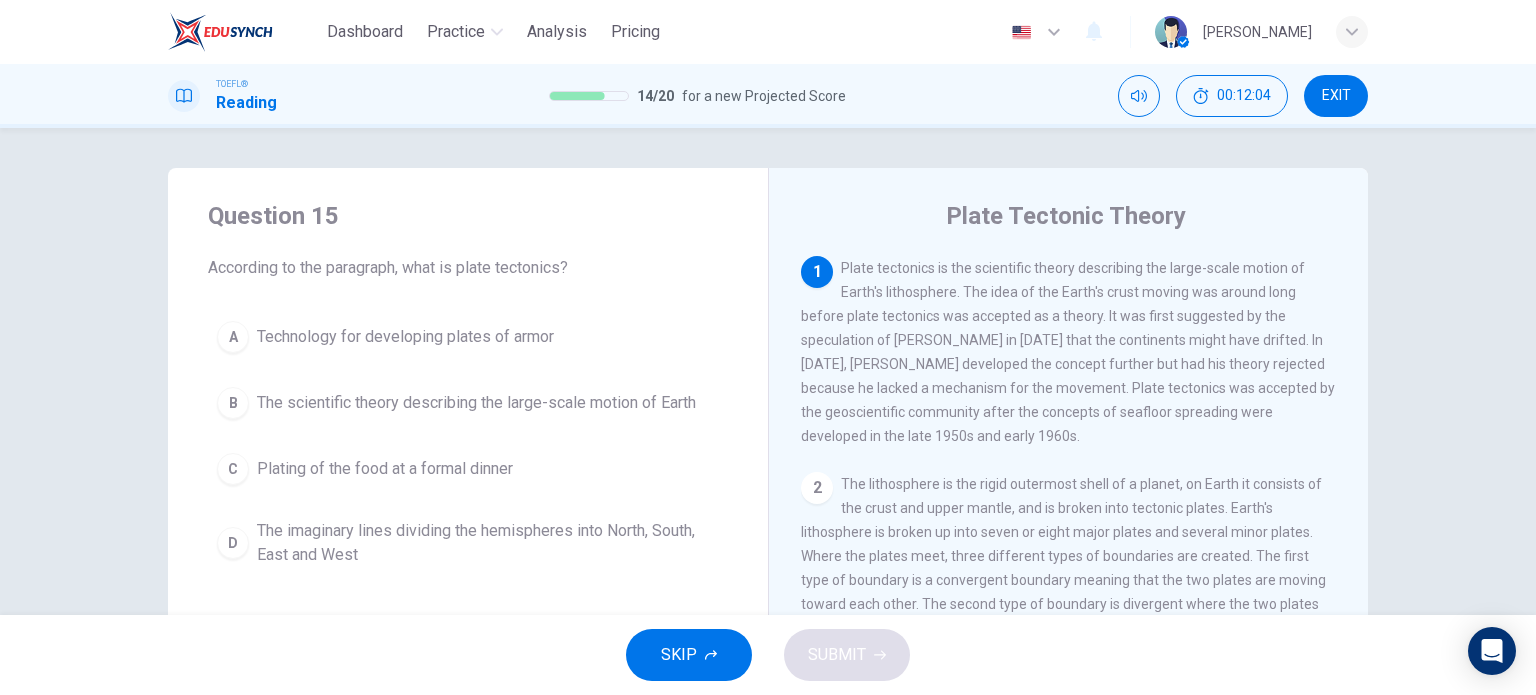 click on "A Technology for developing plates of armor B The scientific theory describing the large-scale motion of Earth C Plating of the food at a formal dinner D The imaginary lines dividing the hemispheres into North, South, East and West" at bounding box center (468, 444) 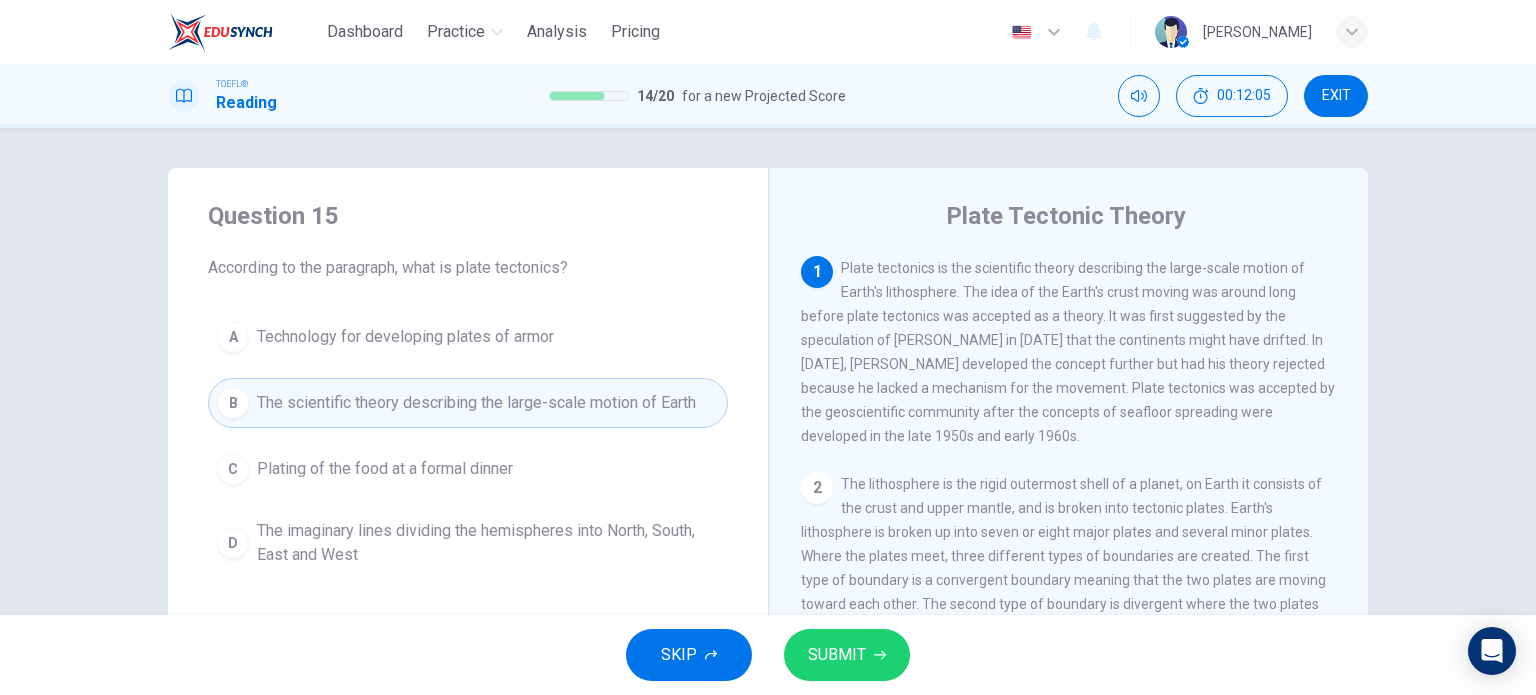 click on "SUBMIT" at bounding box center [847, 655] 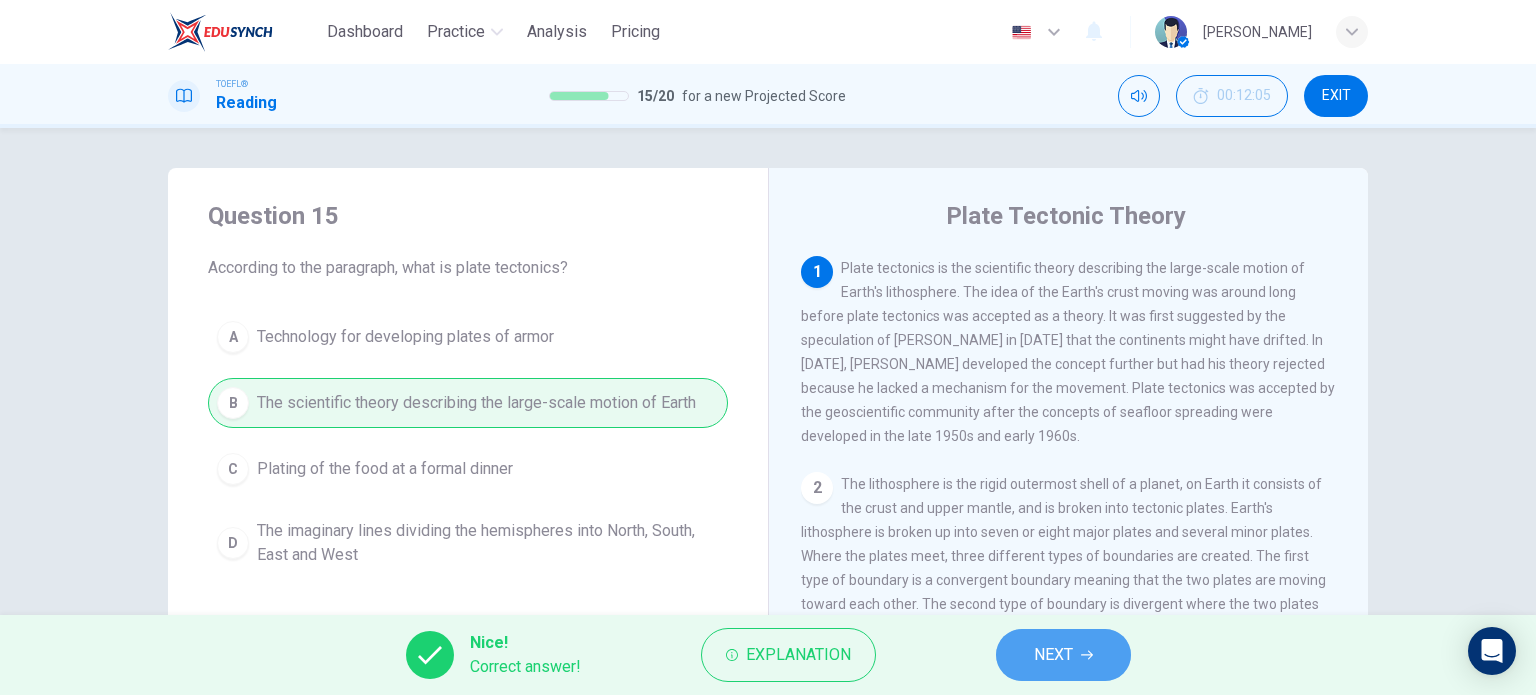 click on "NEXT" at bounding box center (1063, 655) 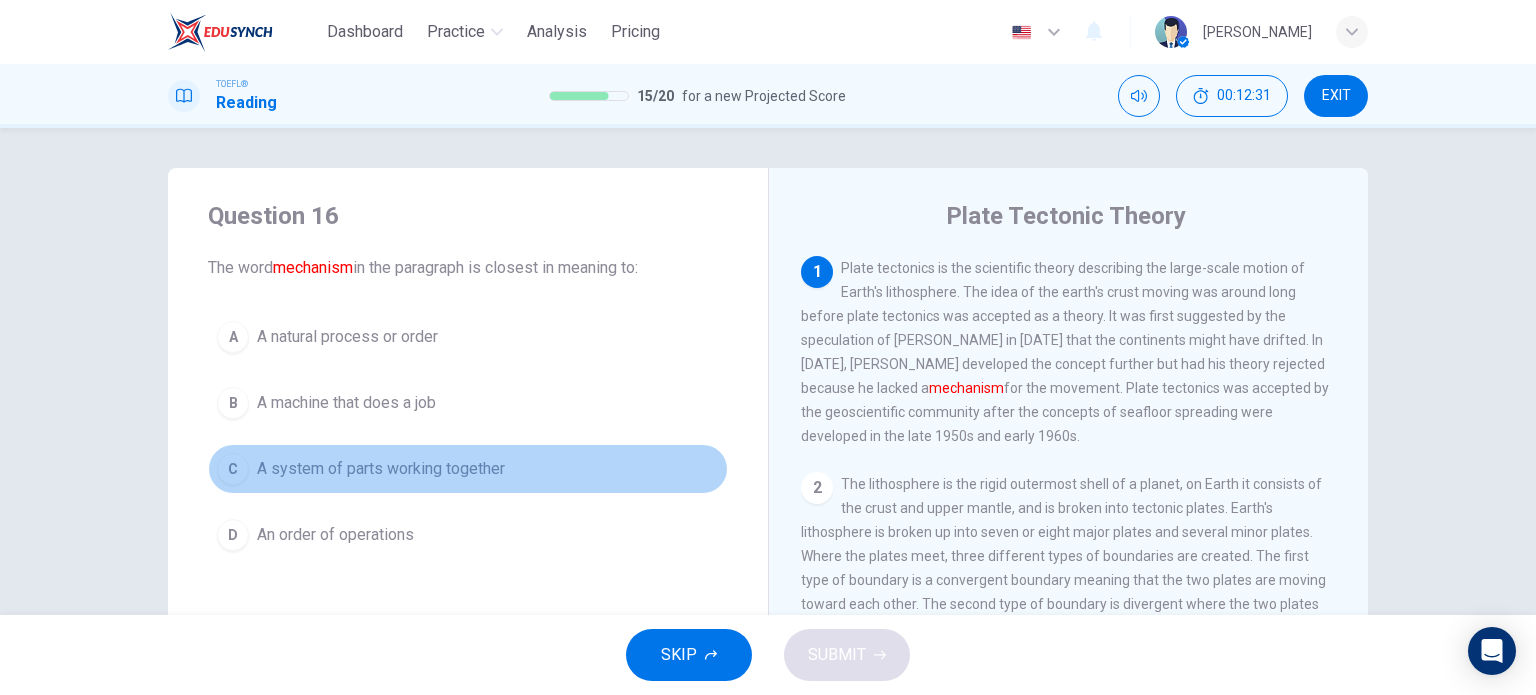 click on "A system of parts working together" at bounding box center [381, 469] 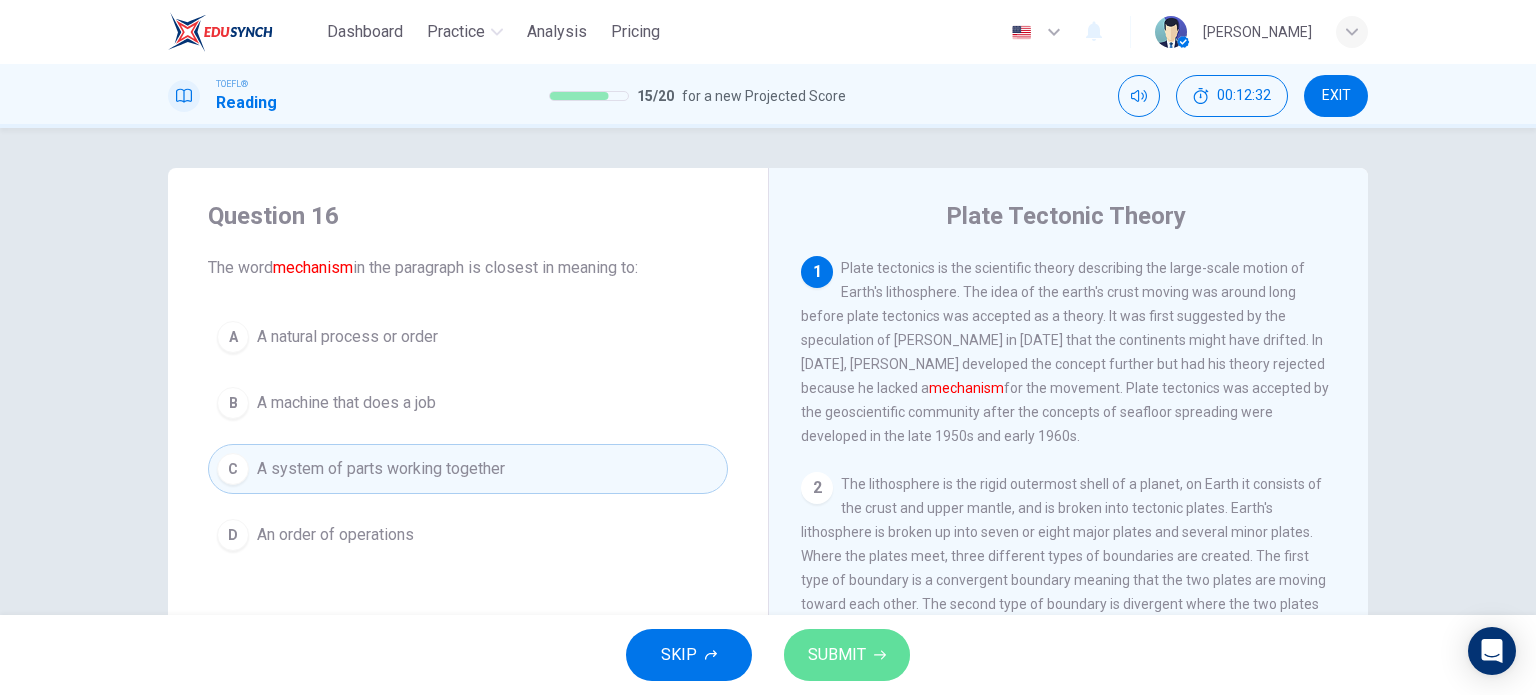 click on "SUBMIT" at bounding box center [837, 655] 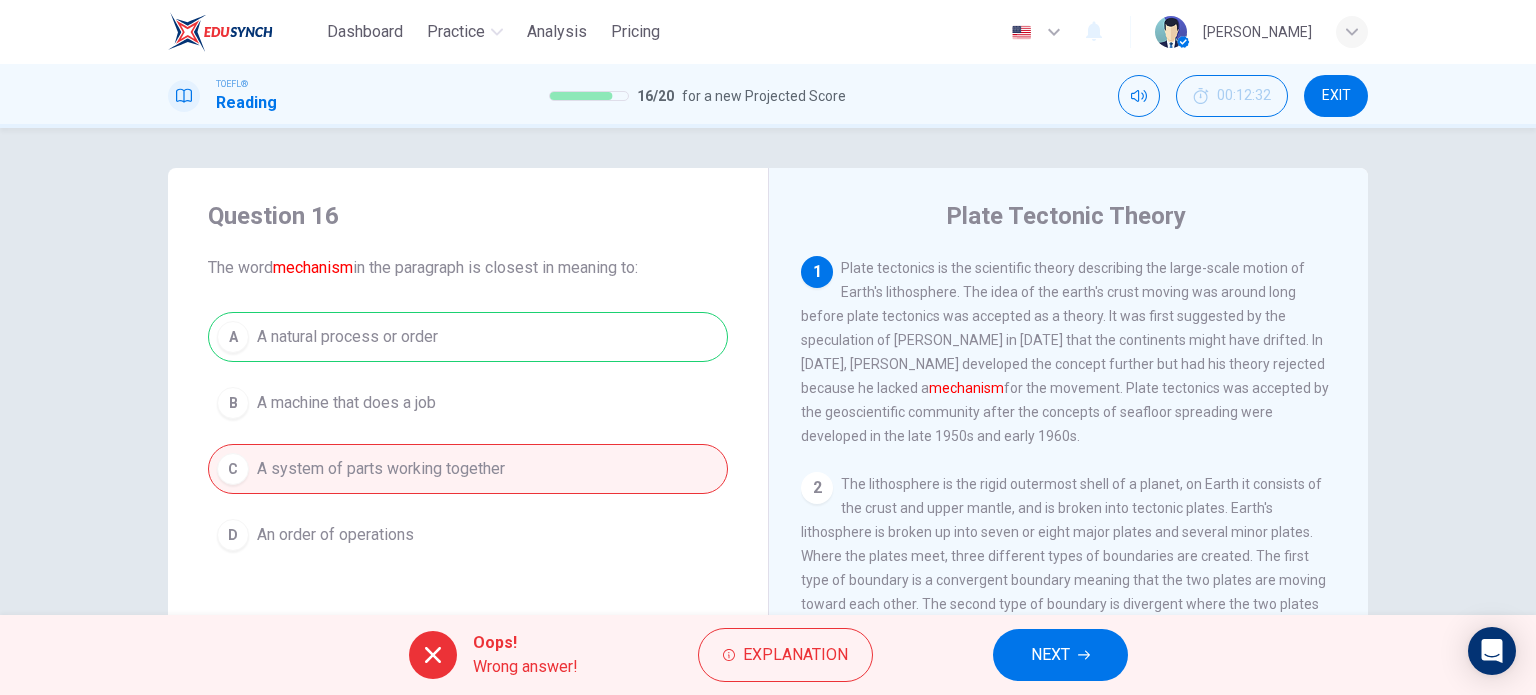 click on "NEXT" at bounding box center [1060, 655] 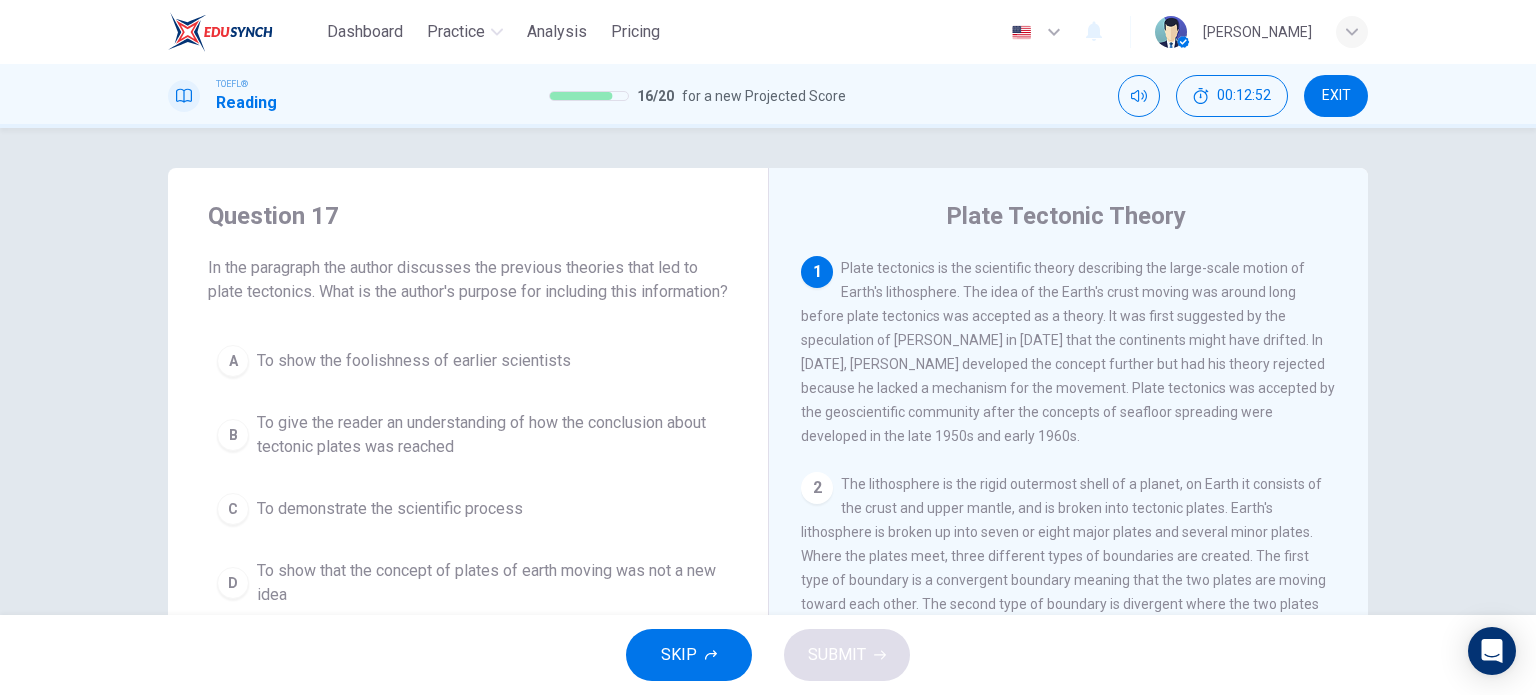 scroll, scrollTop: 100, scrollLeft: 0, axis: vertical 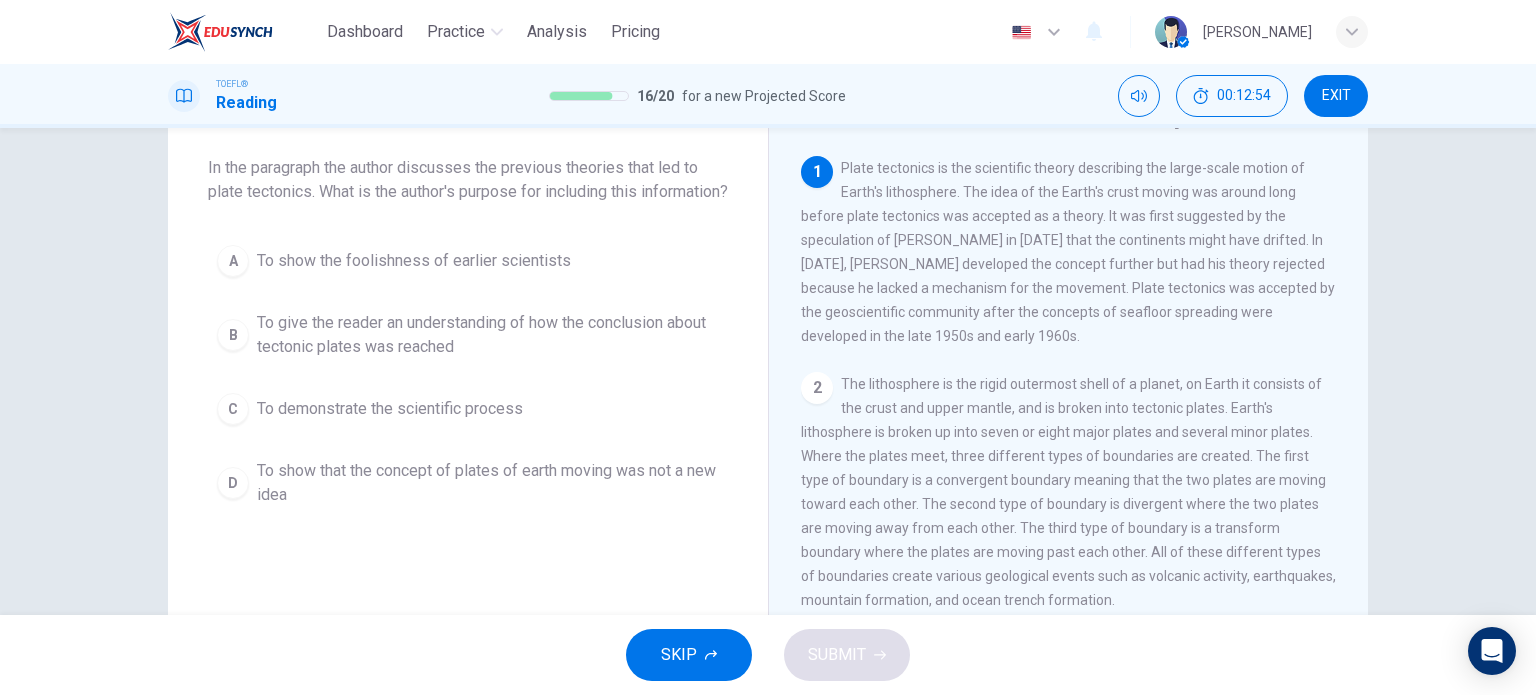 click on "B To give the reader an understanding of how the conclusion about tectonic plates was reached" at bounding box center (468, 335) 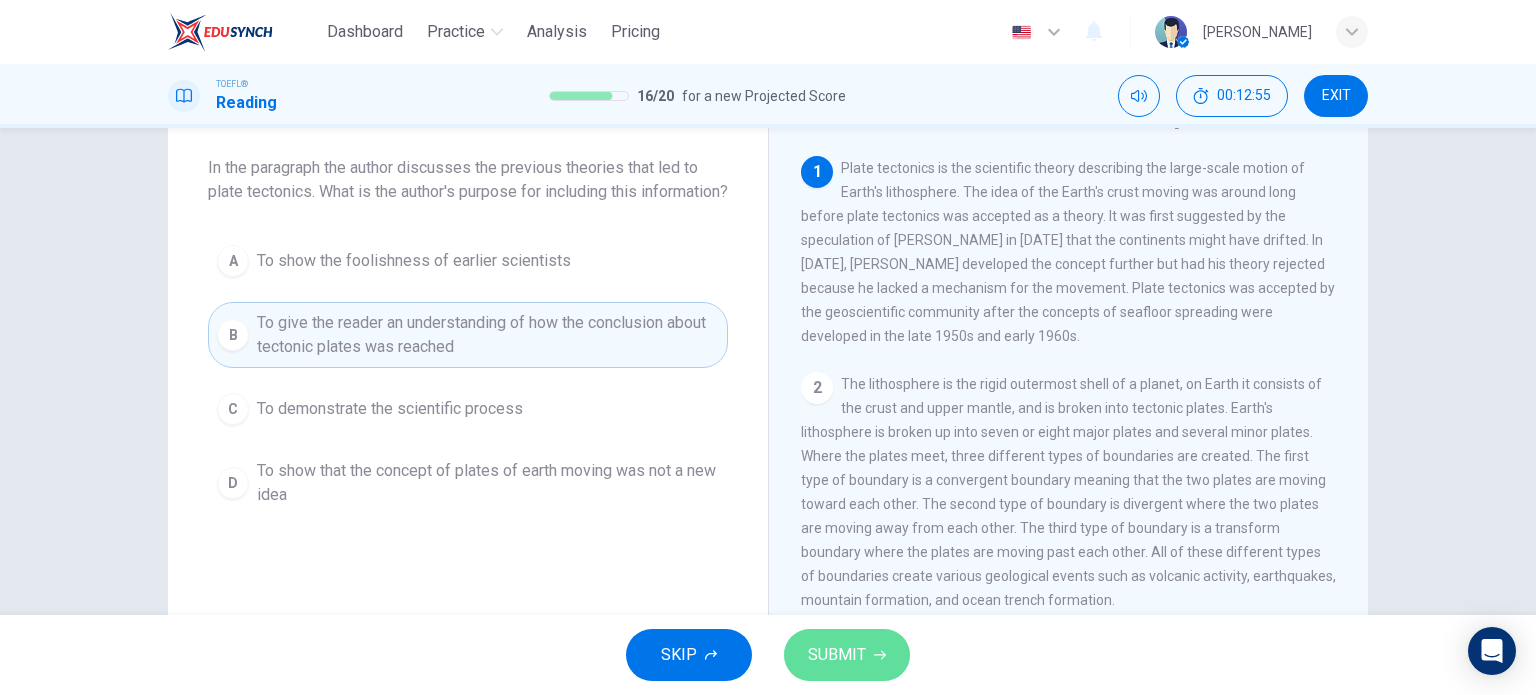click on "SUBMIT" at bounding box center (837, 655) 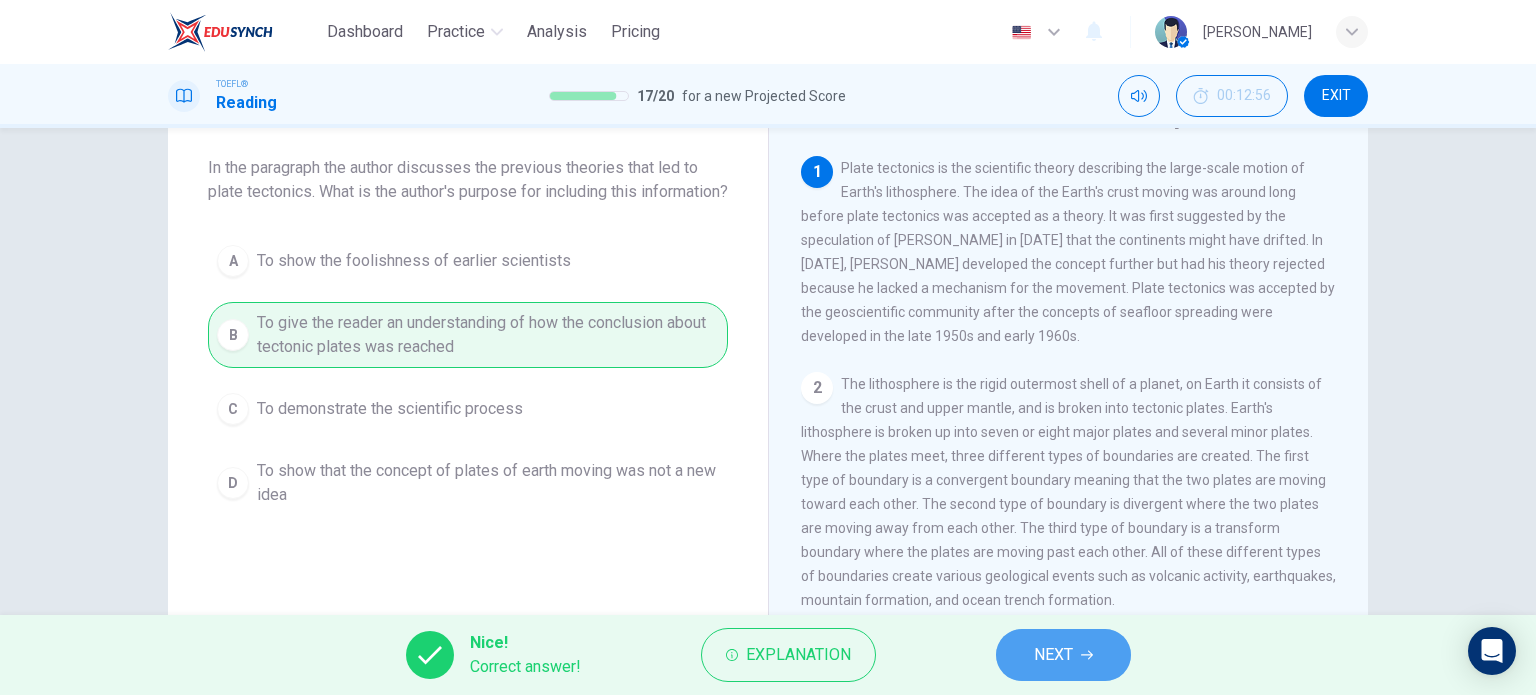 click on "NEXT" at bounding box center (1063, 655) 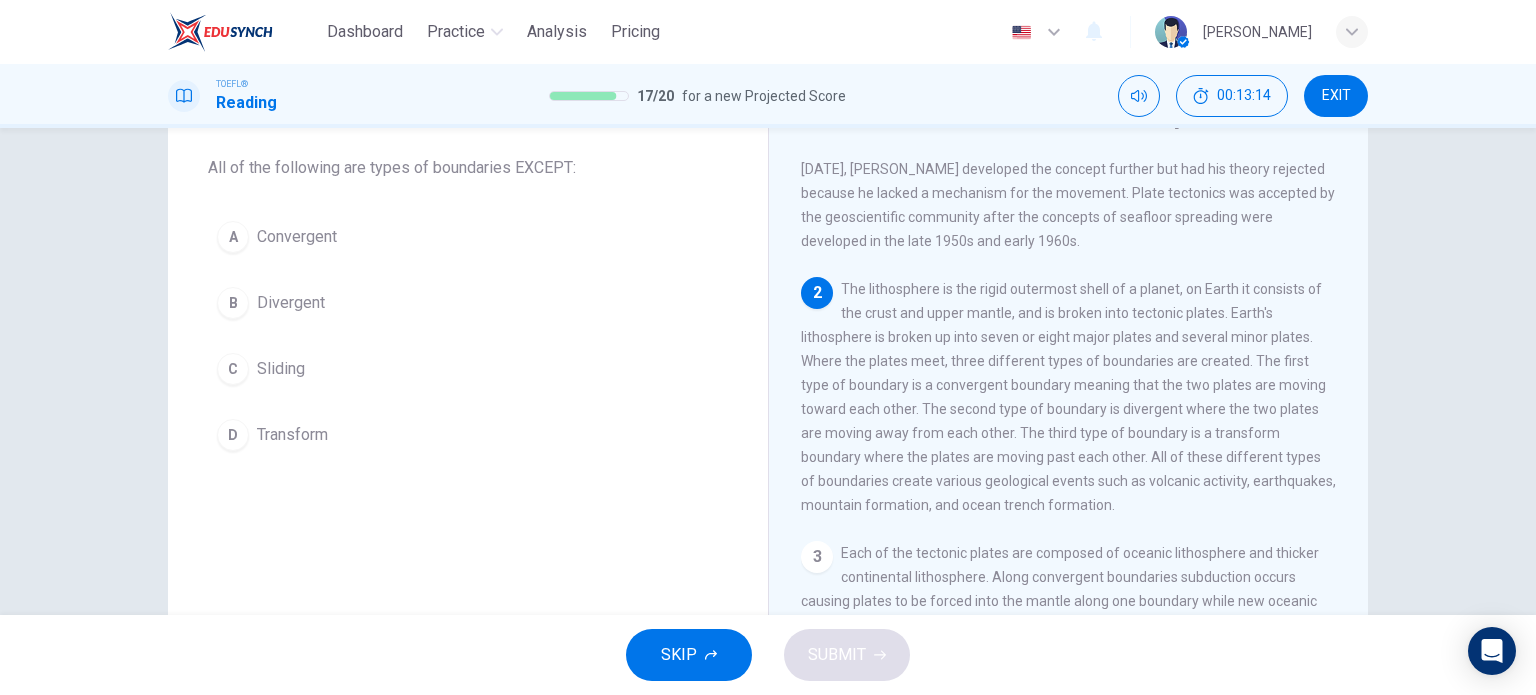 click on "Sliding" at bounding box center (281, 369) 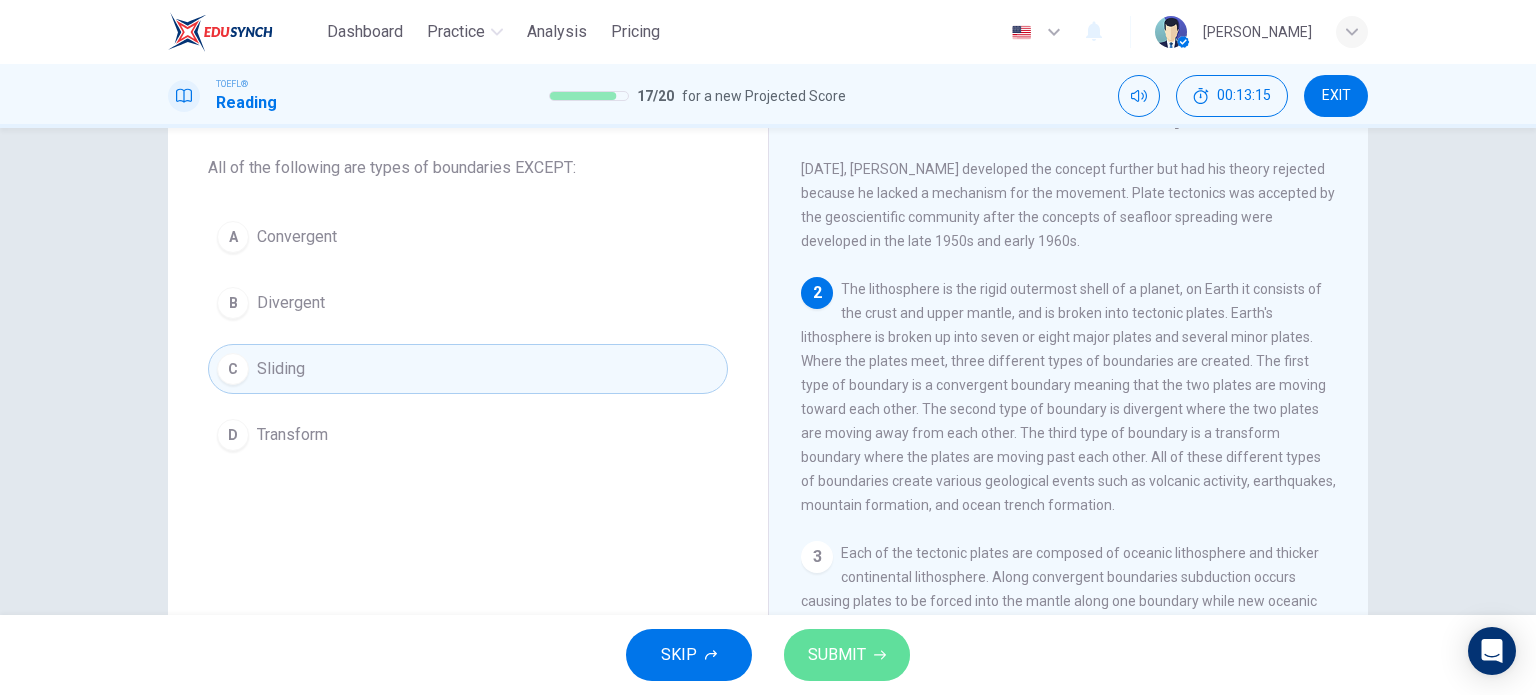 click on "SUBMIT" at bounding box center (837, 655) 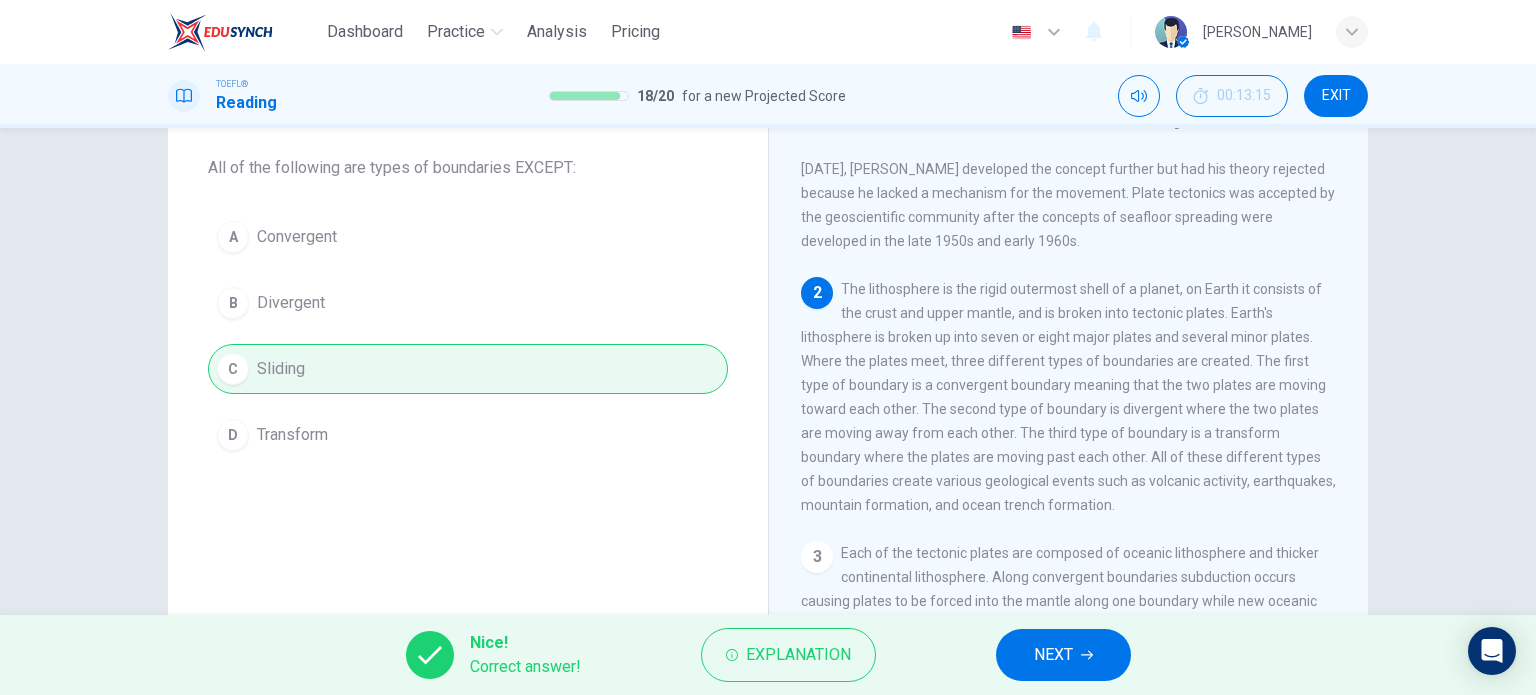 drag, startPoint x: 1032, startPoint y: 648, endPoint x: 1023, endPoint y: 638, distance: 13.453624 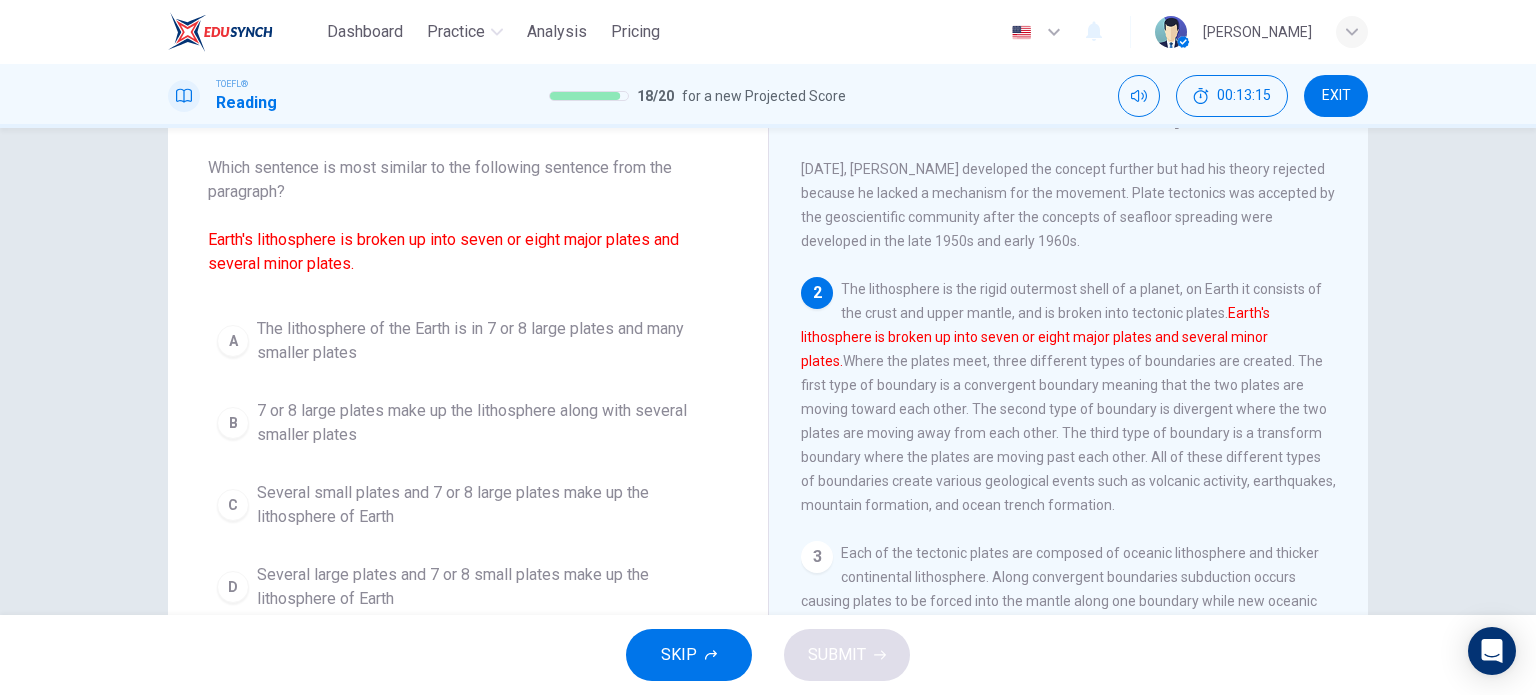scroll, scrollTop: 222, scrollLeft: 0, axis: vertical 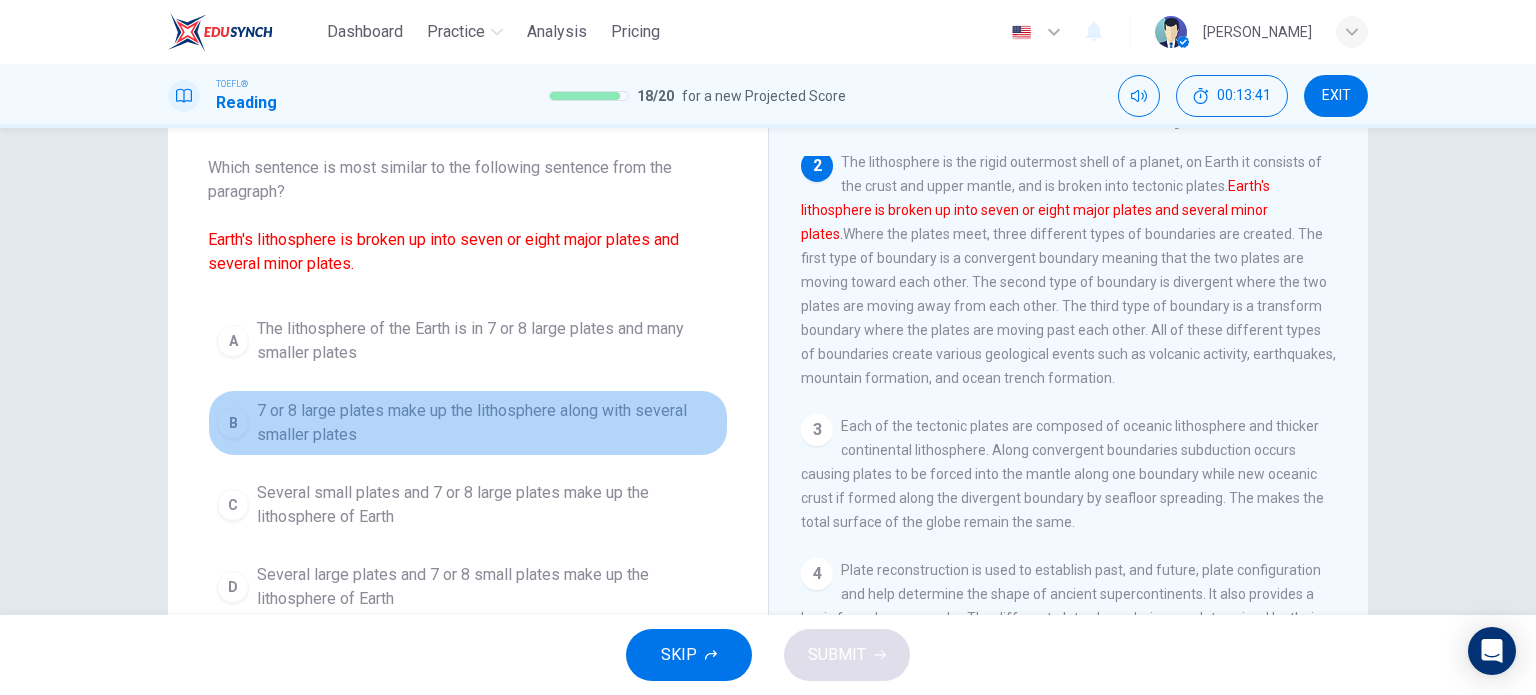 click on "7 or 8 large plates make up the lithosphere along with several smaller plates" at bounding box center [488, 423] 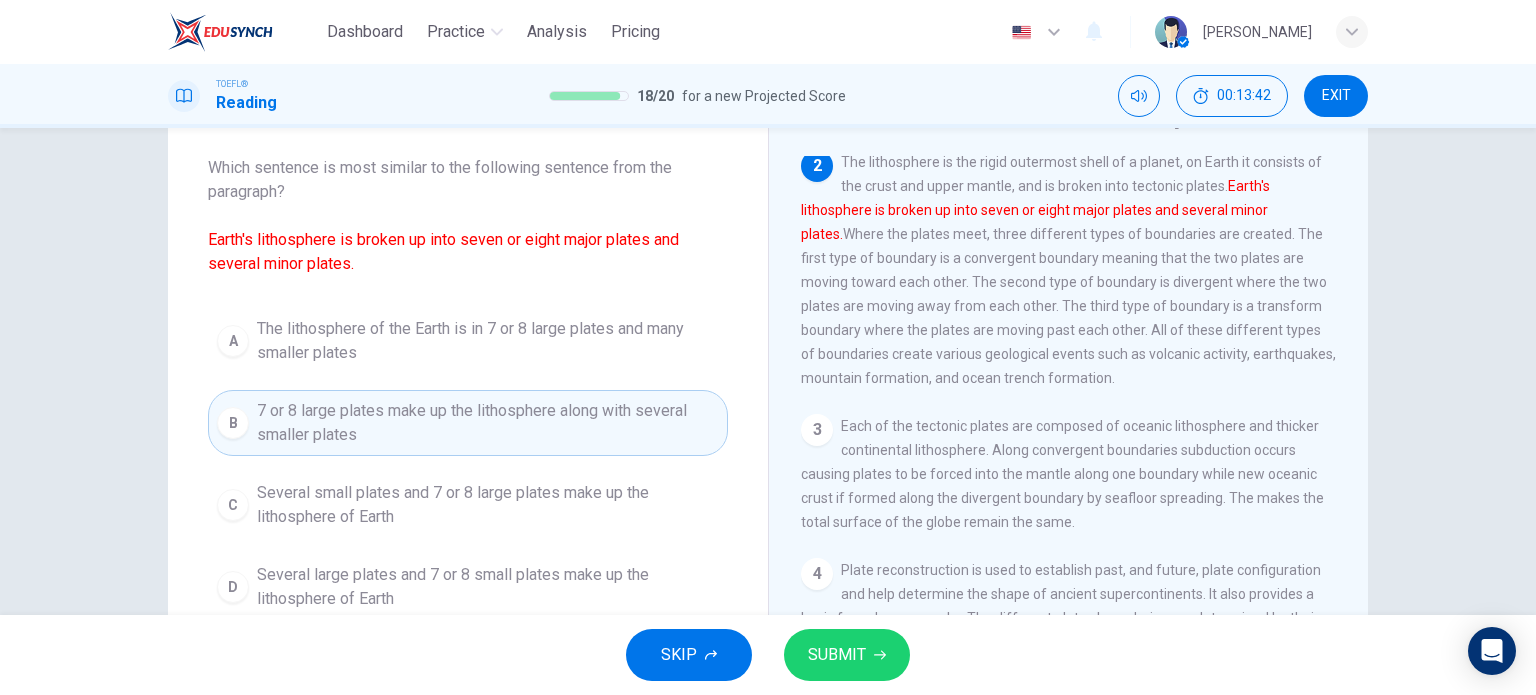 click on "SKIP SUBMIT" at bounding box center (768, 655) 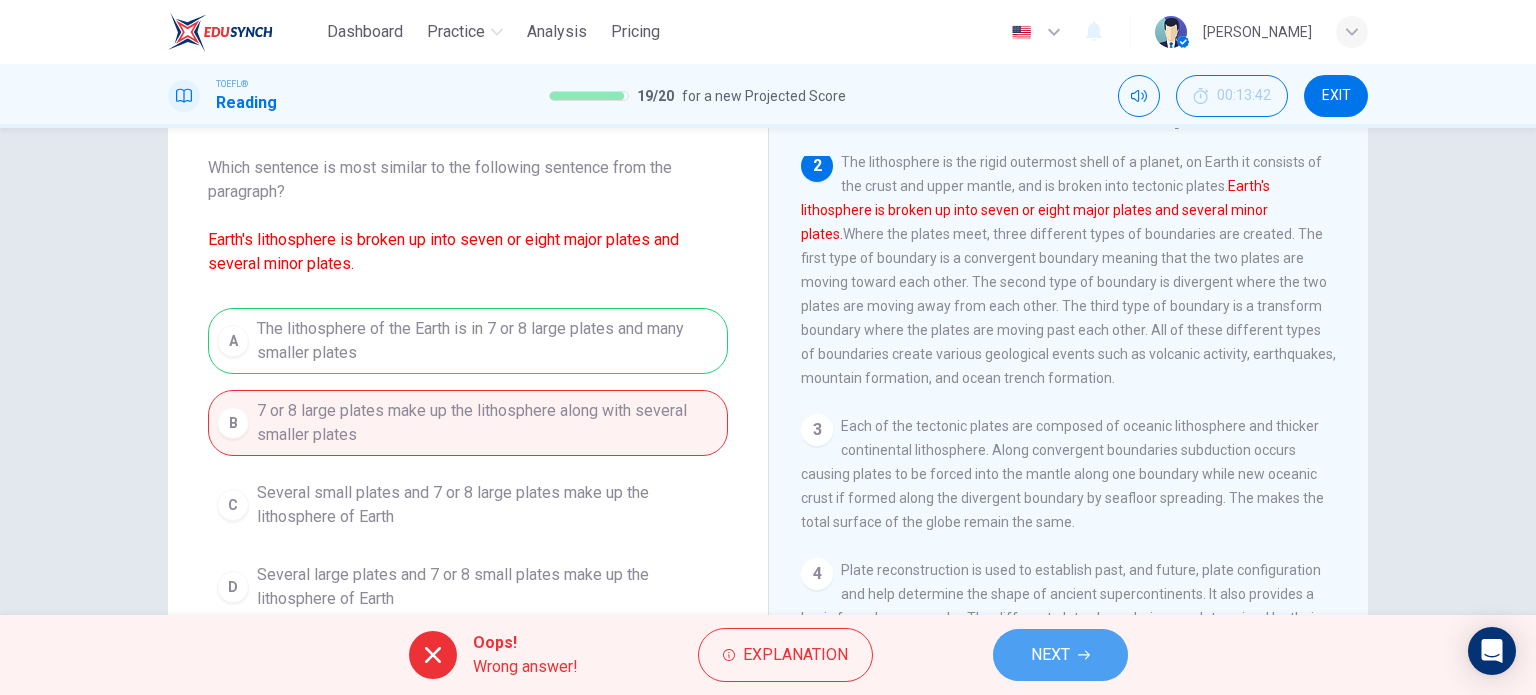 click on "NEXT" at bounding box center [1050, 655] 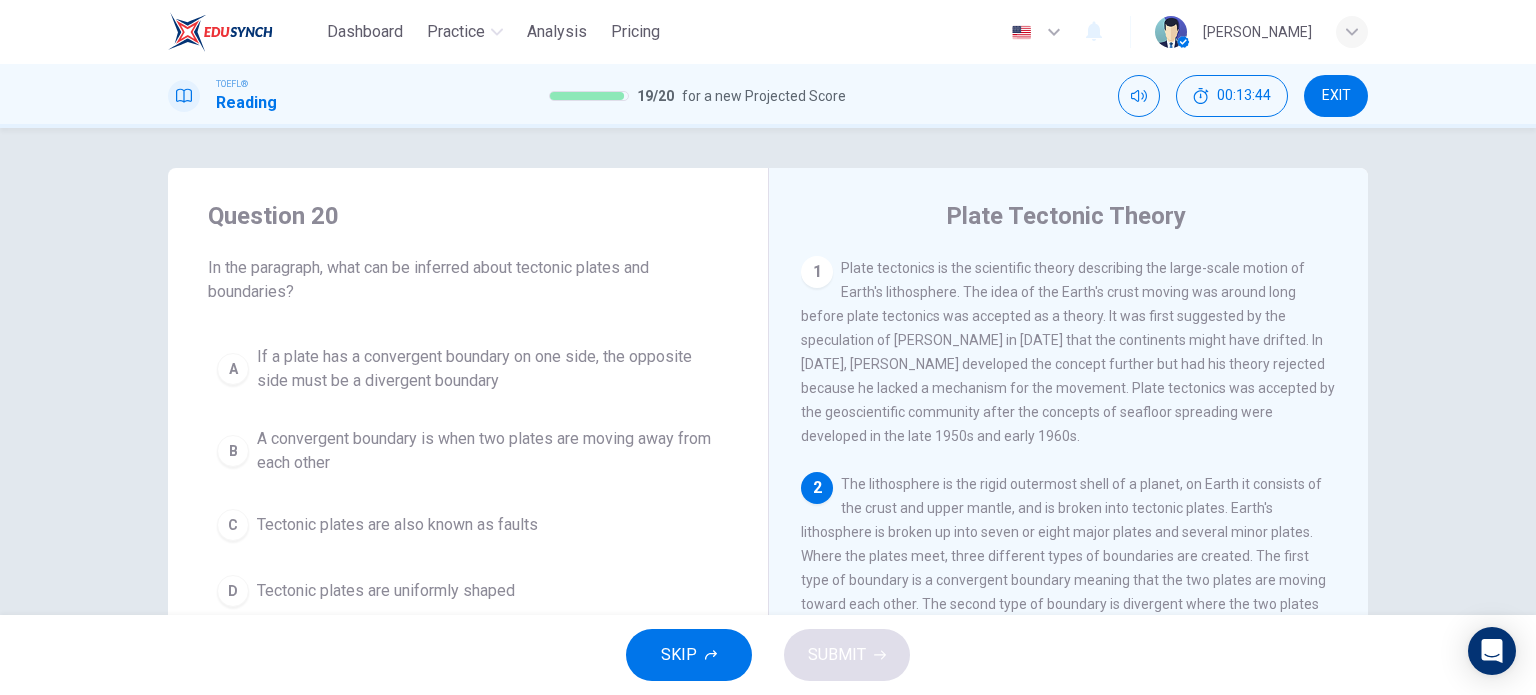 scroll, scrollTop: 100, scrollLeft: 0, axis: vertical 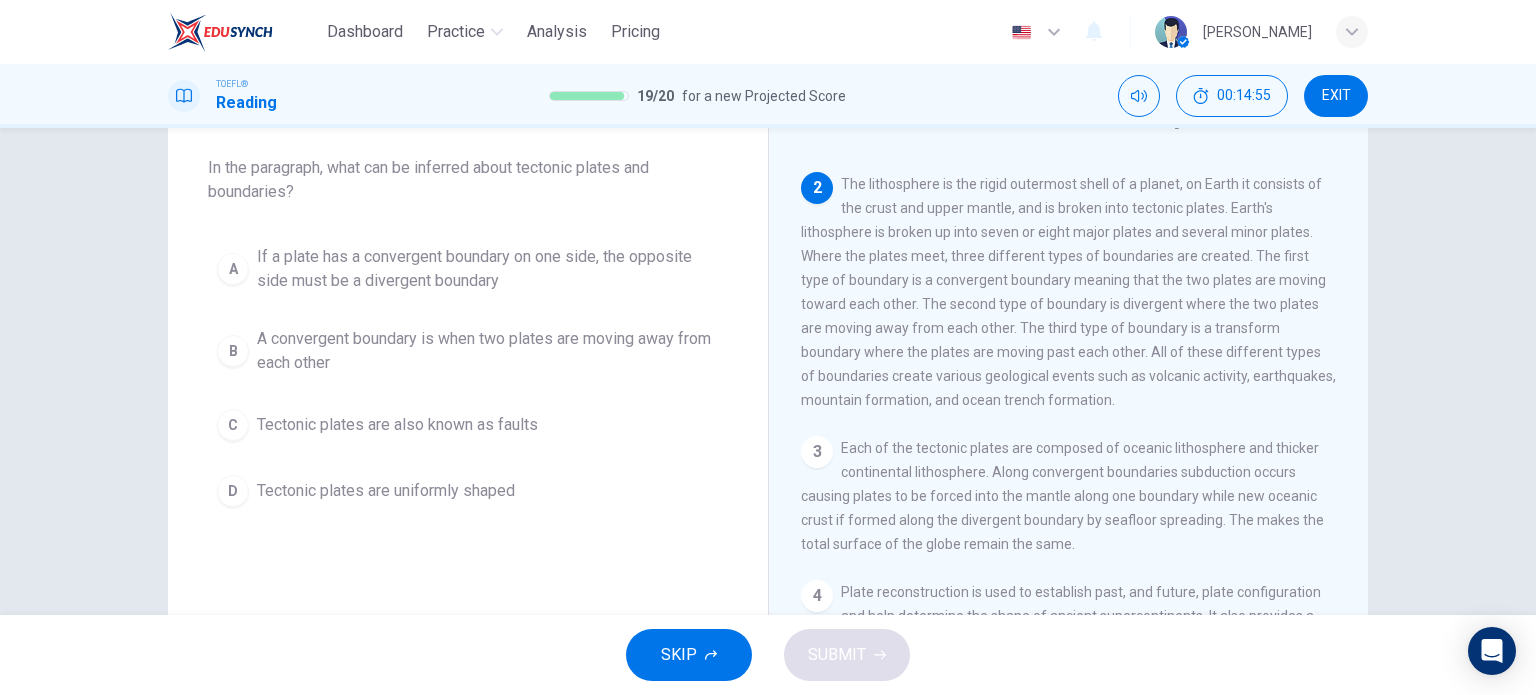 click on "C Tectonic plates are also known as faults" at bounding box center (468, 425) 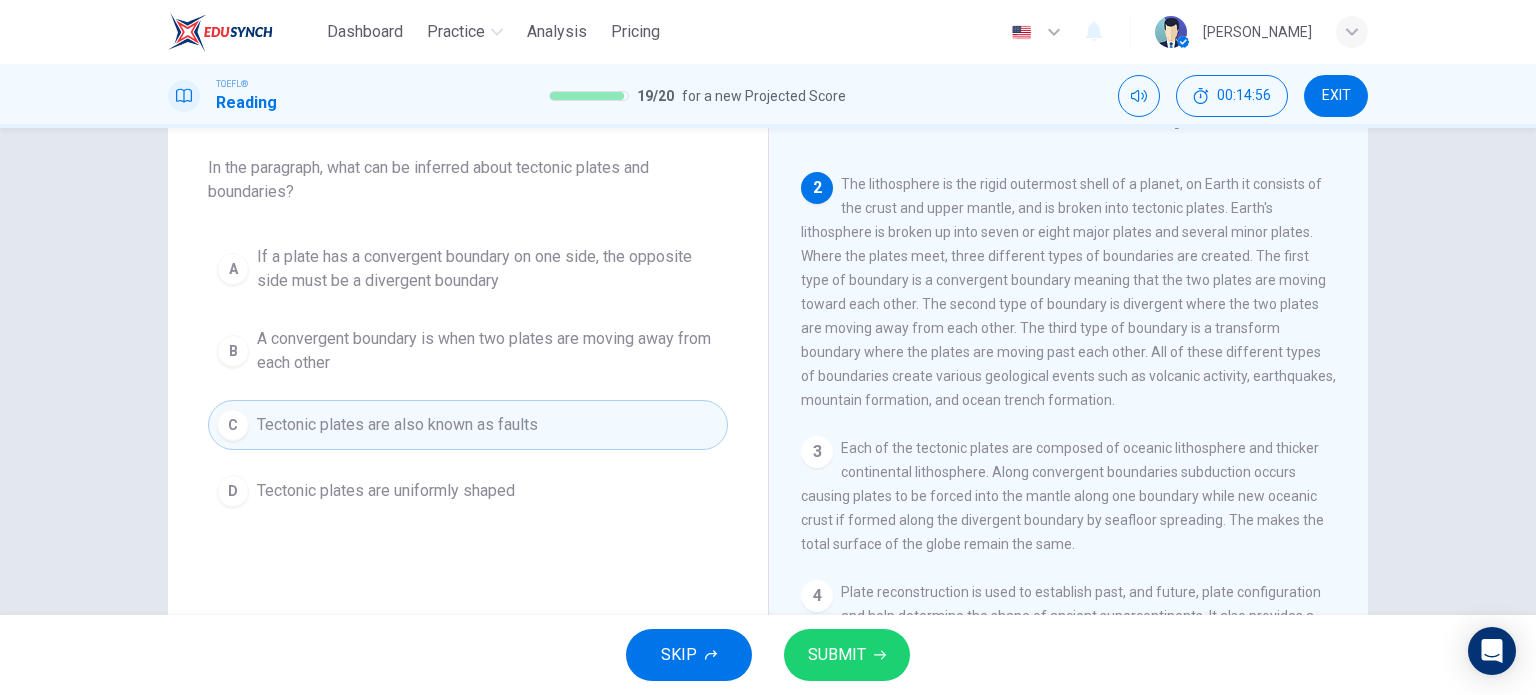 click on "SUBMIT" at bounding box center [847, 655] 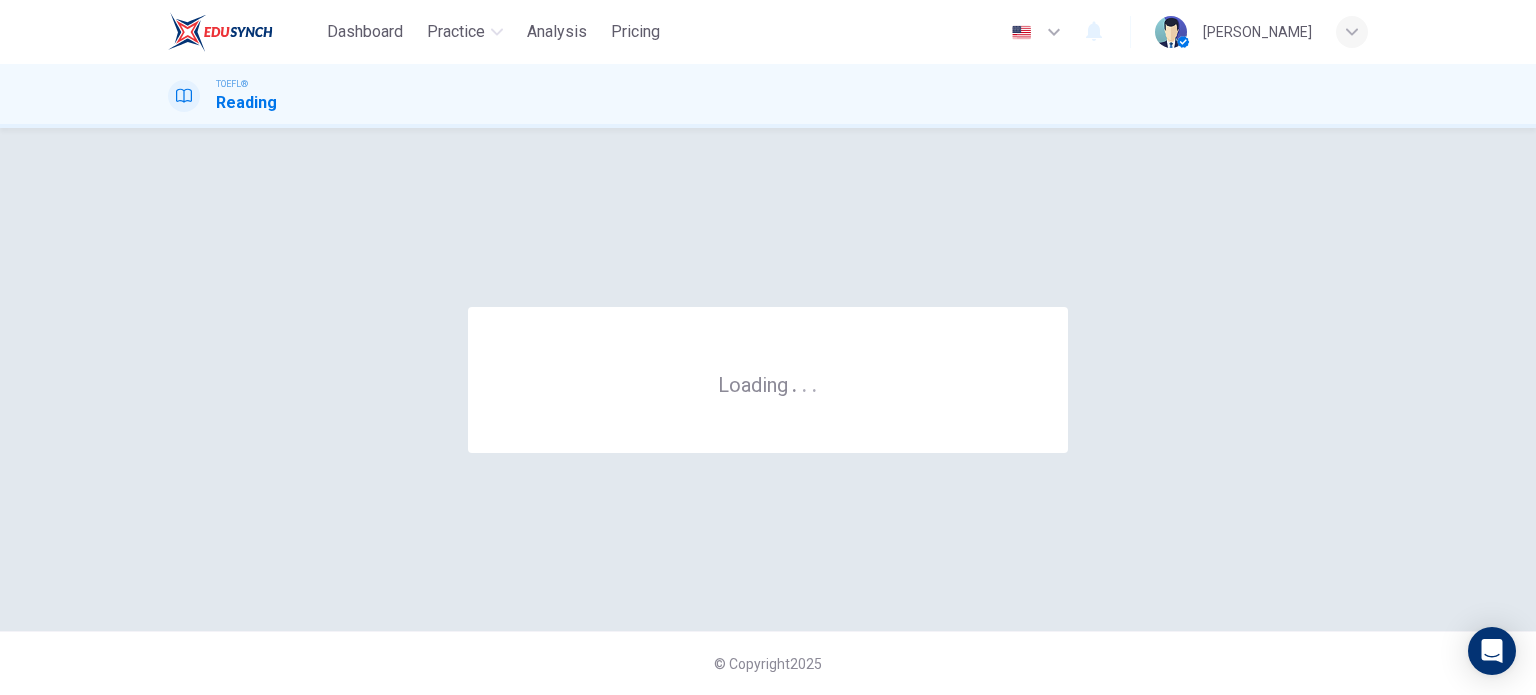 scroll, scrollTop: 0, scrollLeft: 0, axis: both 